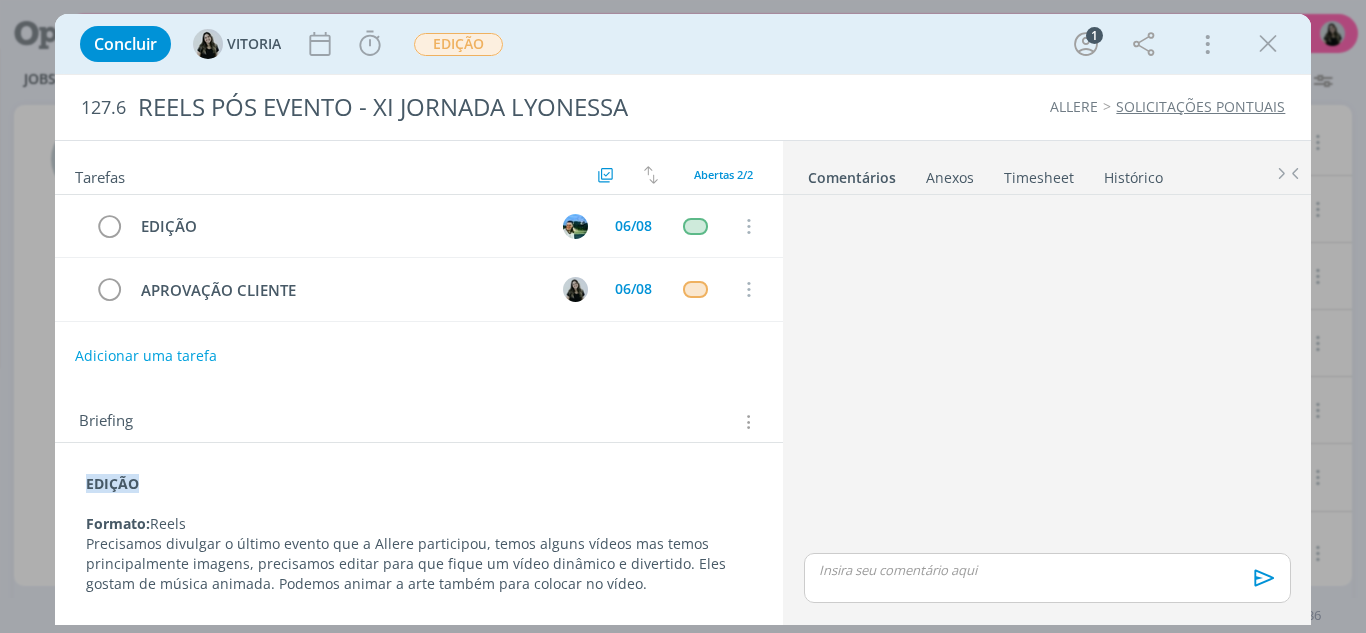 scroll, scrollTop: 0, scrollLeft: 0, axis: both 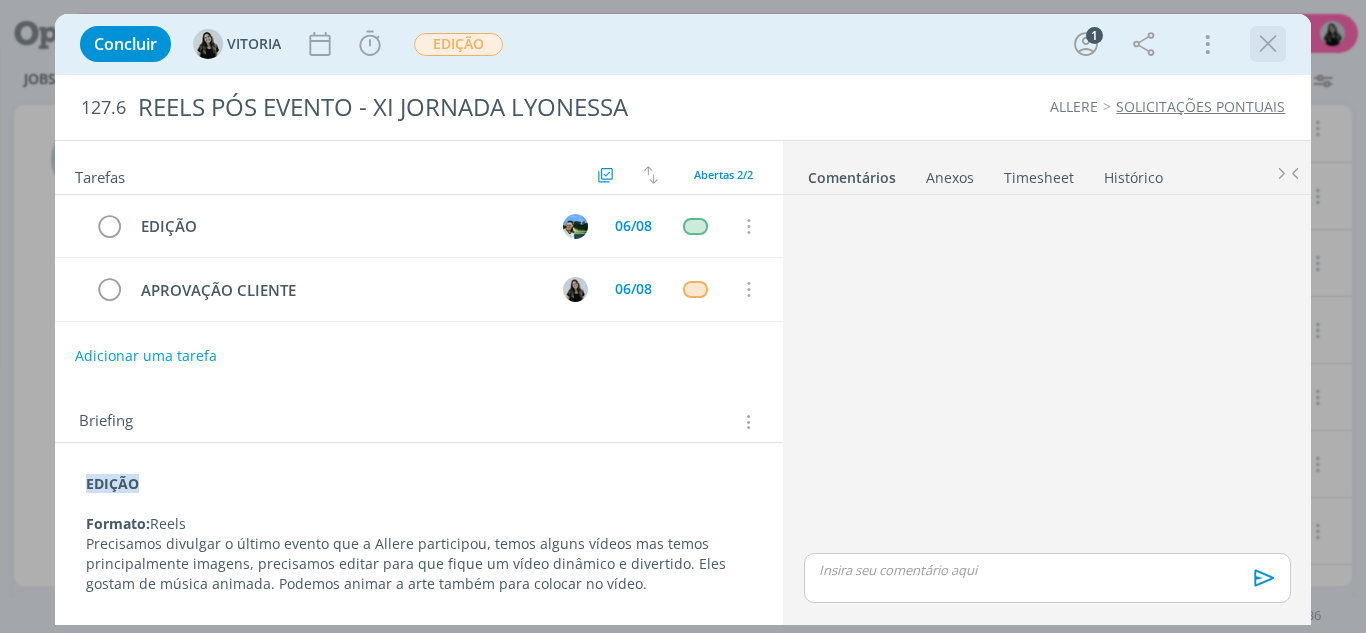 click at bounding box center [1268, 44] 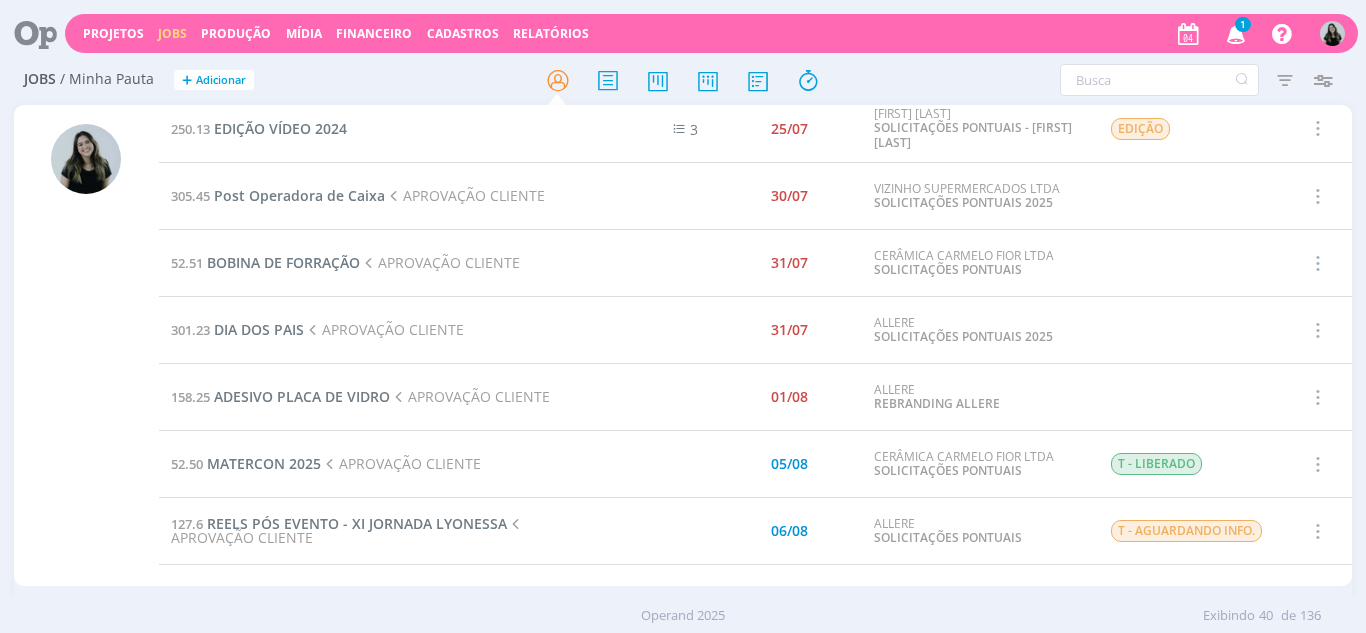 click at bounding box center [1236, 33] 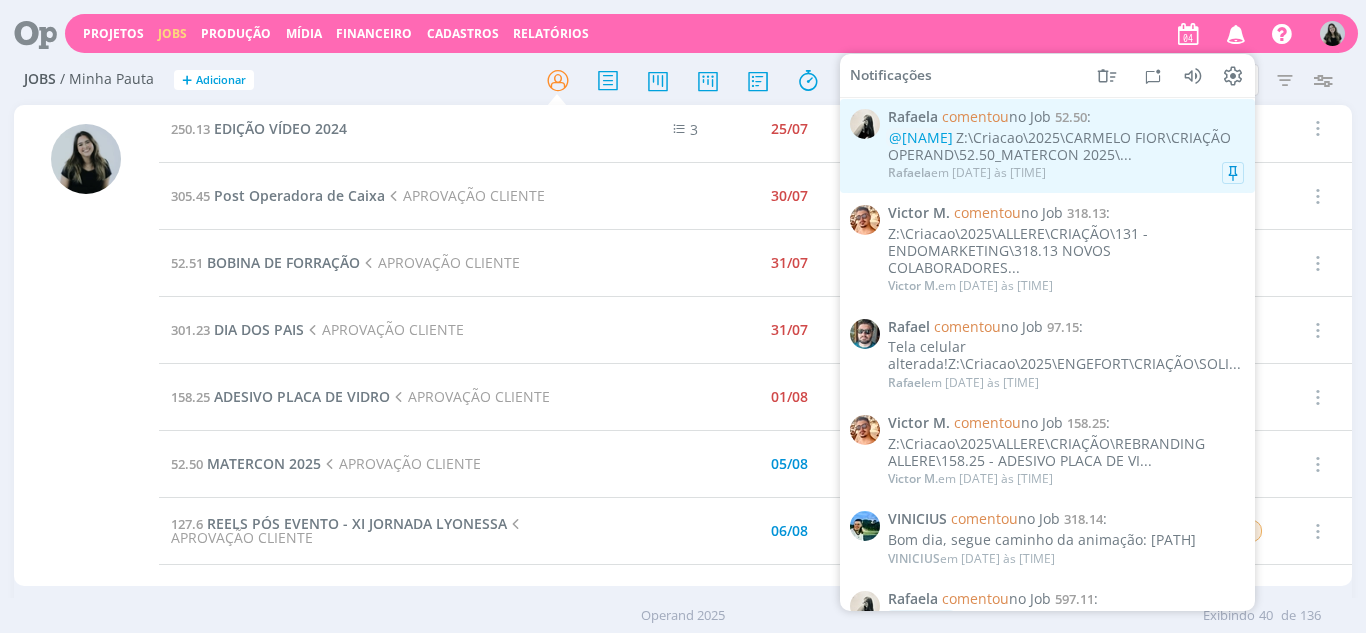 click on "Rafaela
em 04/08 às 13:28" at bounding box center (967, 173) 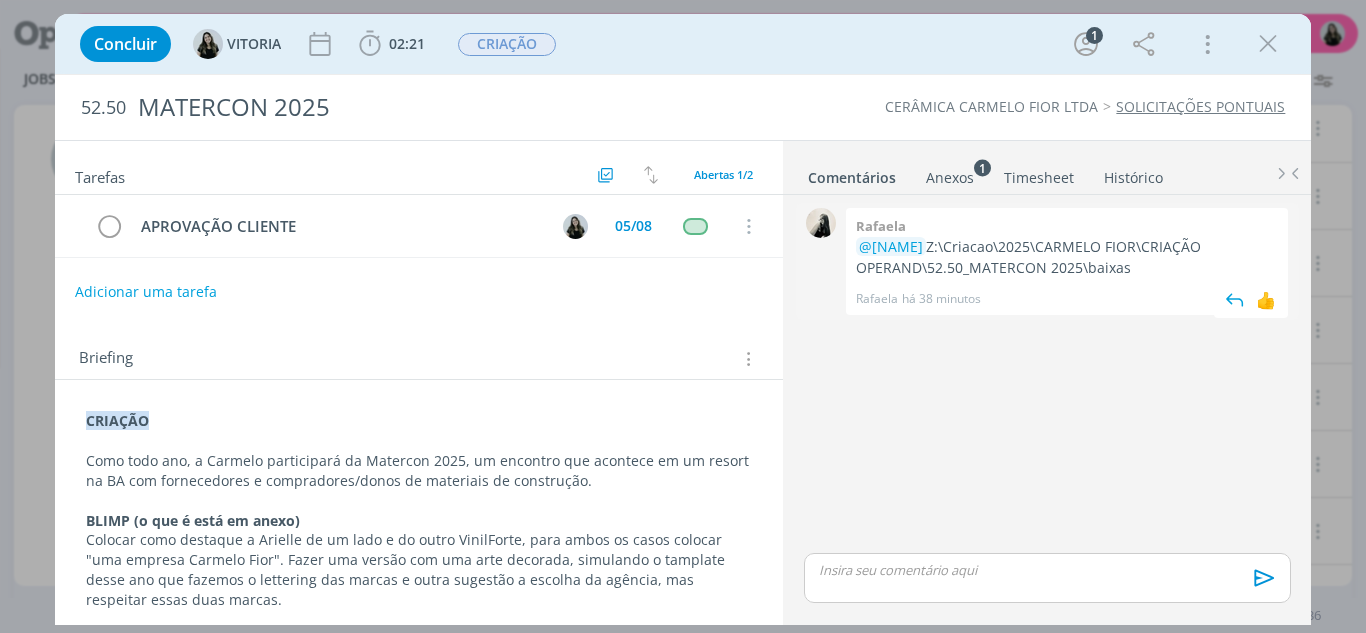 drag, startPoint x: 930, startPoint y: 241, endPoint x: 1161, endPoint y: 273, distance: 233.20592 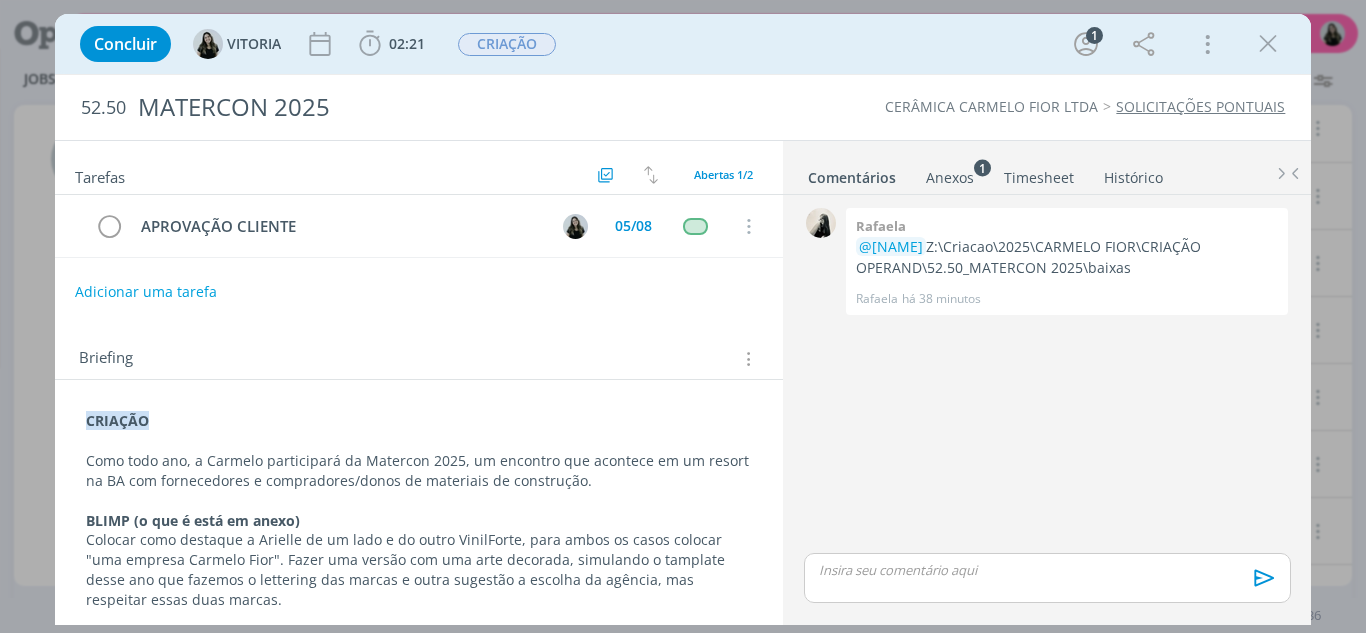 copy on "Z:\Criacao\2025\CARMELO FIOR\CRIAÇÃO OPERAND\52.50_MATERCON 2025\baixas" 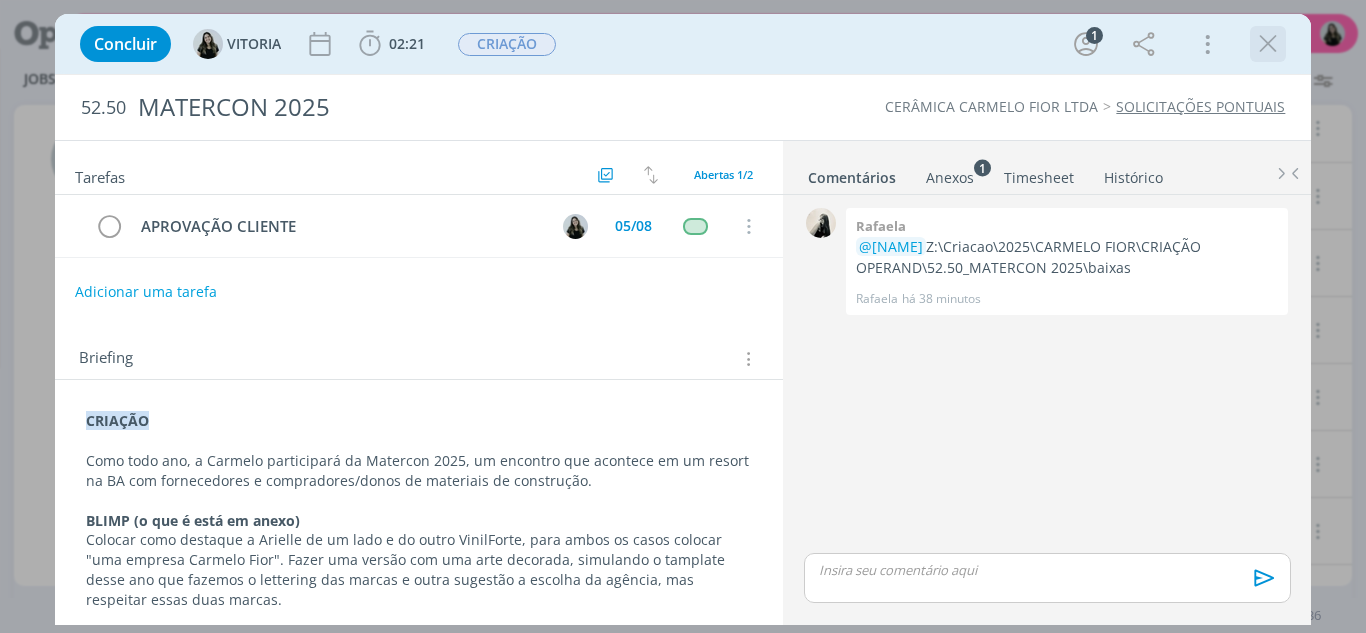 click at bounding box center (1268, 44) 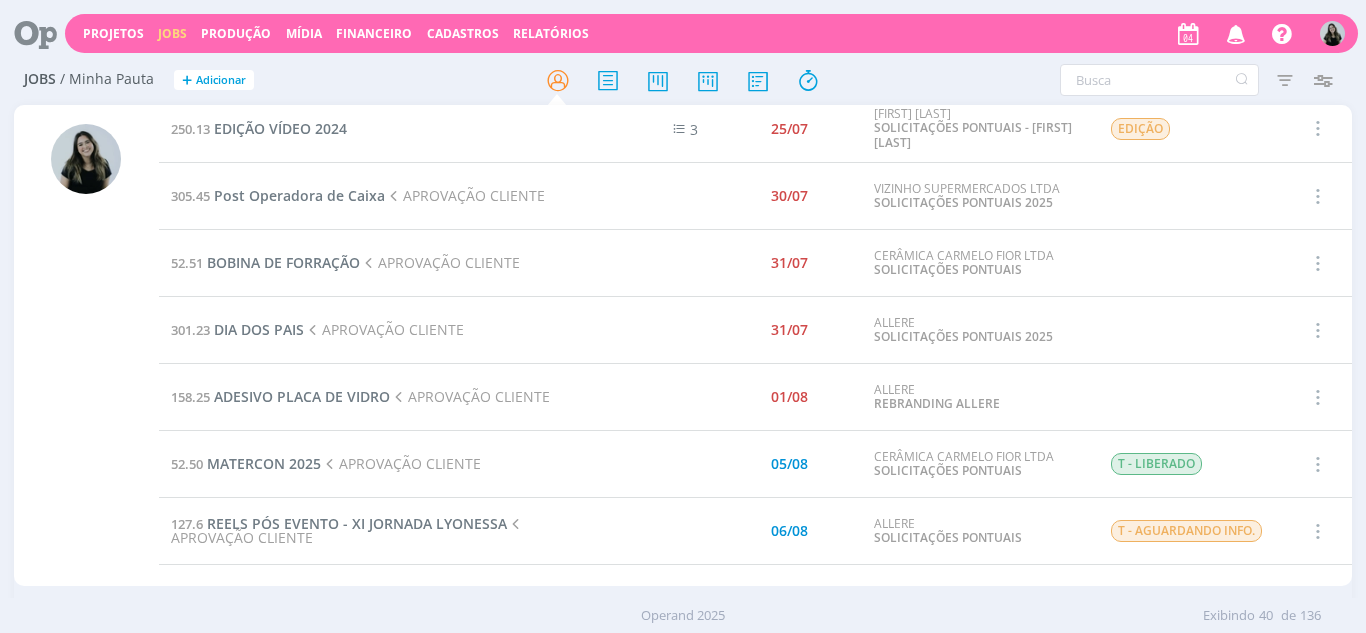 click on "Projetos
Jobs
Produção
Mídia
Financeiro
Cadastros
Relatórios
Notificações Rafaela comentou  no Job 52.50 :
@VITORIA  Z:\Criacao\2025\CARMELO FIOR\CRIAÇÃO OPERAND\52.50_MATERCON 2025\... Rafaela
em 04/08 às 13:28
Victor M. comentou  no Job 318.13 :
Z:\Criacao\2025\ALLERE\CRIAÇÃO\131 - ENDOMARKETING\318.13 NOVOS COLABORADORES... Victor M.
em 04/08 às 08:27
Rafael comentou  no Job 97.15 :
Tela celular alterada!Z:\Criacao\2025\ENGEFORT\CRIAÇÃO\SOLI... Rafael
em 01/08 às 16:47
Victor M. comentou  no Job 158.25 :" at bounding box center [711, 33] 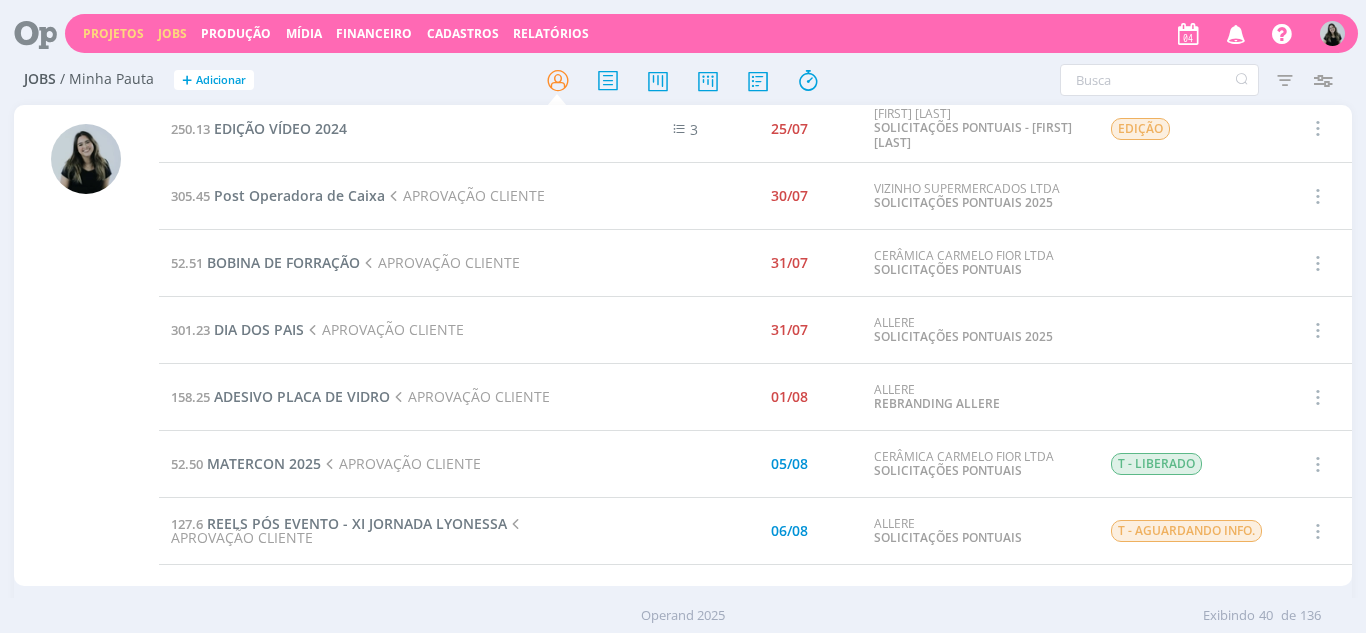 click on "Projetos" at bounding box center (113, 33) 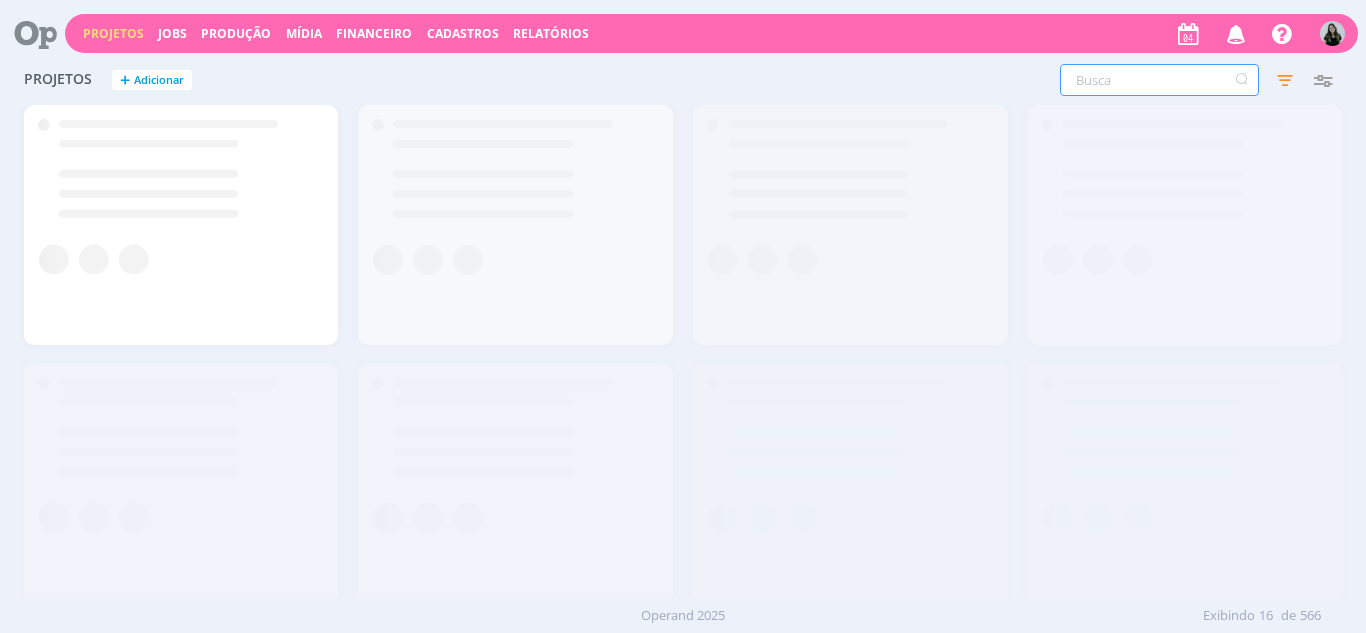 click at bounding box center (1159, 80) 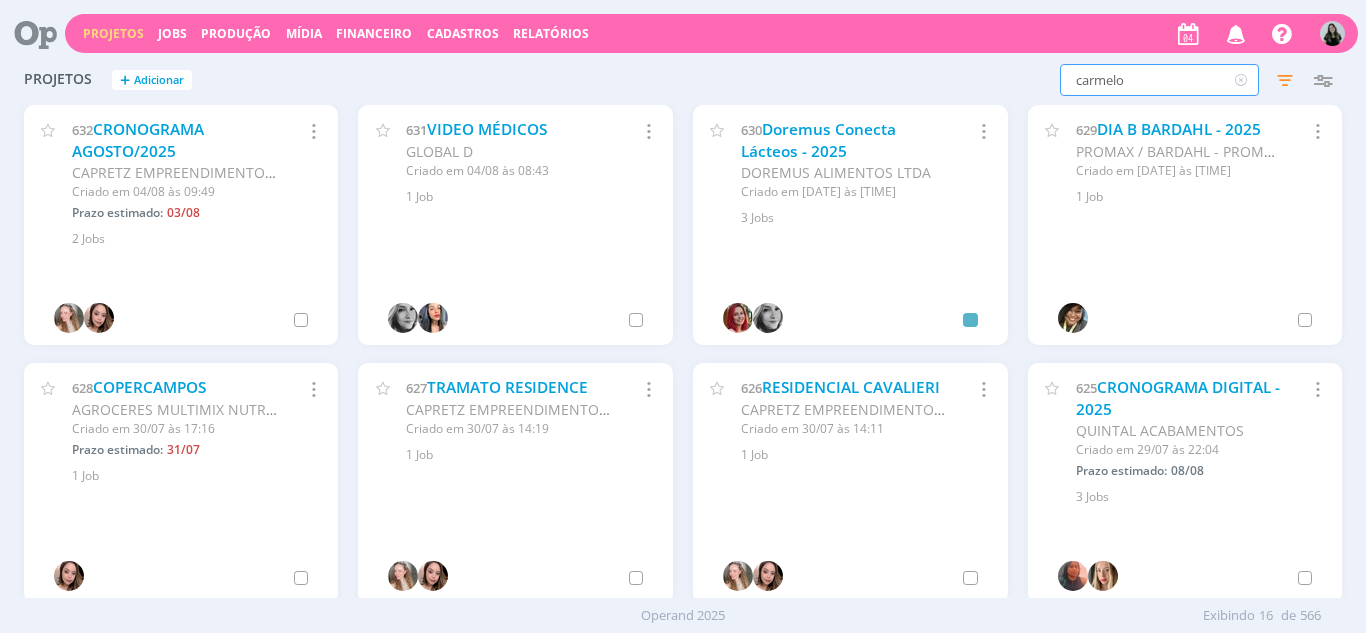 type on "carmelo" 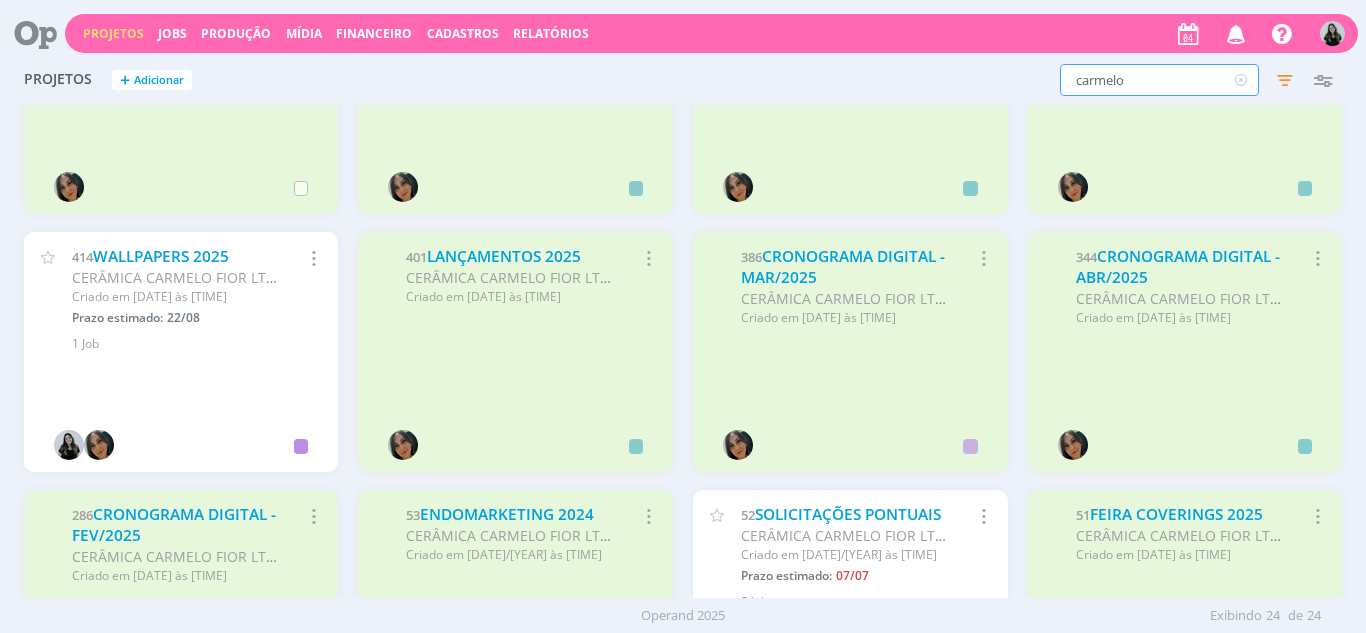 scroll, scrollTop: 948, scrollLeft: 0, axis: vertical 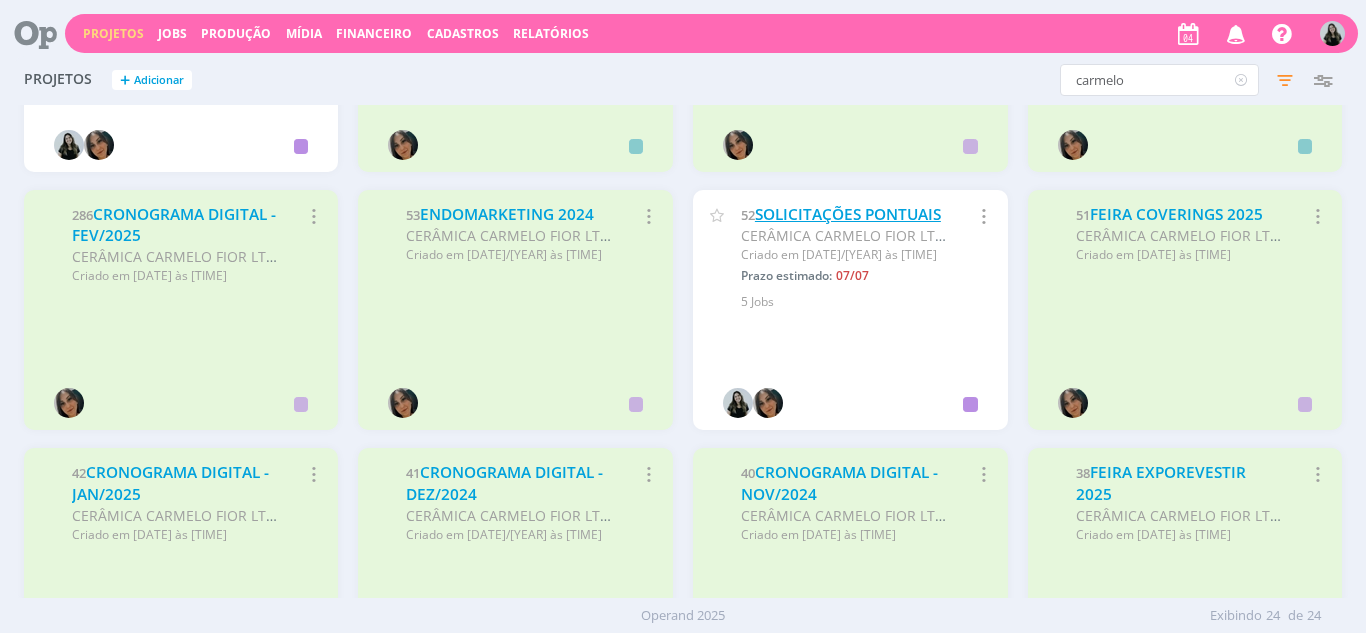 click on "SOLICITAÇÕES PONTUAIS" at bounding box center [848, 214] 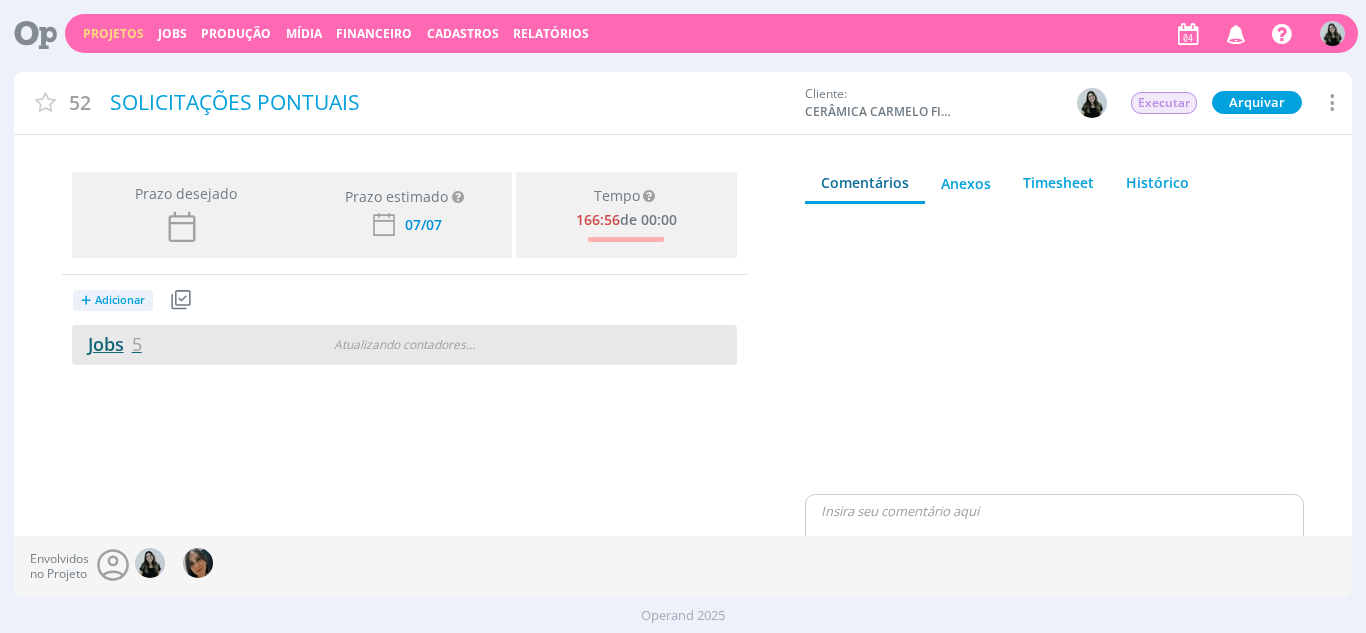 click on "Jobs 5" at bounding box center (107, 344) 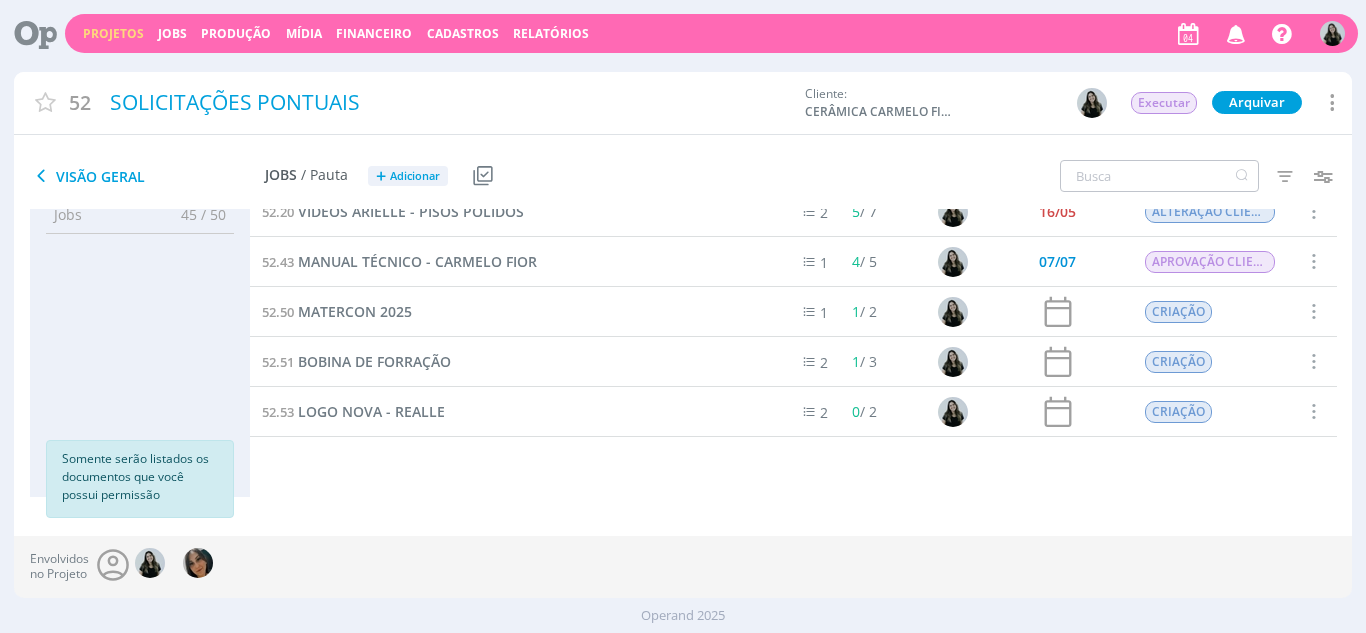 scroll, scrollTop: 29, scrollLeft: 0, axis: vertical 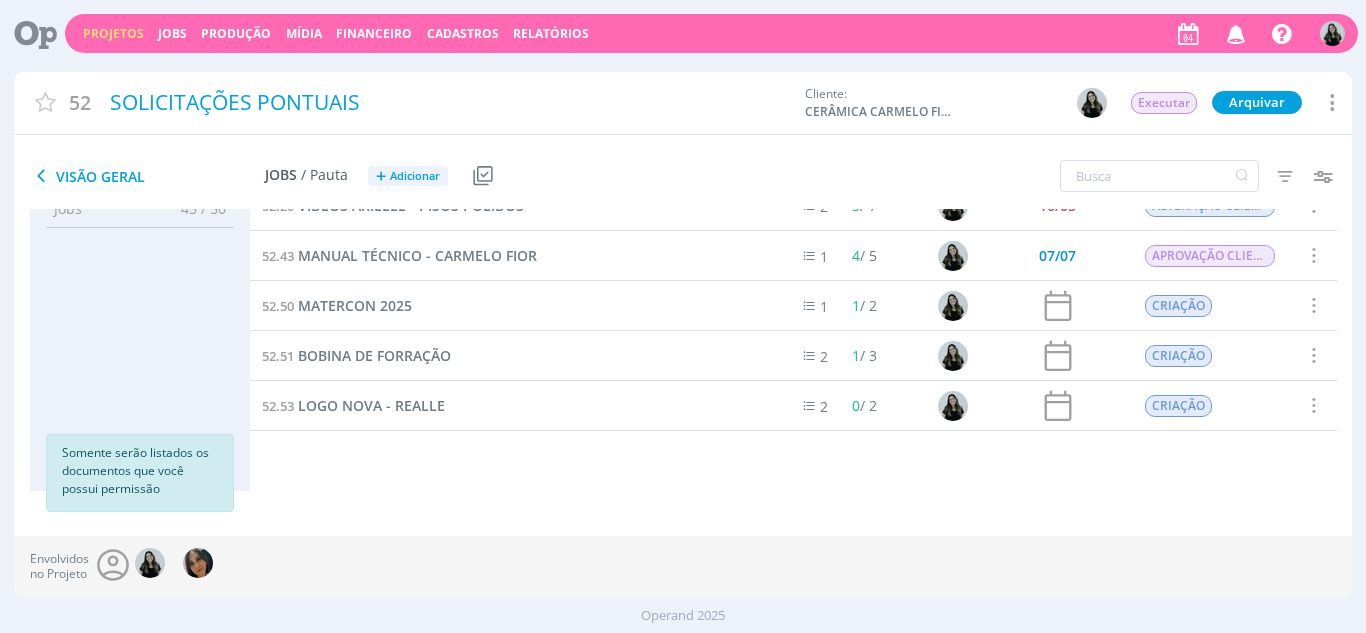 click at bounding box center (1330, 102) 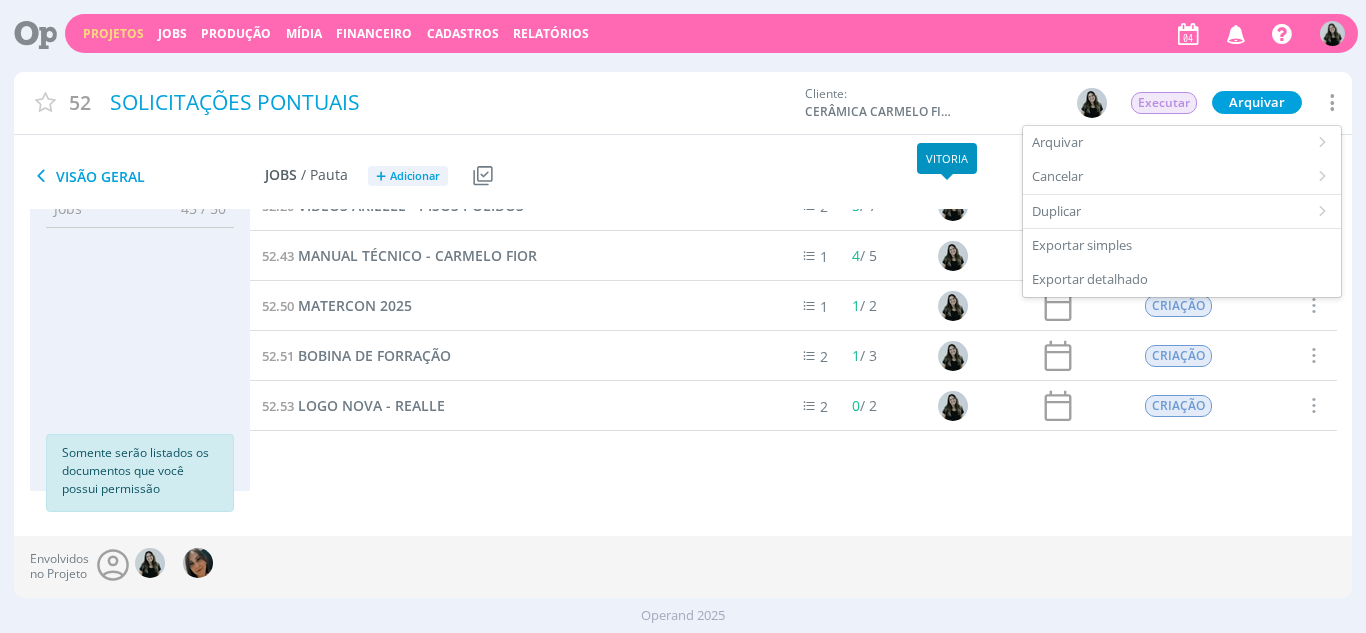 click on "Filtros
Filtrar
Limpar
Data
Personalizado
a
Responsável
Situação dos jobs
Abertos
Concluídos
Cancelados
Status
Envolvidos
Requisitante
Configurar exibição
Ordenação
Ordenação padrão
Prazo
Nº Doc
Título
Data Início / Prazo
Status
Ordenação padrão
Cabeçalho
Exibir
Informações do Job
Nº Doc
Responsável
Envolvidos
Tarefas abertas
Tarefas concluídas / Total" at bounding box center [1129, 177] 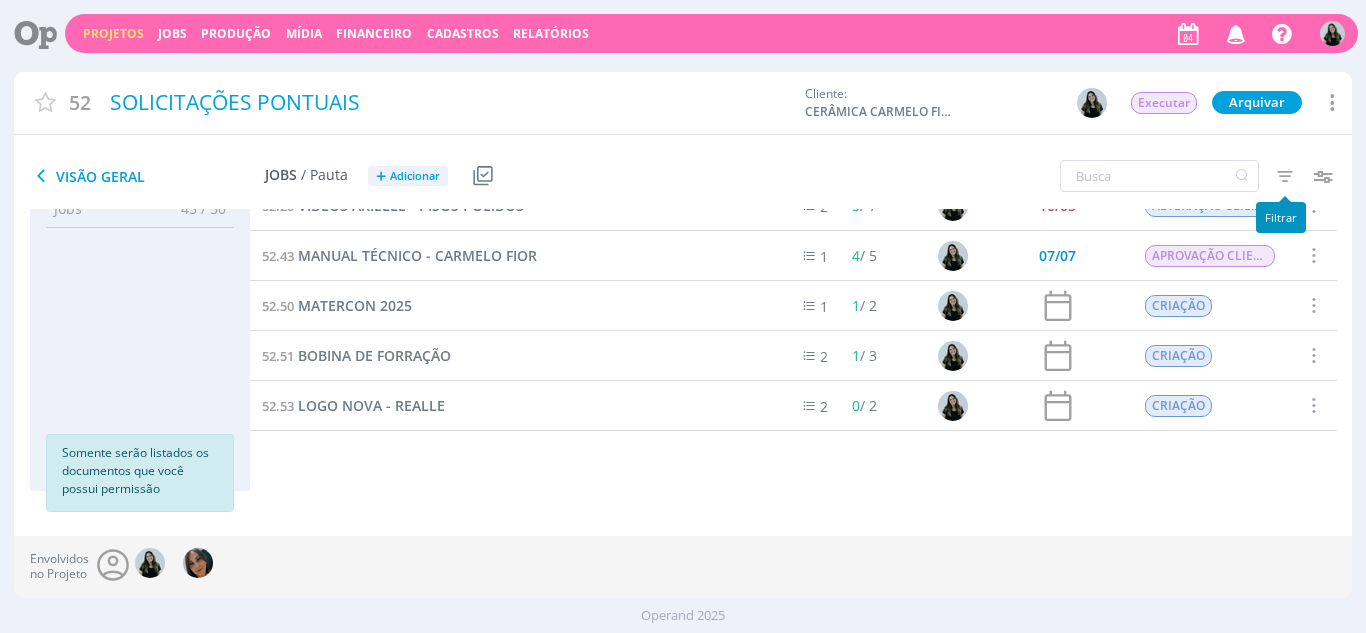 click at bounding box center [1285, 176] 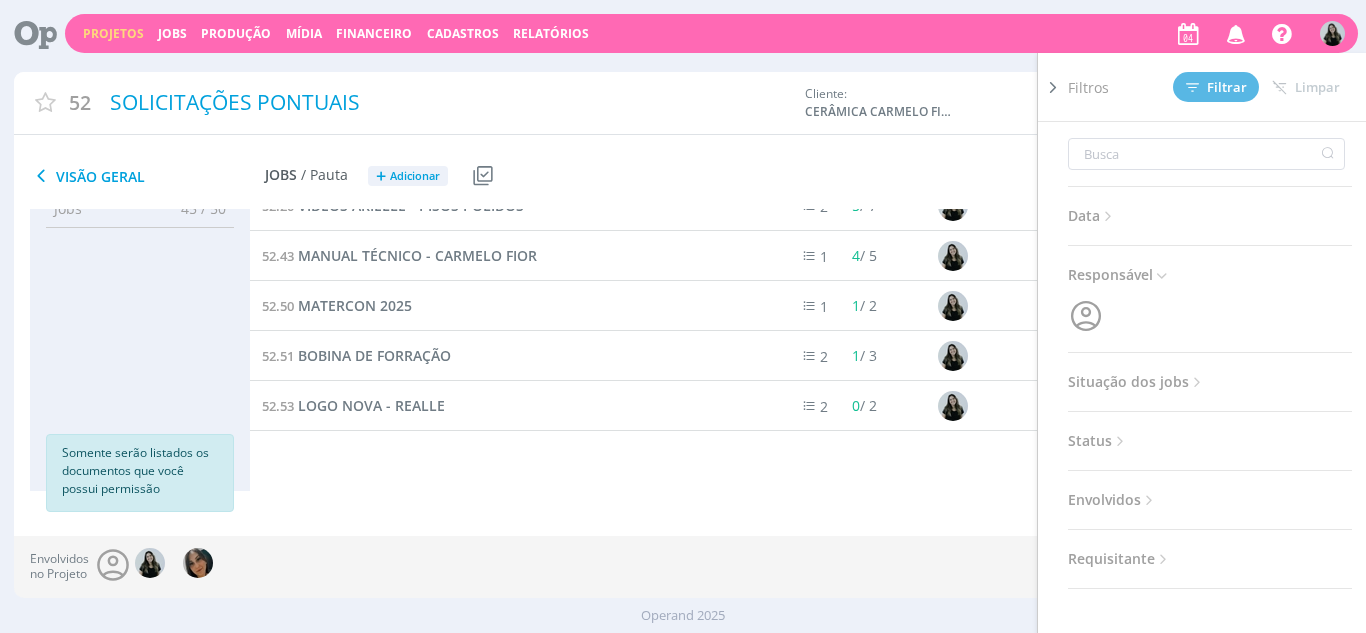 click on "Situação dos jobs" at bounding box center (1137, 382) 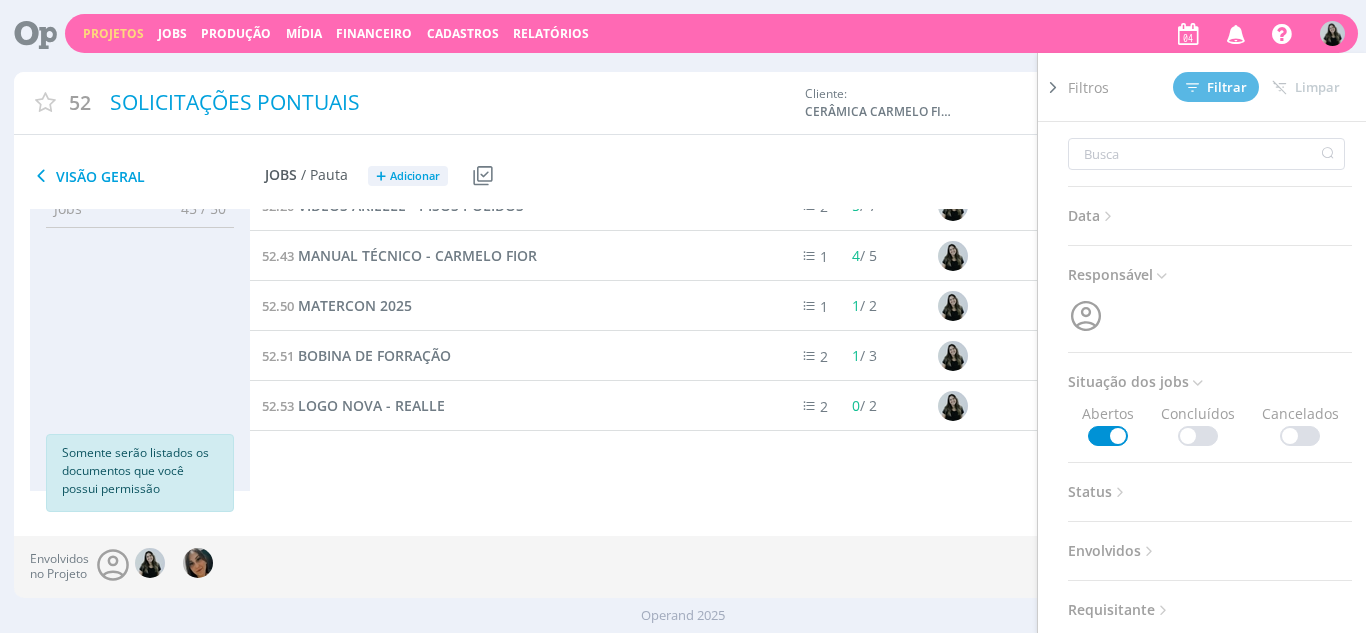 click at bounding box center (1198, 436) 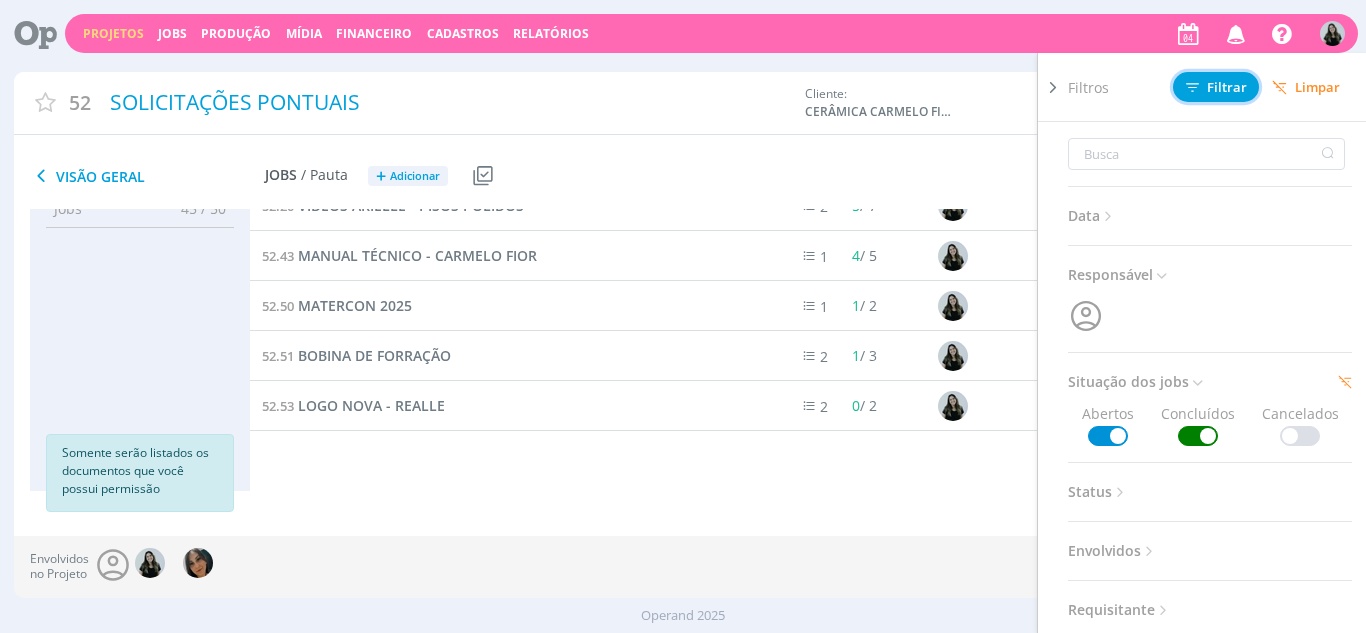 click on "Filtrar" at bounding box center (1216, 87) 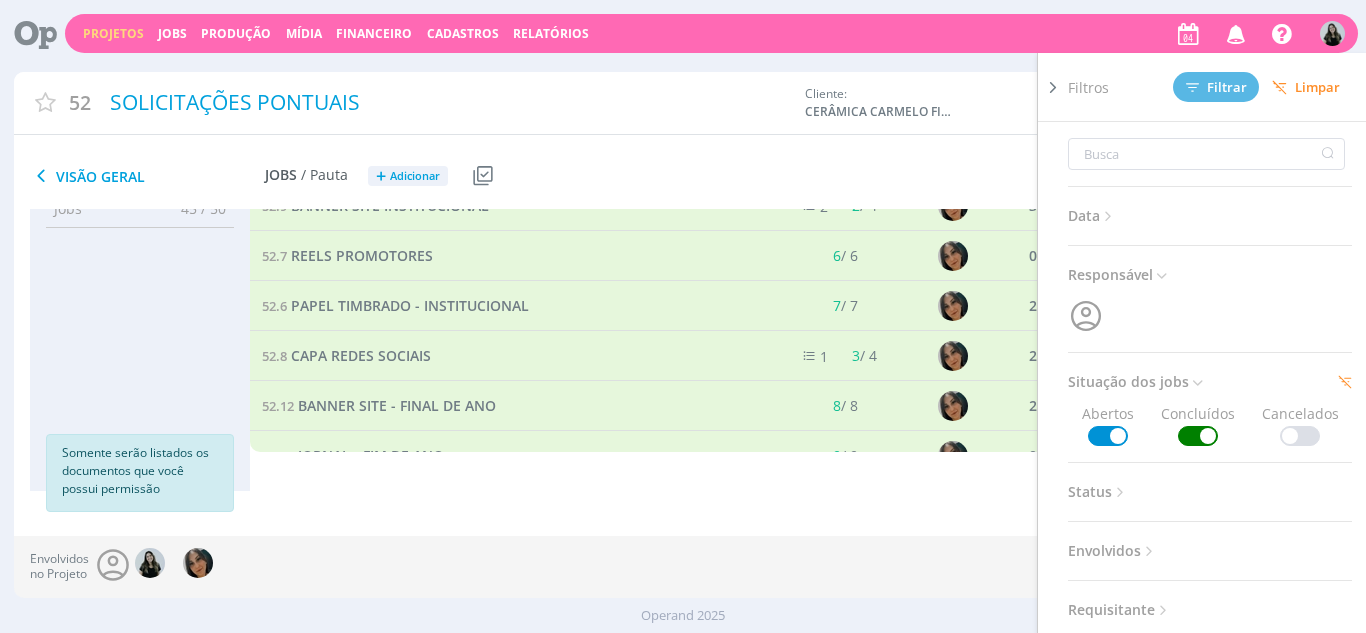 click on "Visão Geral
Jobs / Pauta + Adicionar
Usar Job de template
Criar template a partir deste projeto
Visualizar Templates" at bounding box center (460, 177) 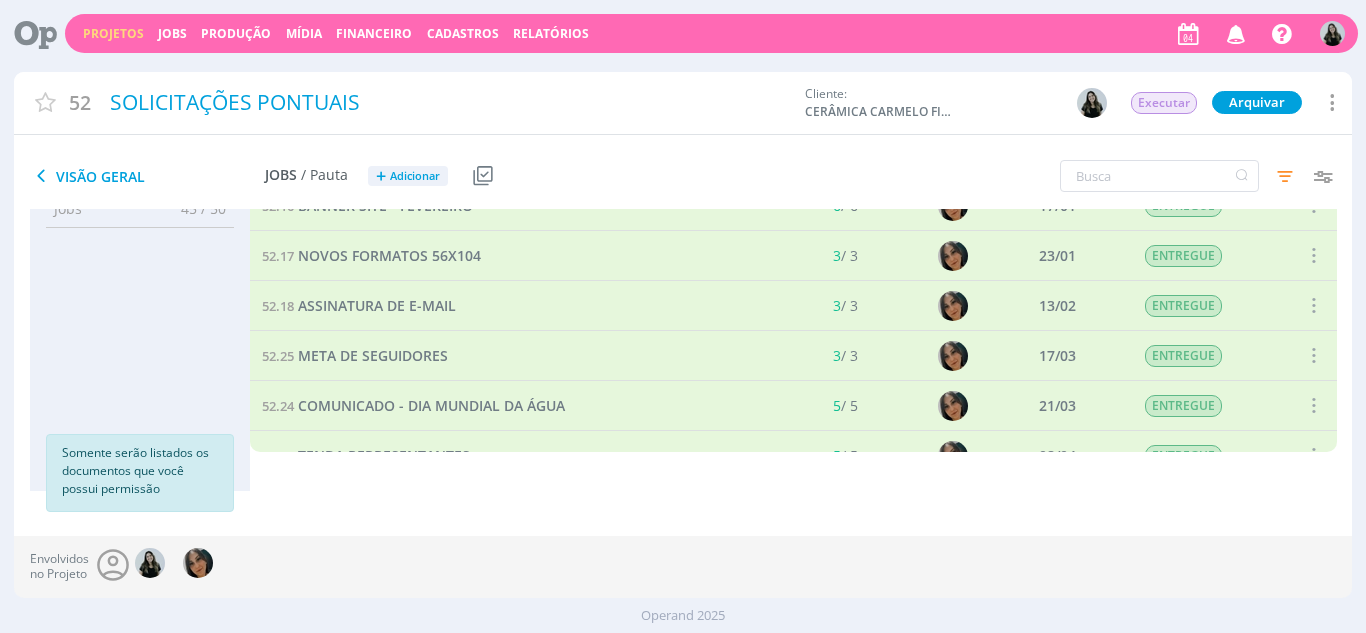 scroll, scrollTop: 0, scrollLeft: 0, axis: both 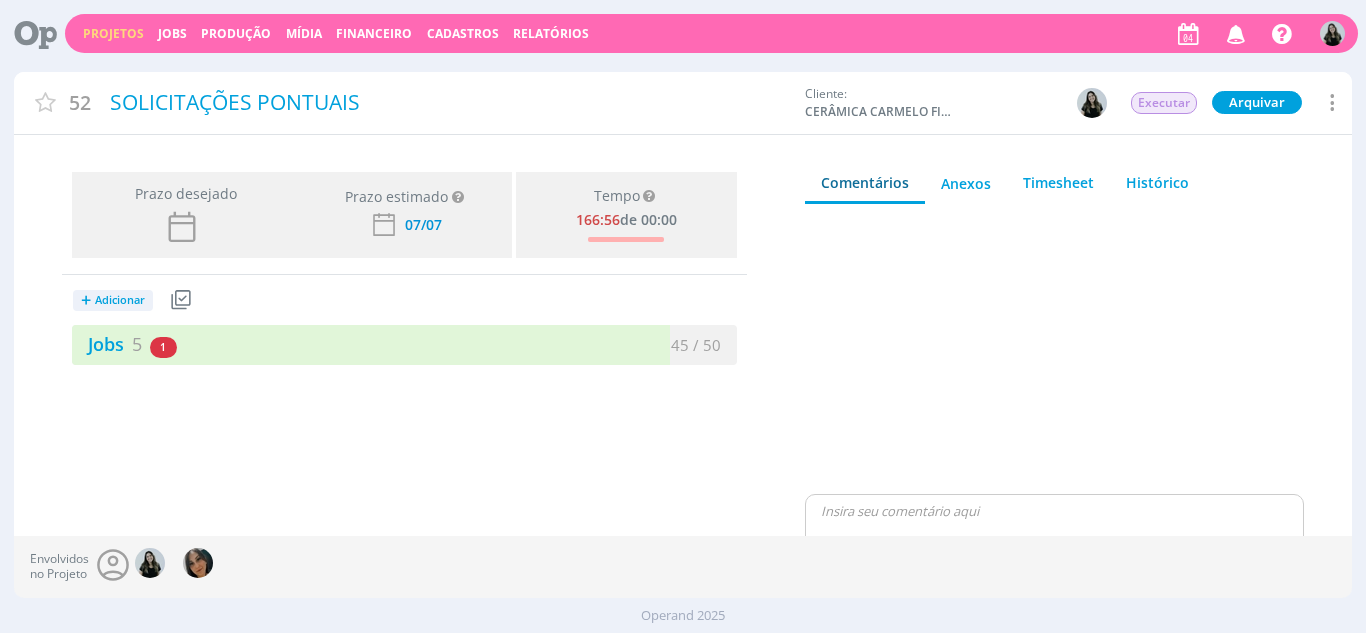 click on "Projetos" at bounding box center [113, 33] 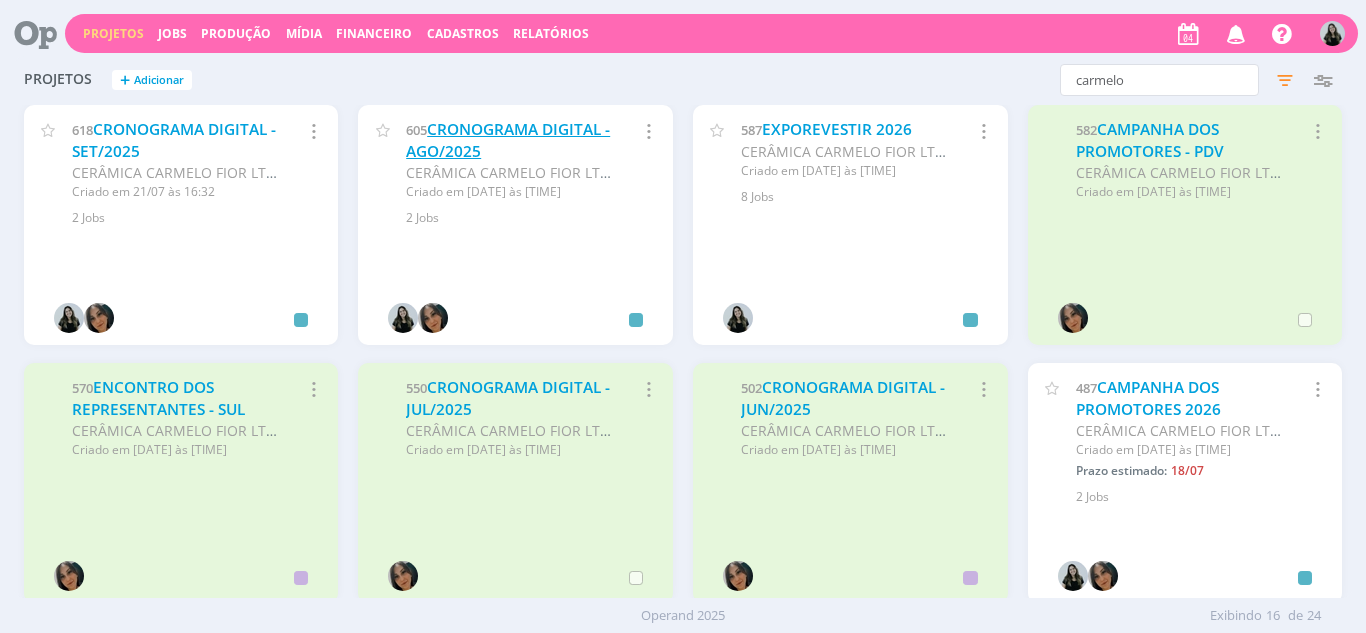click on "CRONOGRAMA DIGITAL - AGO/2025" at bounding box center (508, 140) 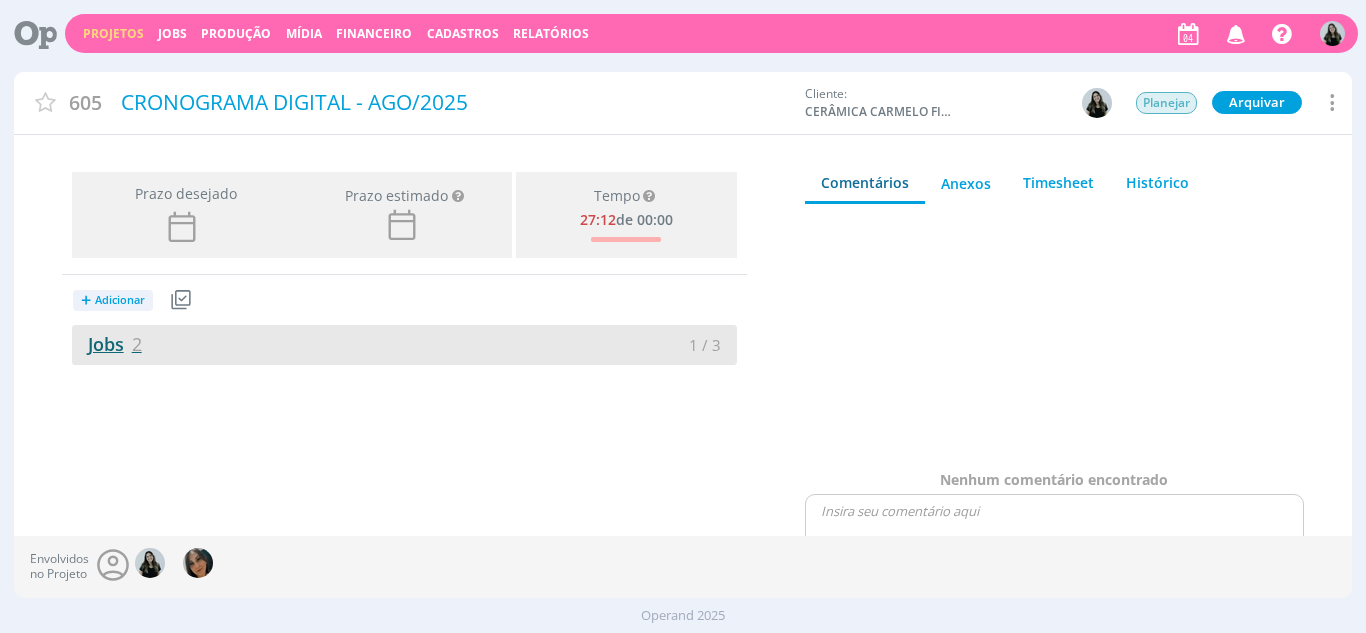 click on "Jobs 2" at bounding box center [107, 344] 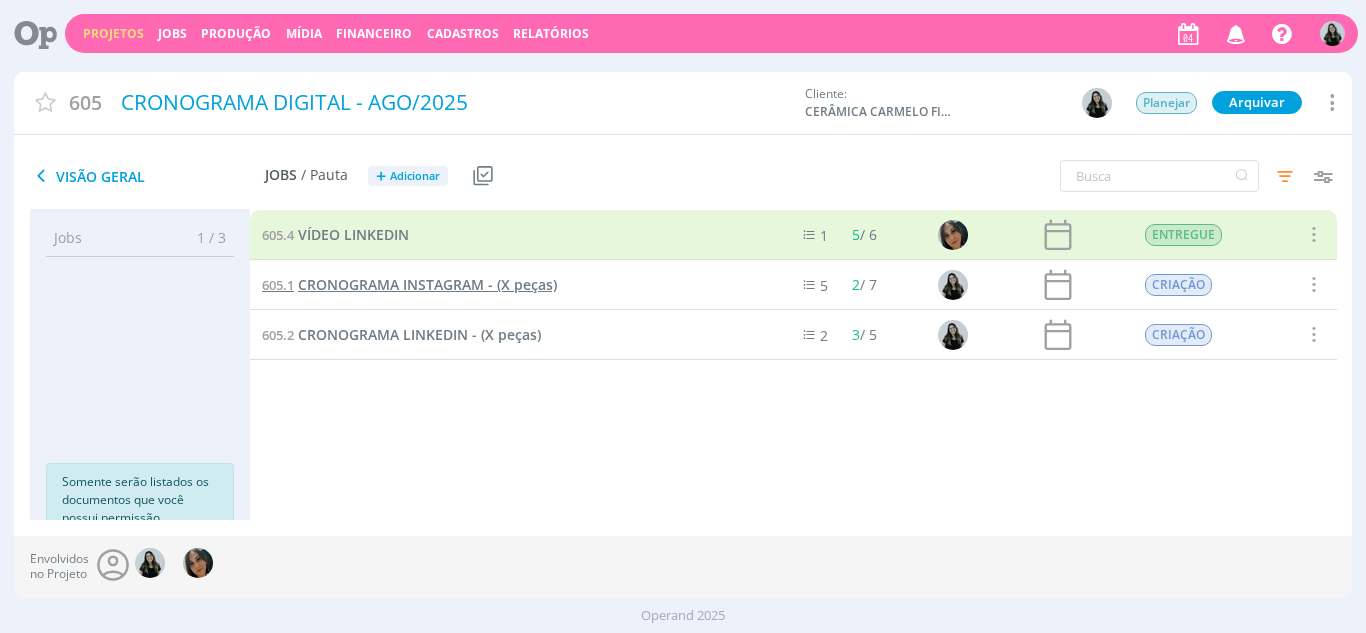 click on "CRONOGRAMA INSTAGRAM - (X peças)" at bounding box center (427, 284) 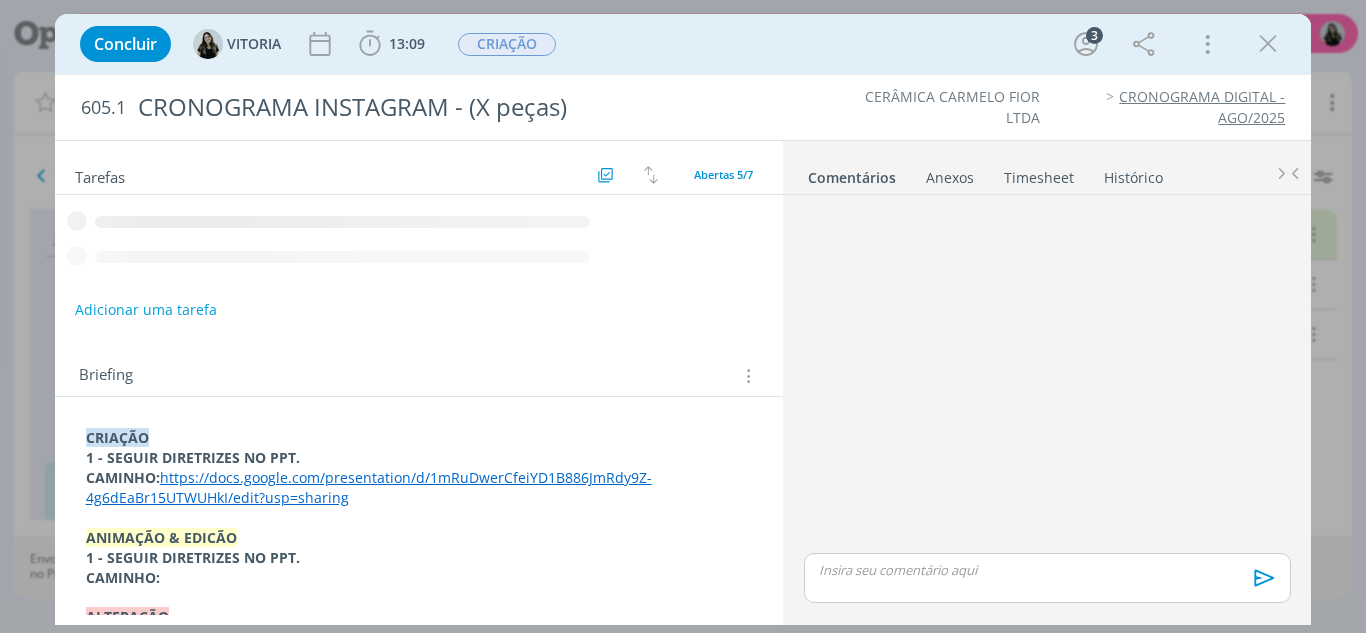 click at bounding box center [1047, 570] 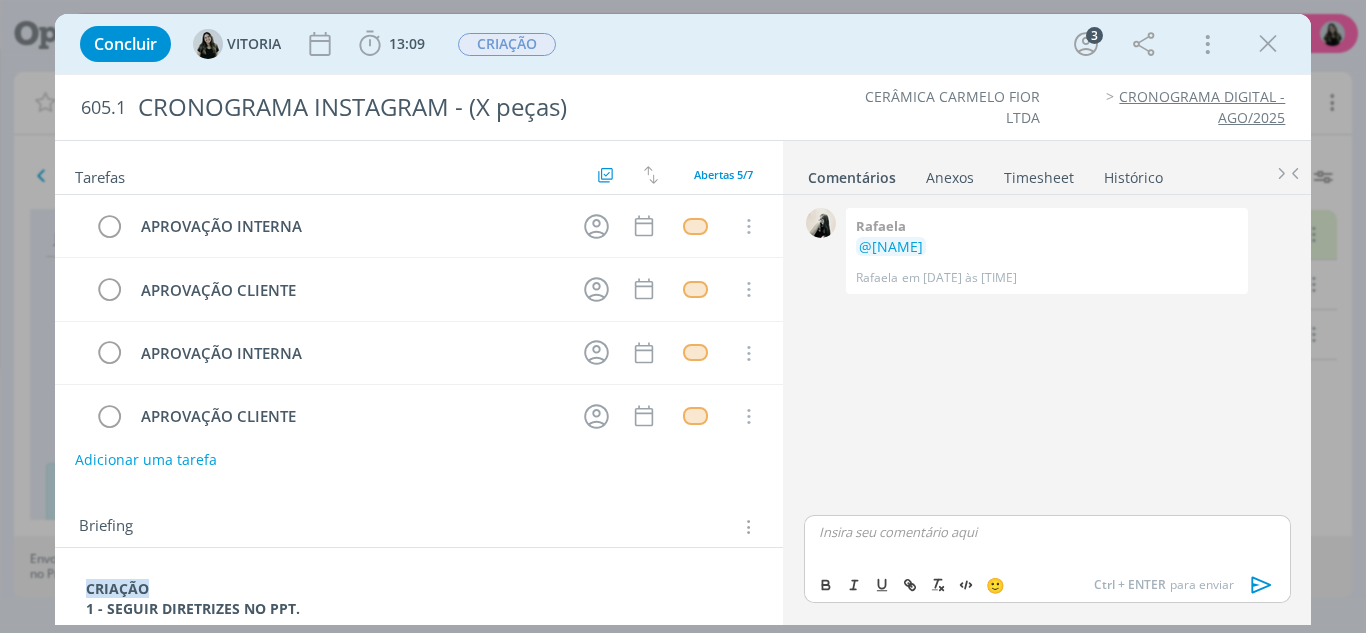 type 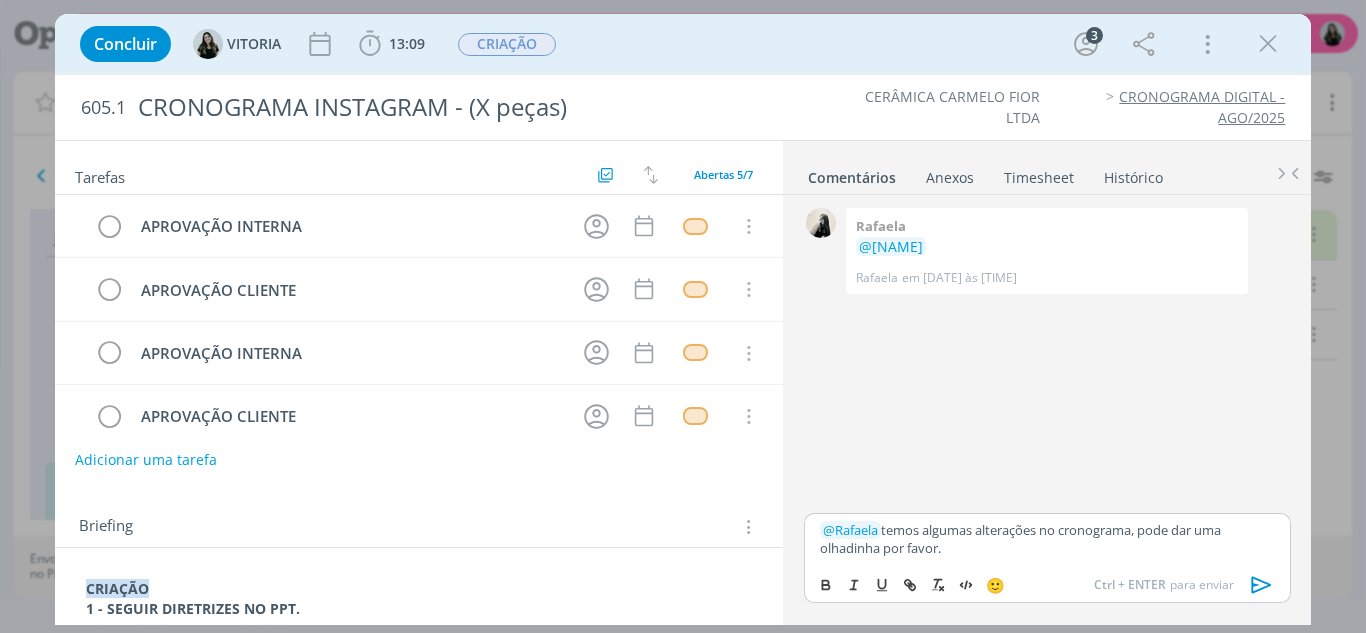 drag, startPoint x: 999, startPoint y: 552, endPoint x: 813, endPoint y: 522, distance: 188.40382 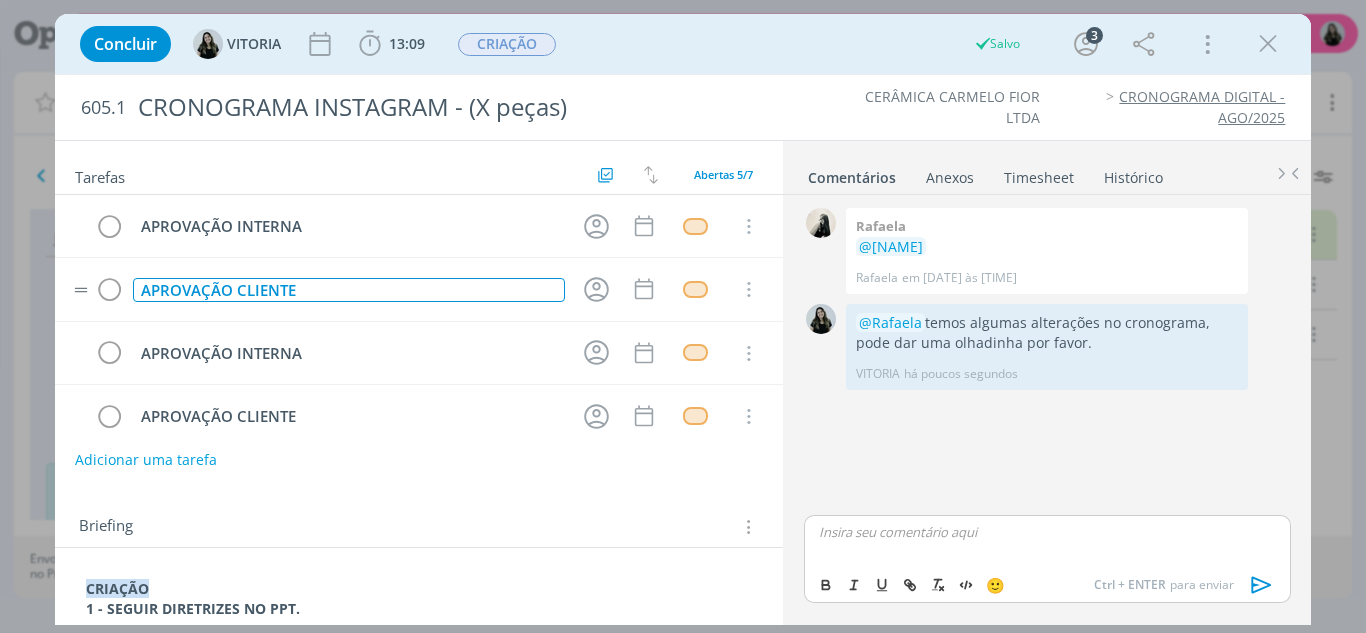 click on "APROVAÇÃO CLIENTE" at bounding box center [349, 290] 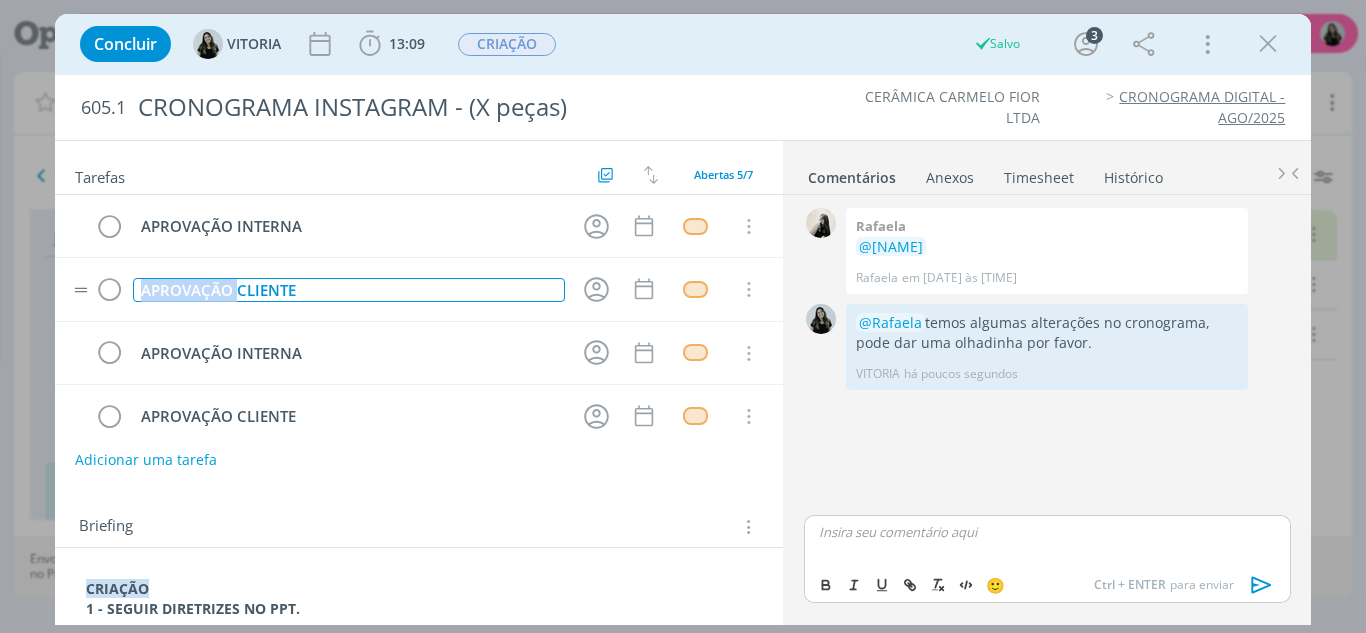 click on "APROVAÇÃO CLIENTE" at bounding box center (349, 290) 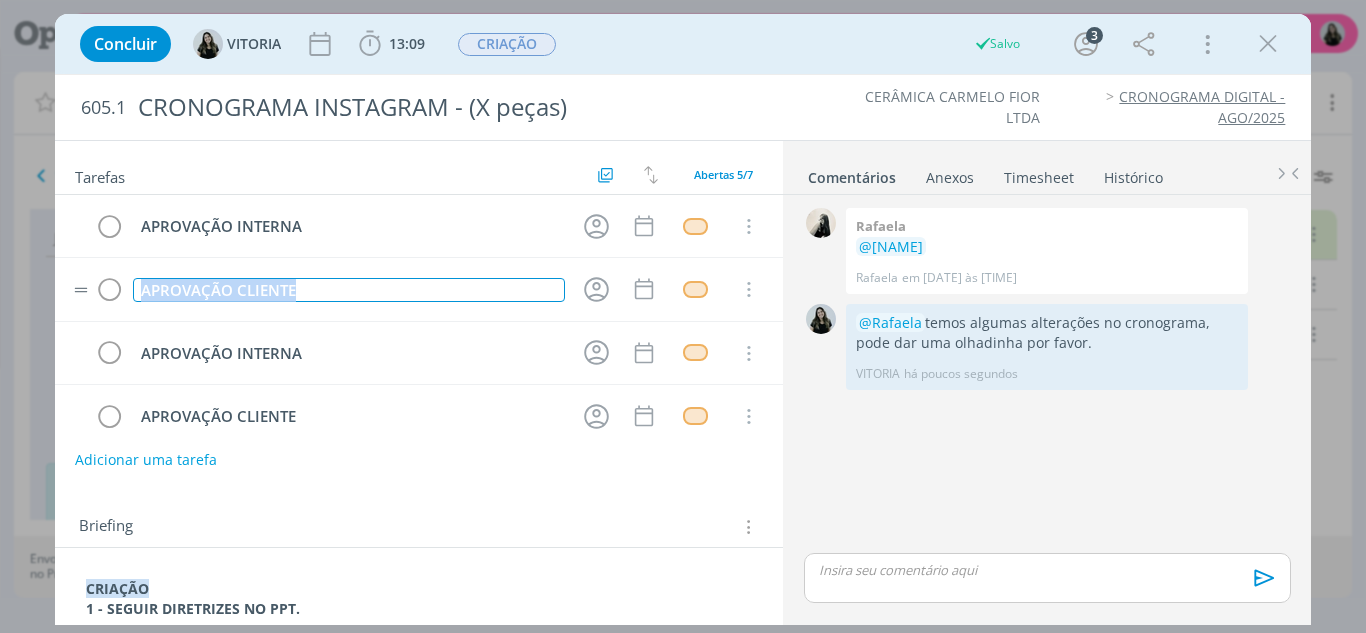 click on "APROVAÇÃO CLIENTE" at bounding box center (349, 290) 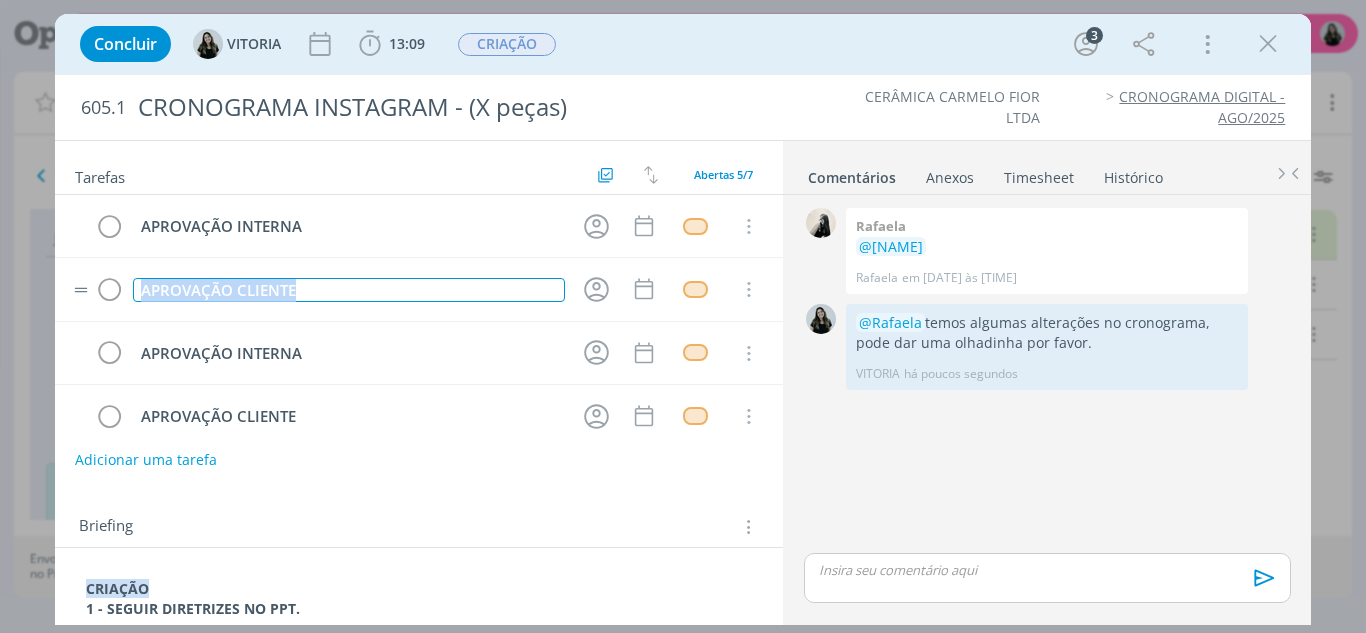 click on "APROVAÇÃO CLIENTE" at bounding box center (349, 290) 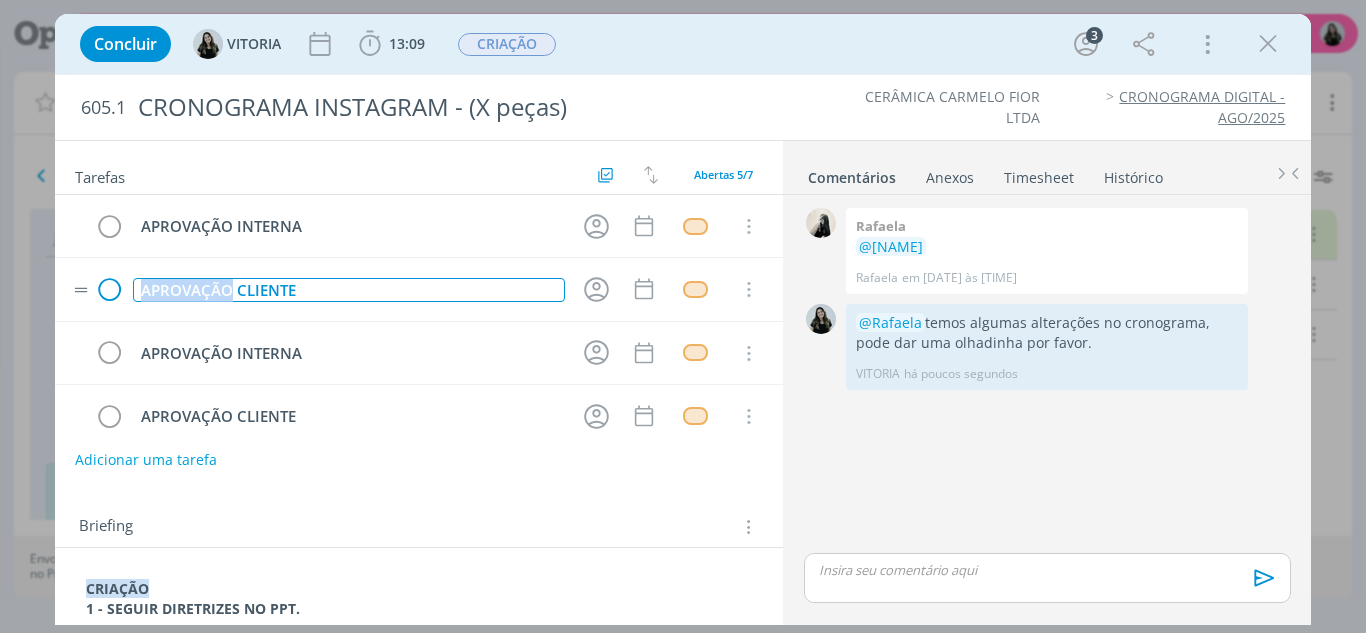 drag, startPoint x: 179, startPoint y: 280, endPoint x: 116, endPoint y: 280, distance: 63 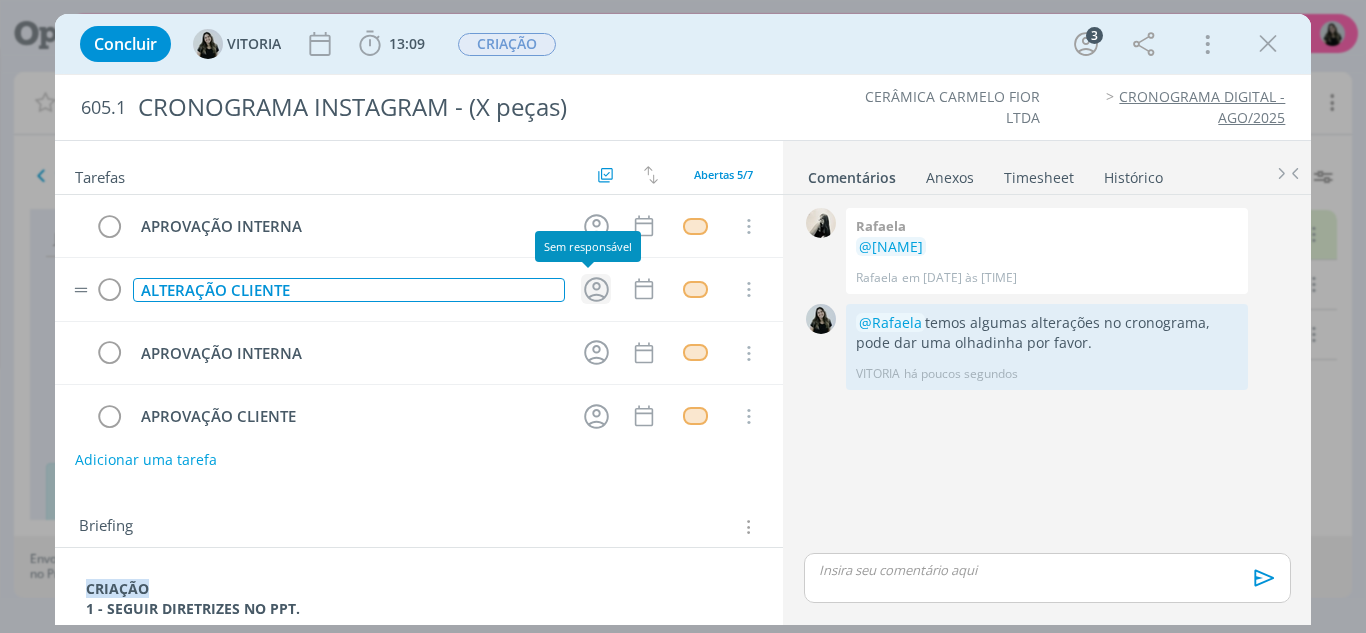 click 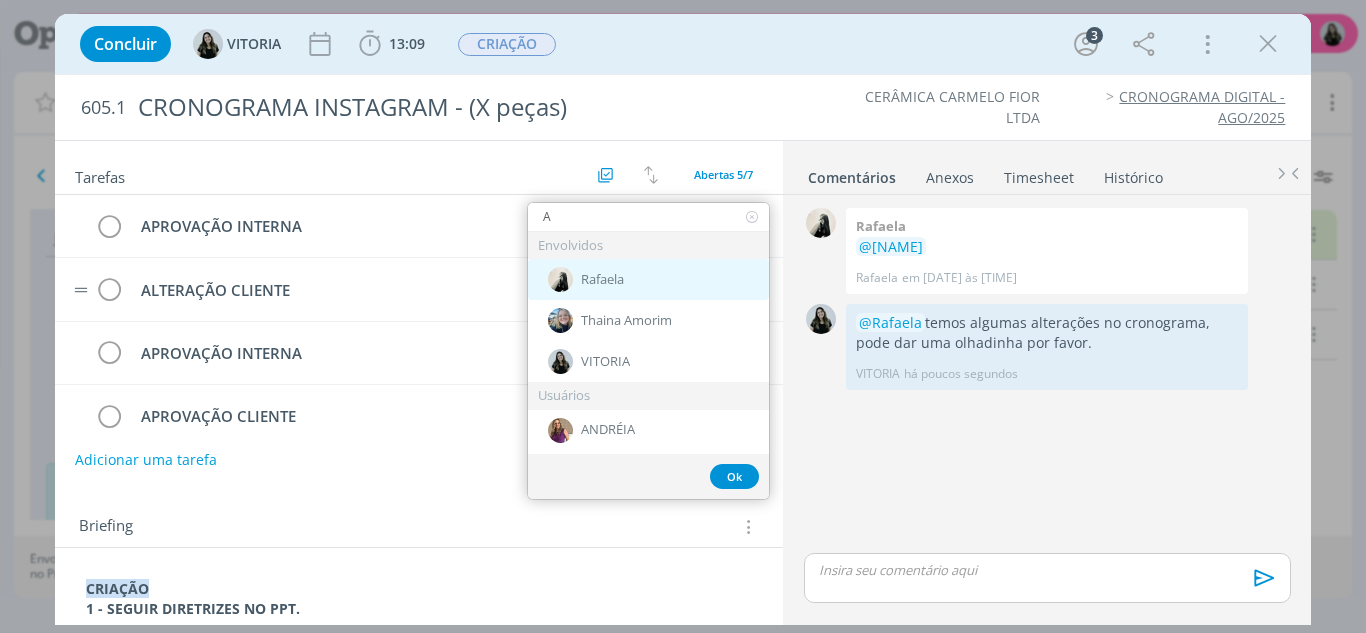 type on "A" 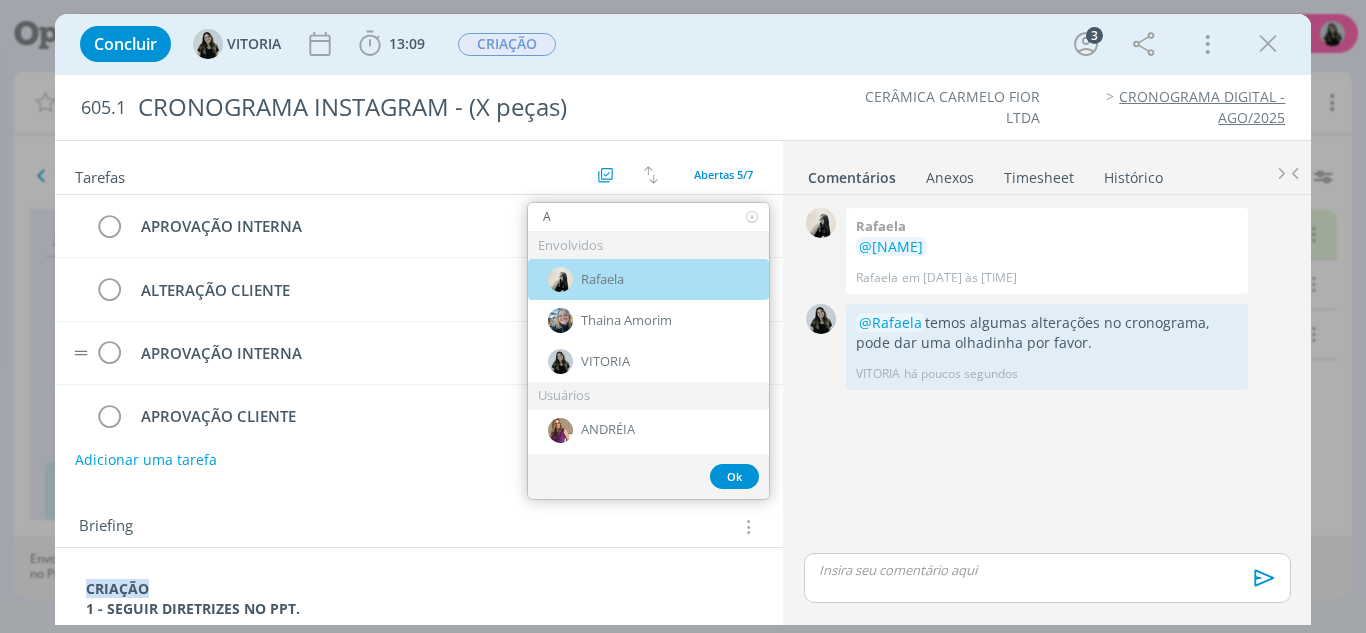 drag, startPoint x: 650, startPoint y: 291, endPoint x: 642, endPoint y: 321, distance: 31.04835 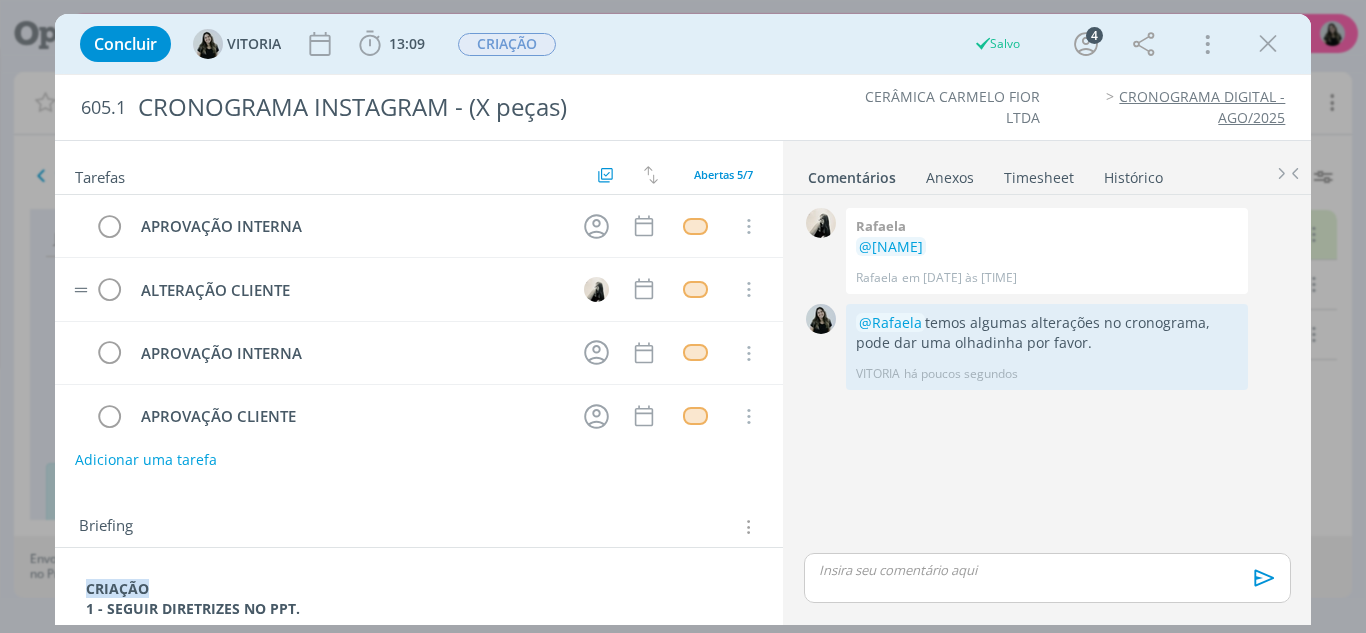 type 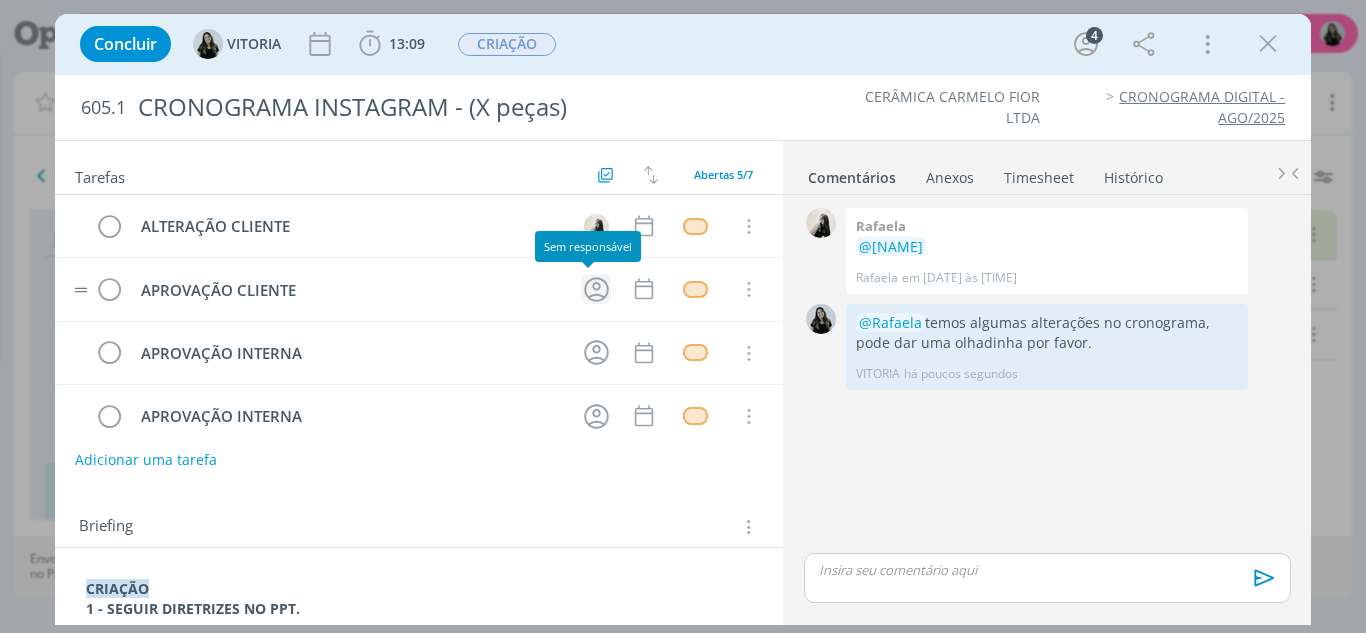 click 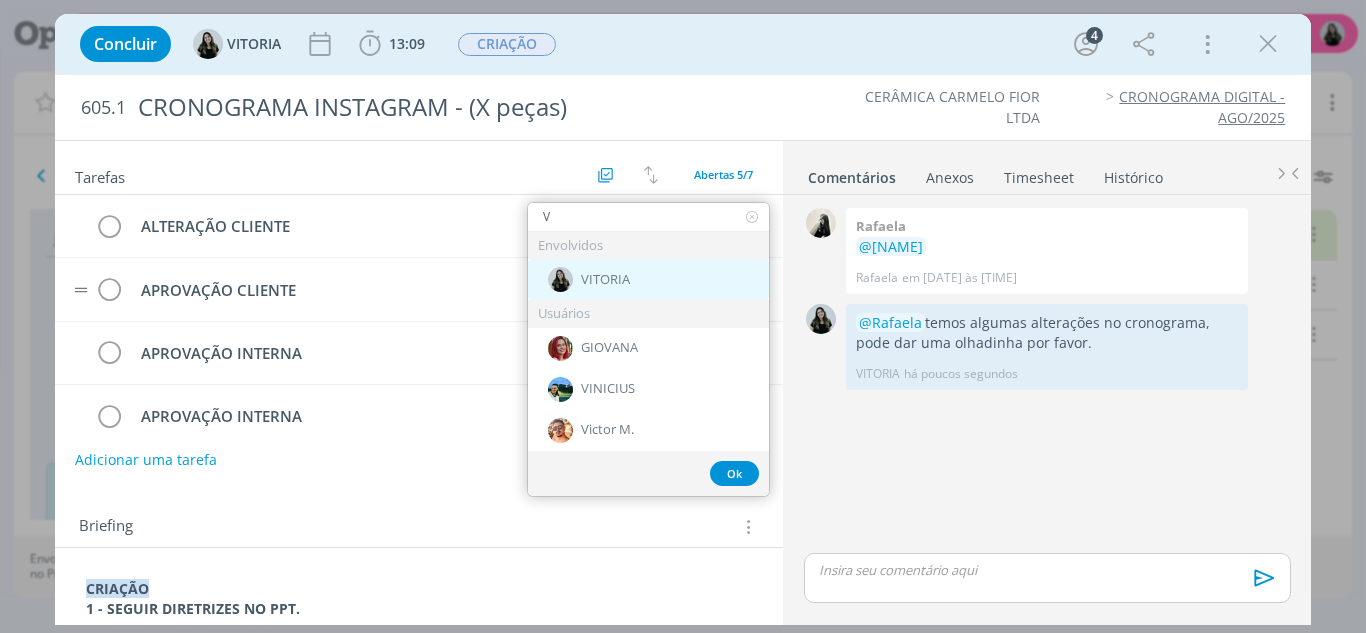 type on "V" 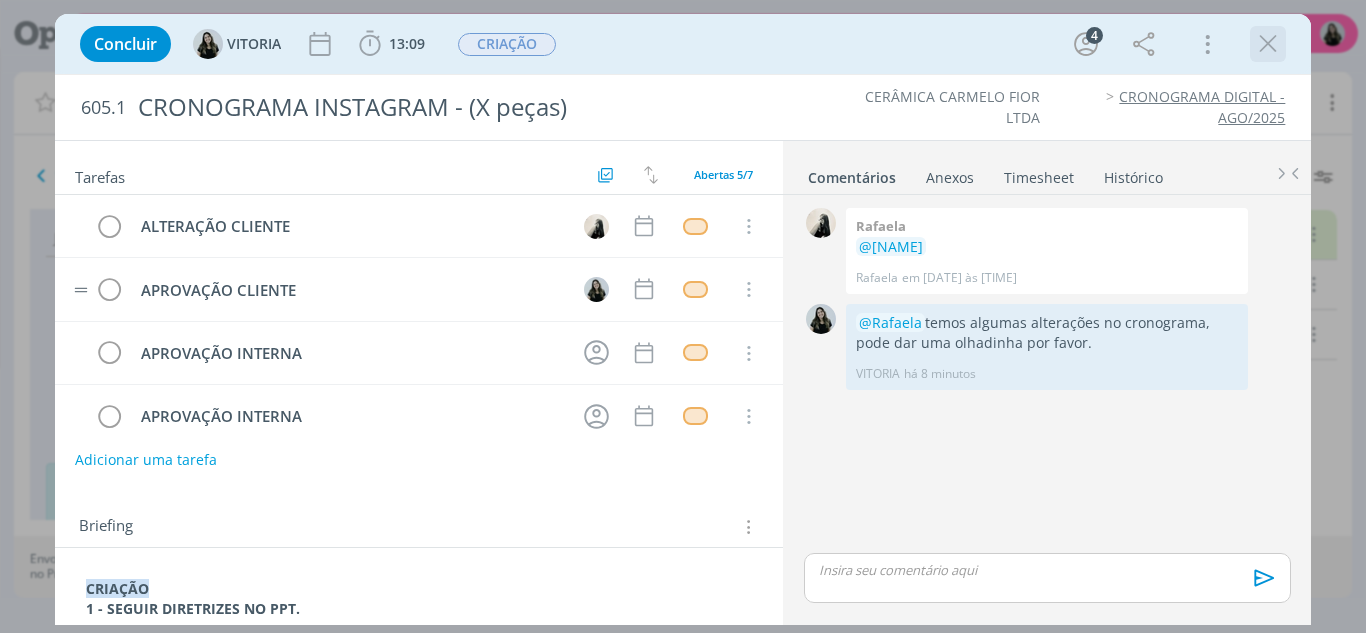 click at bounding box center [1268, 44] 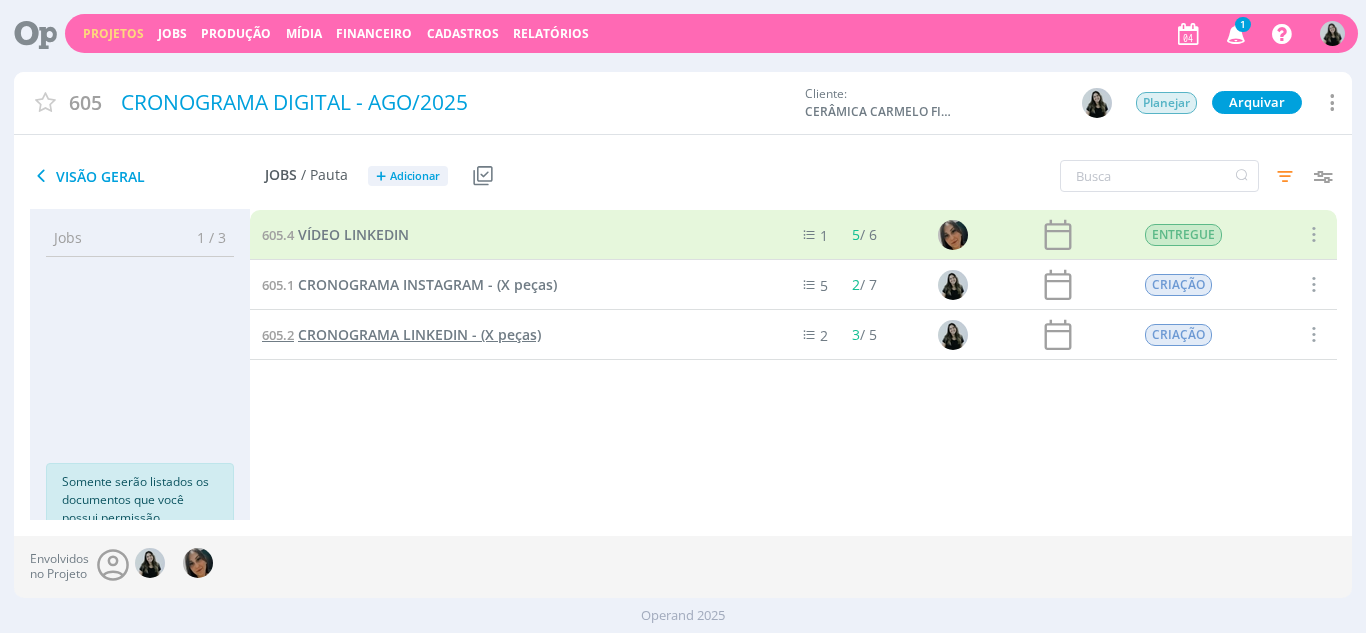 click on "CRONOGRAMA LINKEDIN - (X peças)" at bounding box center [419, 334] 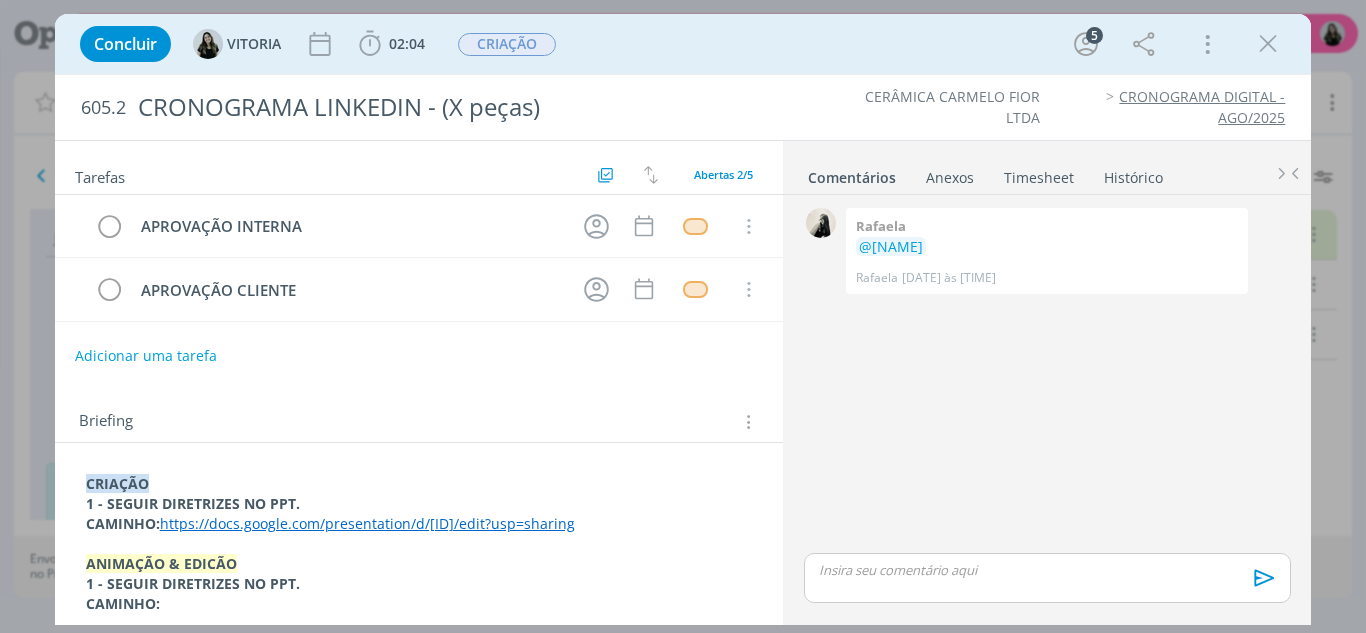 click on "https://docs.google.com/presentation/d/10bbFzyi3-9Cw_uh0PhqqU53hQcV72K4wlsEQr8Hxq2c/edit?usp=sharing" at bounding box center [367, 523] 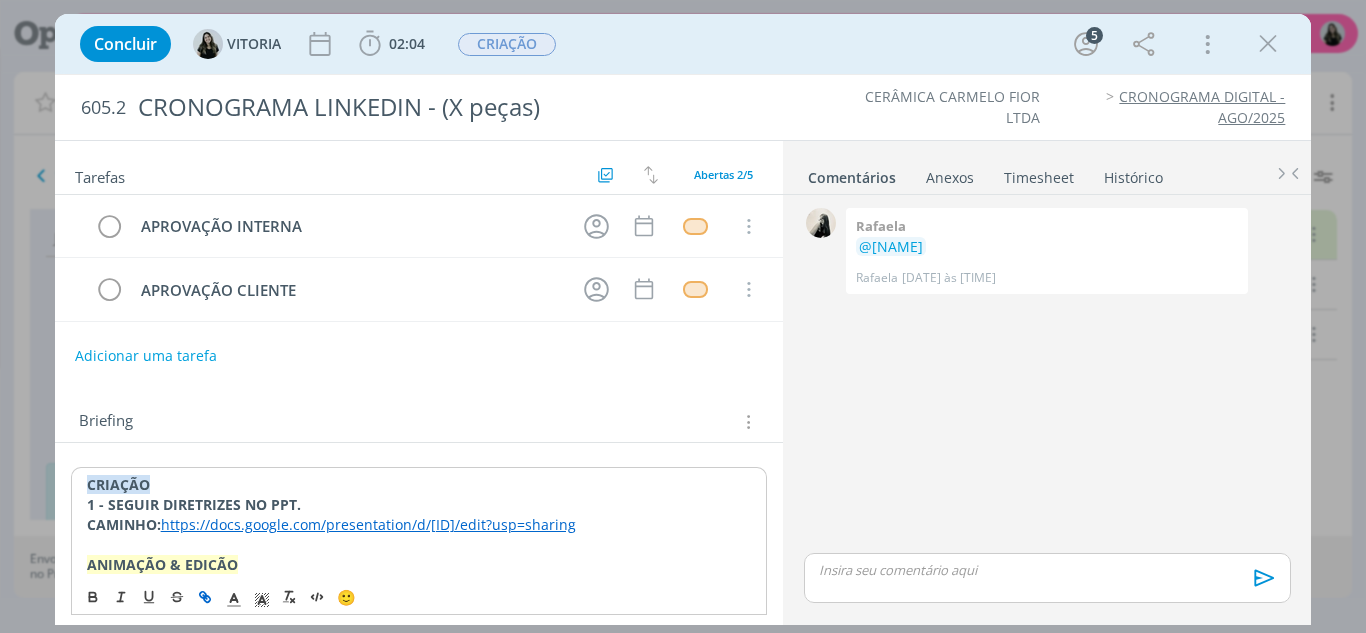 scroll, scrollTop: 100, scrollLeft: 0, axis: vertical 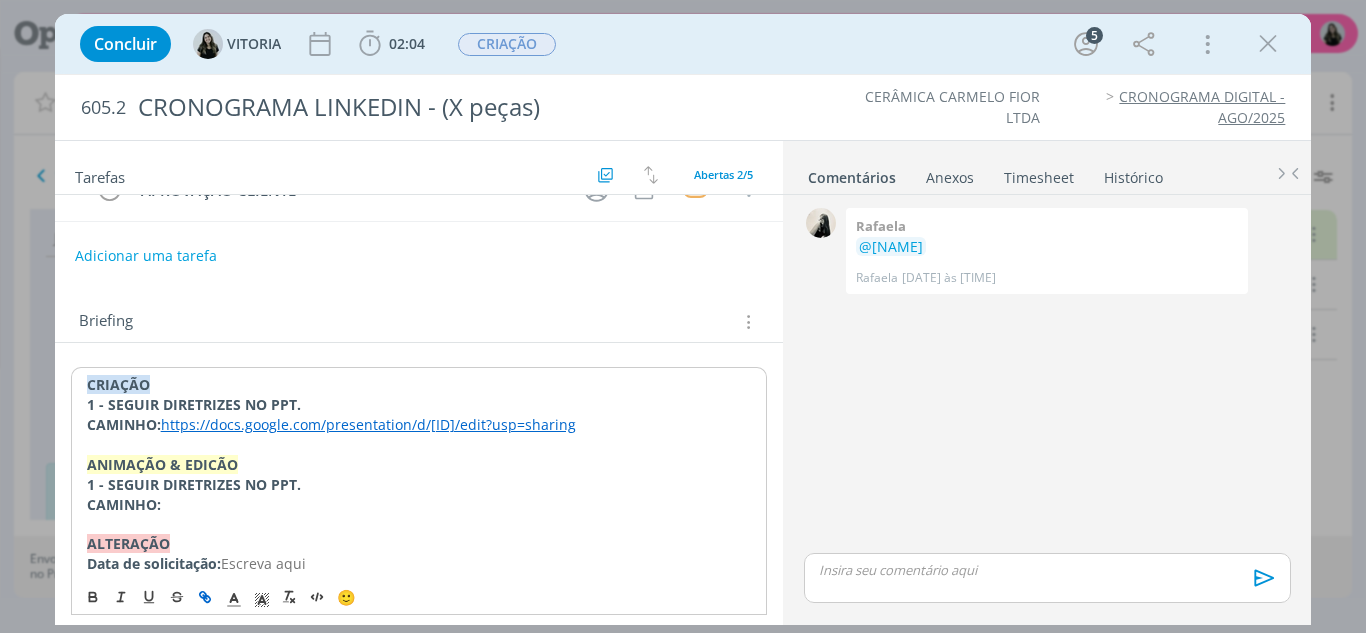 click on "https://docs.google.com/presentation/d/10bbFzyi3-9Cw_uh0PhqqU53hQcV72K4wlsEQr8Hxq2c/edit?usp=sharing" at bounding box center (368, 424) 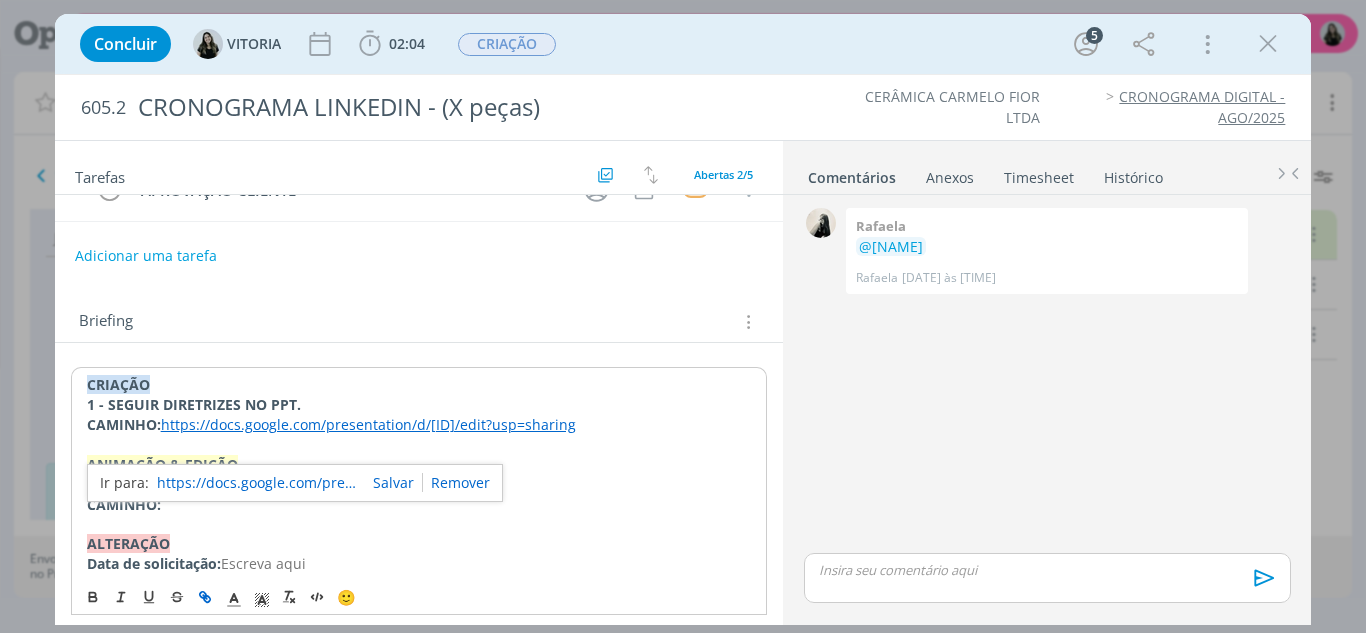 click on "https://docs.google.com/presentation/d/10bbFzyi3-9Cw_uh0PhqqU53hQcV72K4wlsEQr8Hxq2c/edit?usp=sharing" at bounding box center [257, 483] 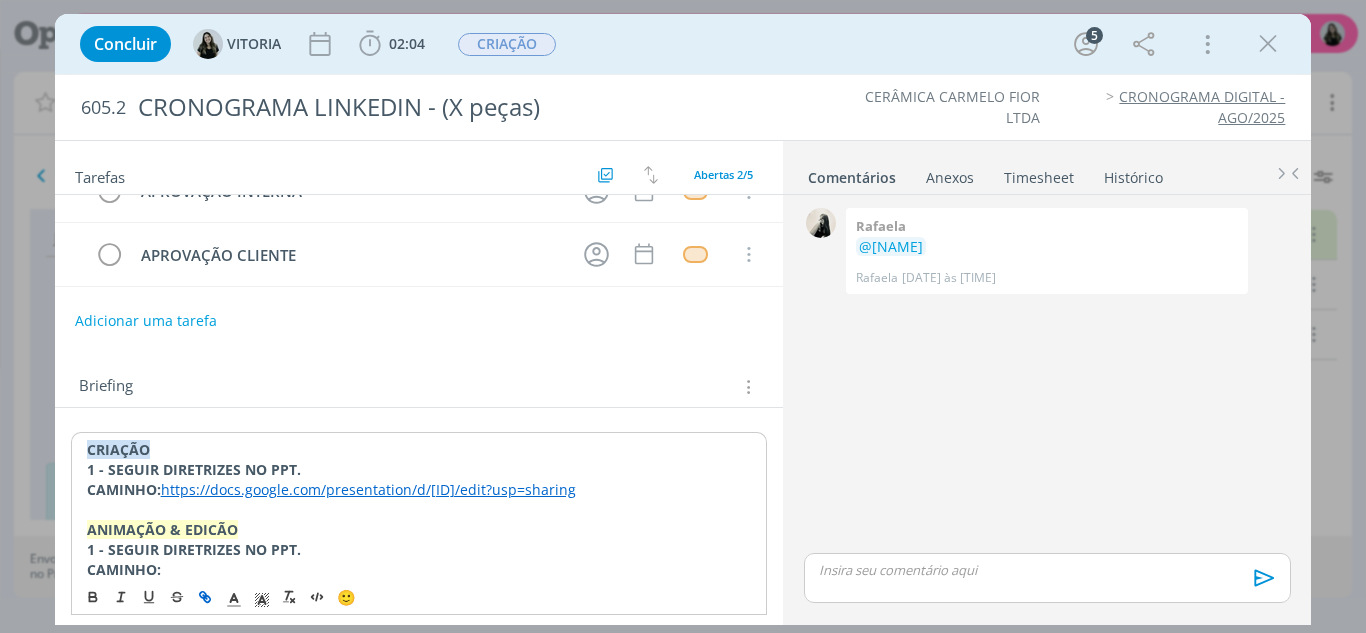 scroll, scrollTop: 0, scrollLeft: 0, axis: both 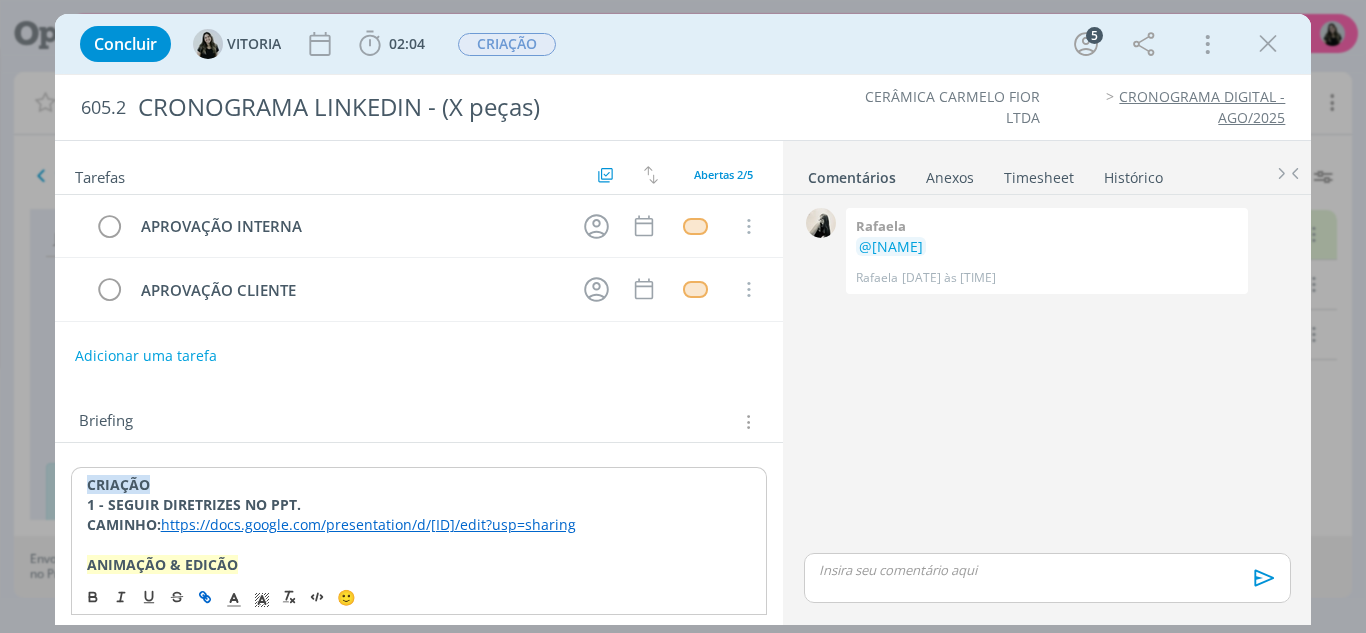 click on "https://docs.google.com/presentation/d/10bbFzyi3-9Cw_uh0PhqqU53hQcV72K4wlsEQr8Hxq2c/edit?usp=sharing" at bounding box center (368, 524) 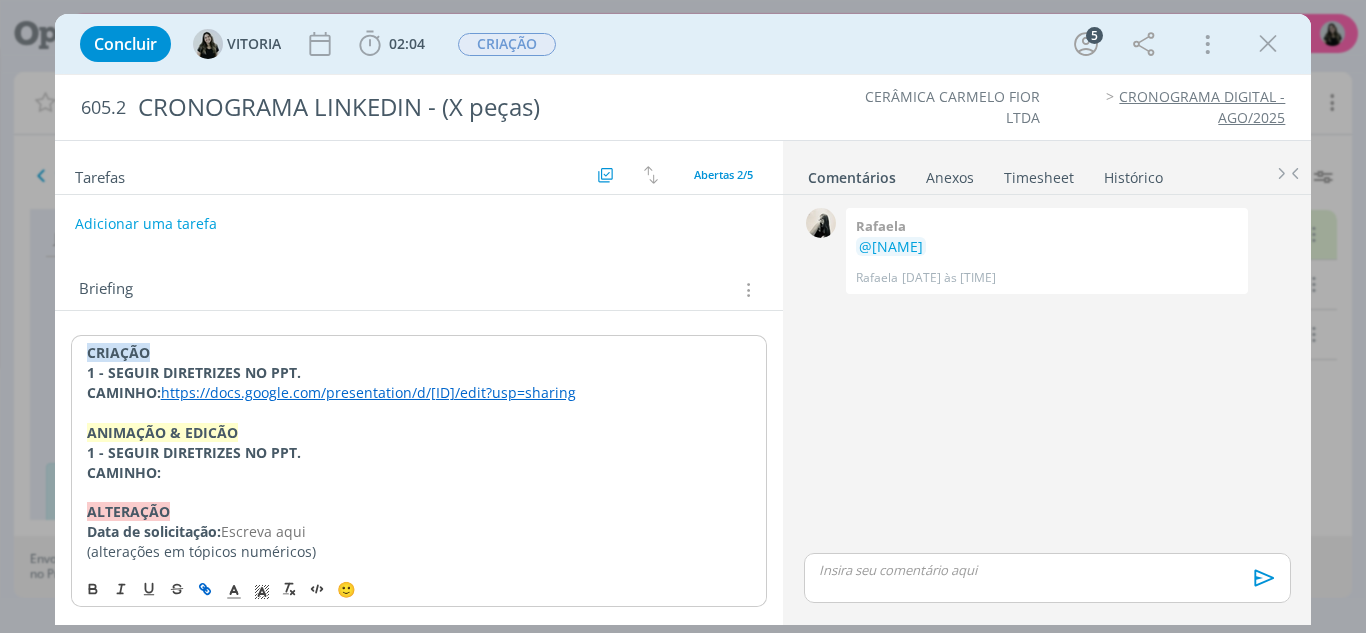 scroll, scrollTop: 152, scrollLeft: 0, axis: vertical 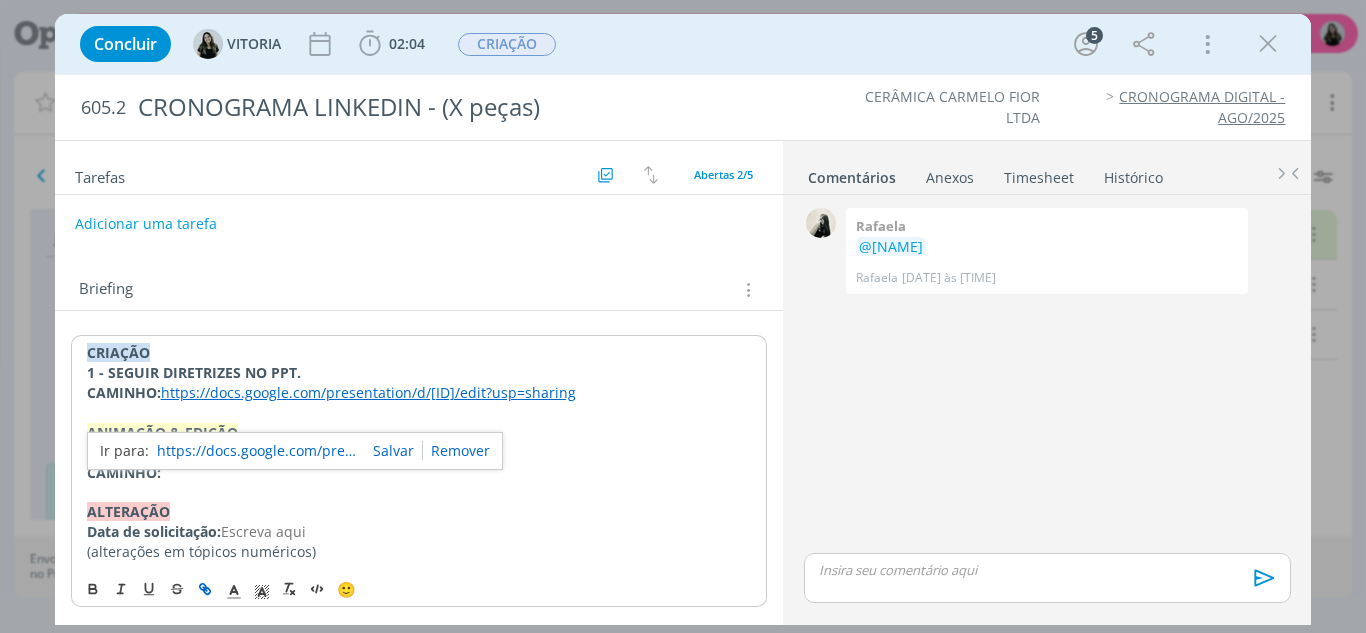 click on "https://docs.google.com/presentation/d/10bbFzyi3-9Cw_uh0PhqqU53hQcV72K4wlsEQr8Hxq2c/edit?usp=sharing" at bounding box center [257, 451] 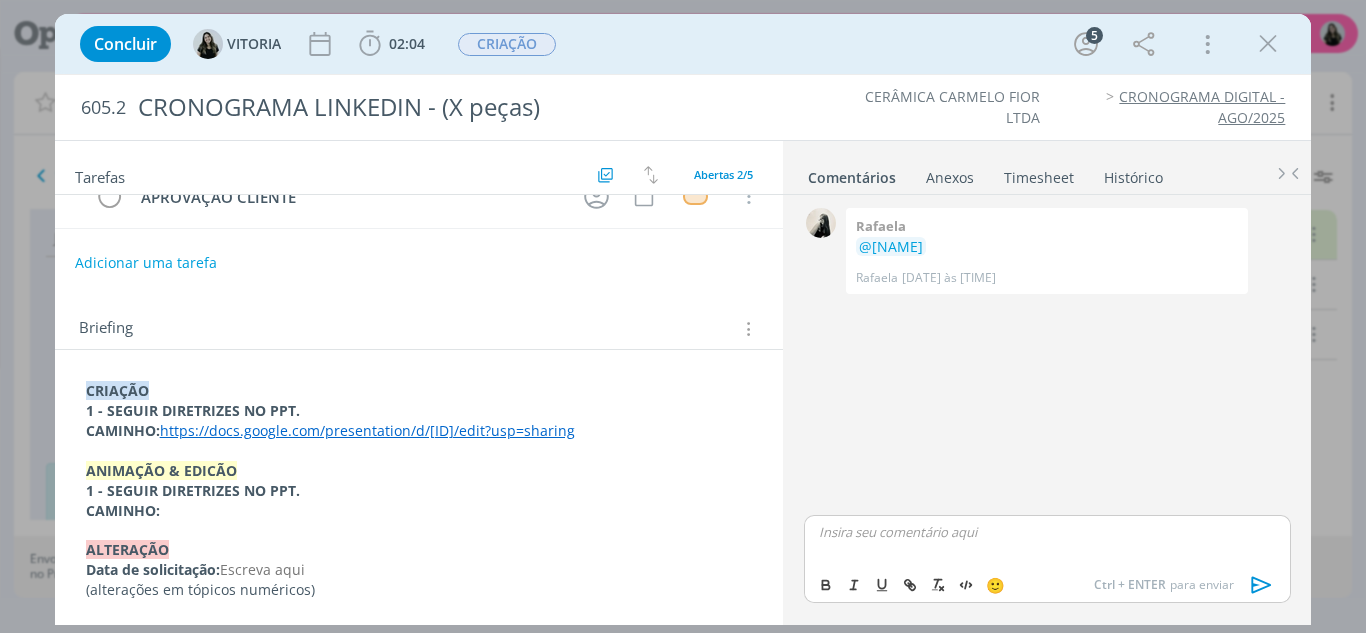 scroll, scrollTop: 113, scrollLeft: 0, axis: vertical 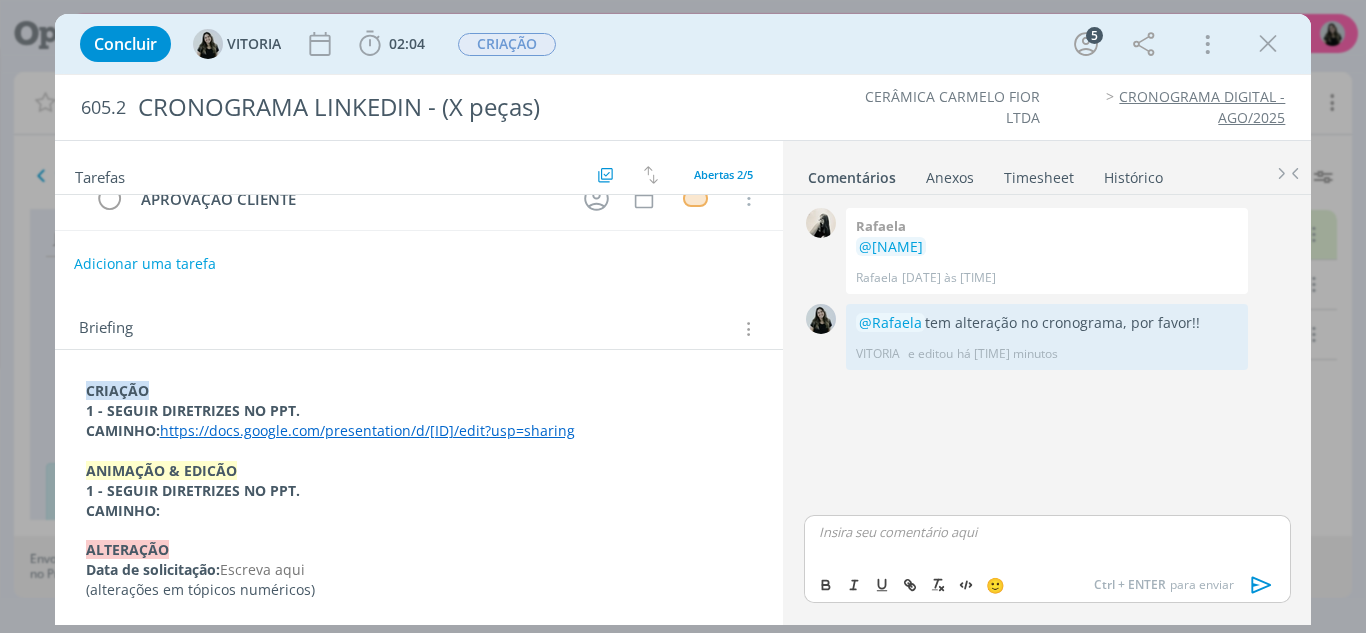 click on "Adicionar uma tarefa" at bounding box center [145, 264] 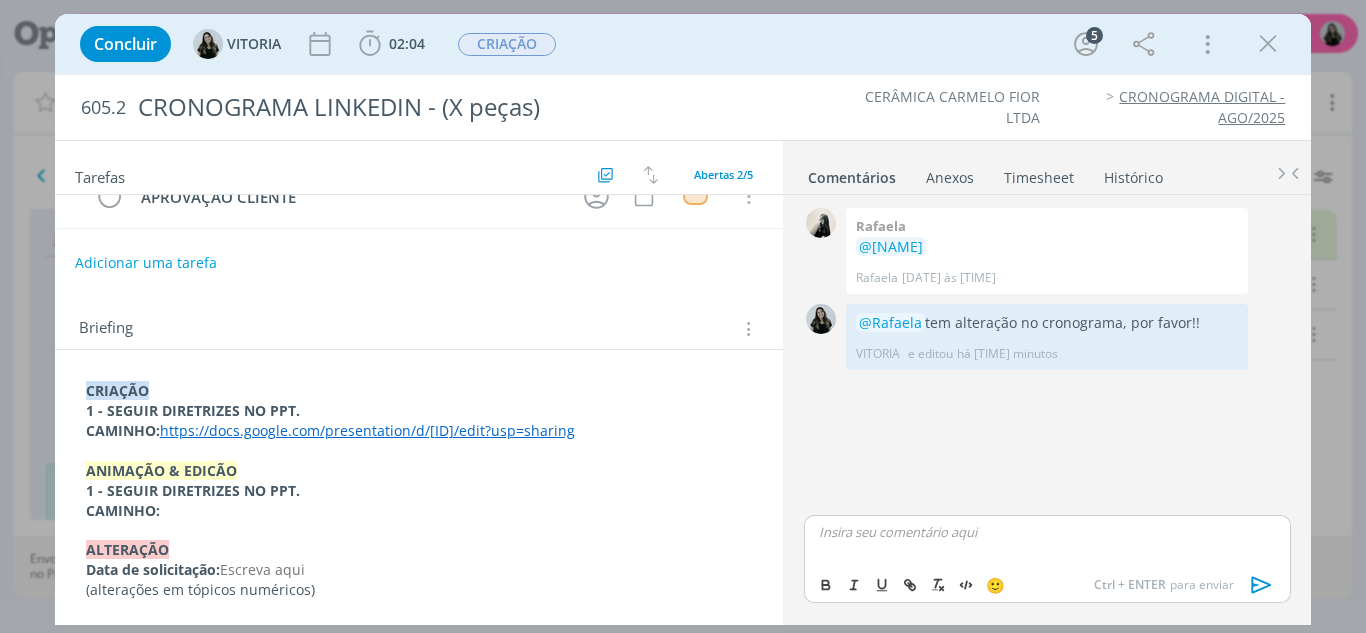 scroll, scrollTop: 110, scrollLeft: 0, axis: vertical 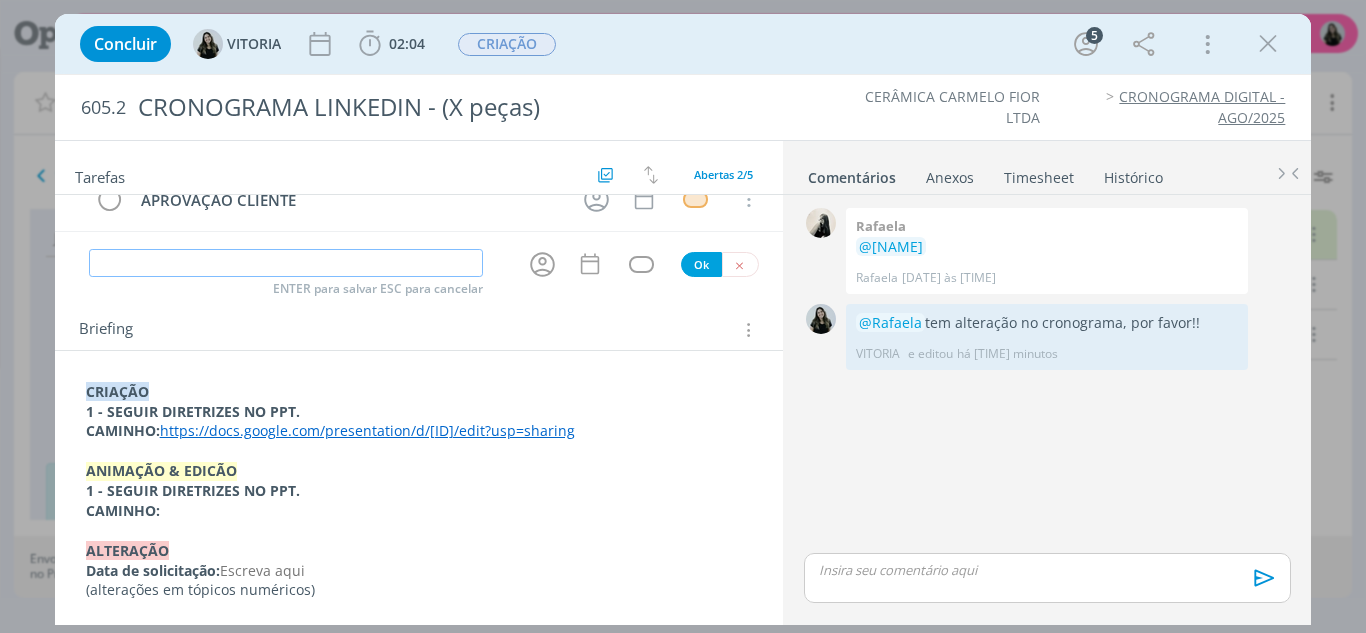 click at bounding box center [286, 263] 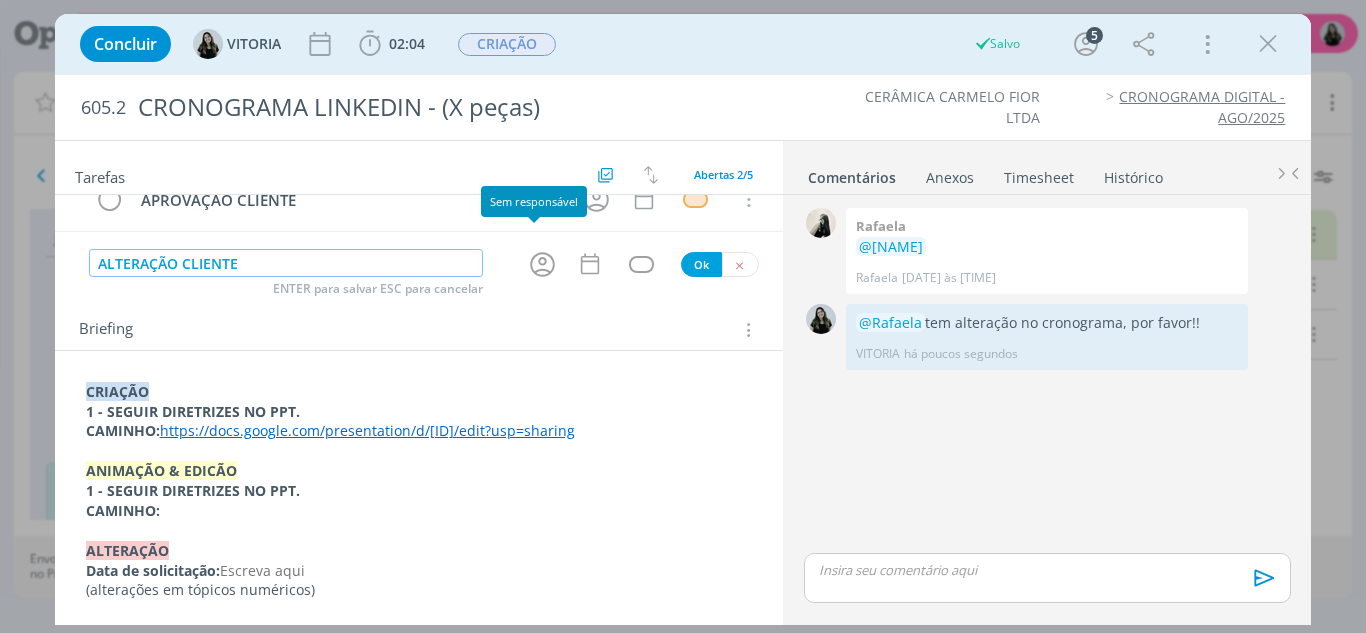 click 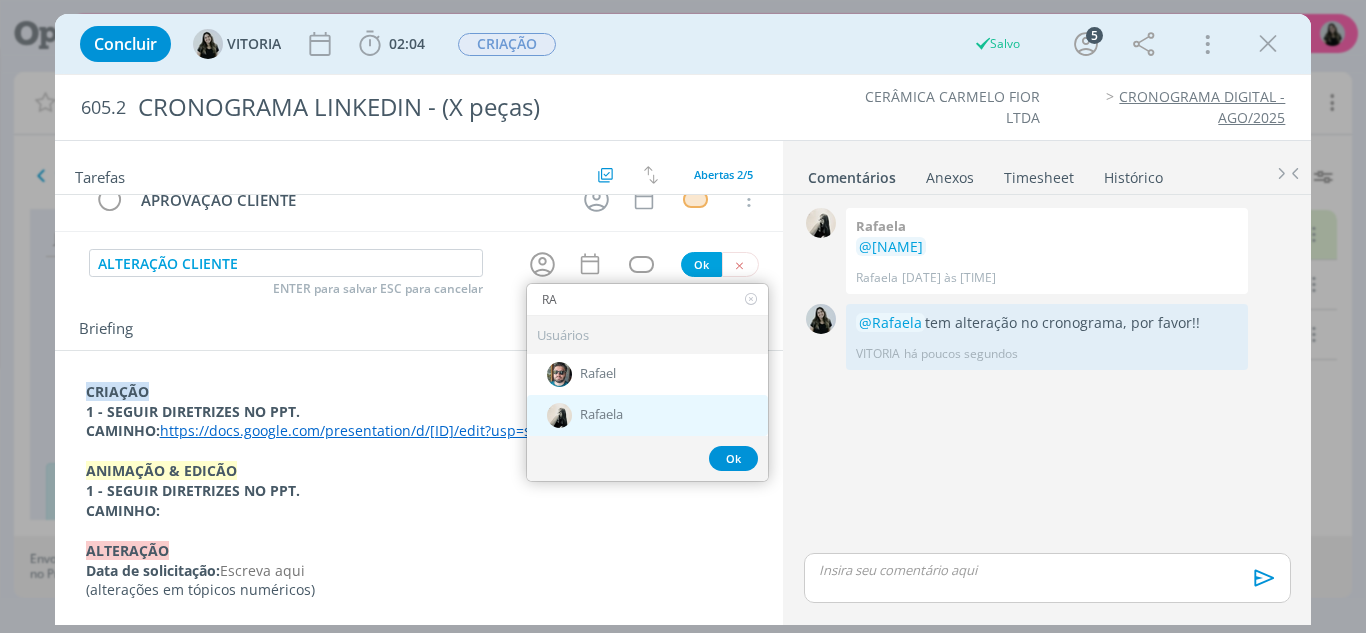 type on "RA" 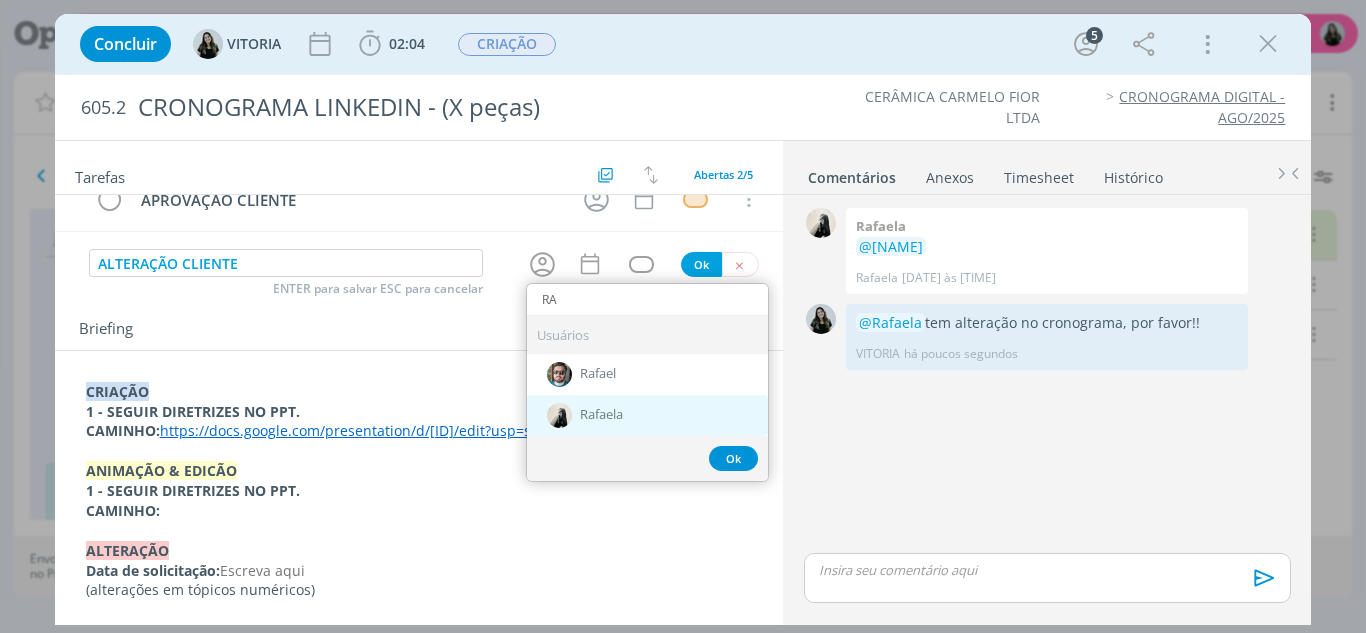 click on "Rafaela" at bounding box center [647, 414] 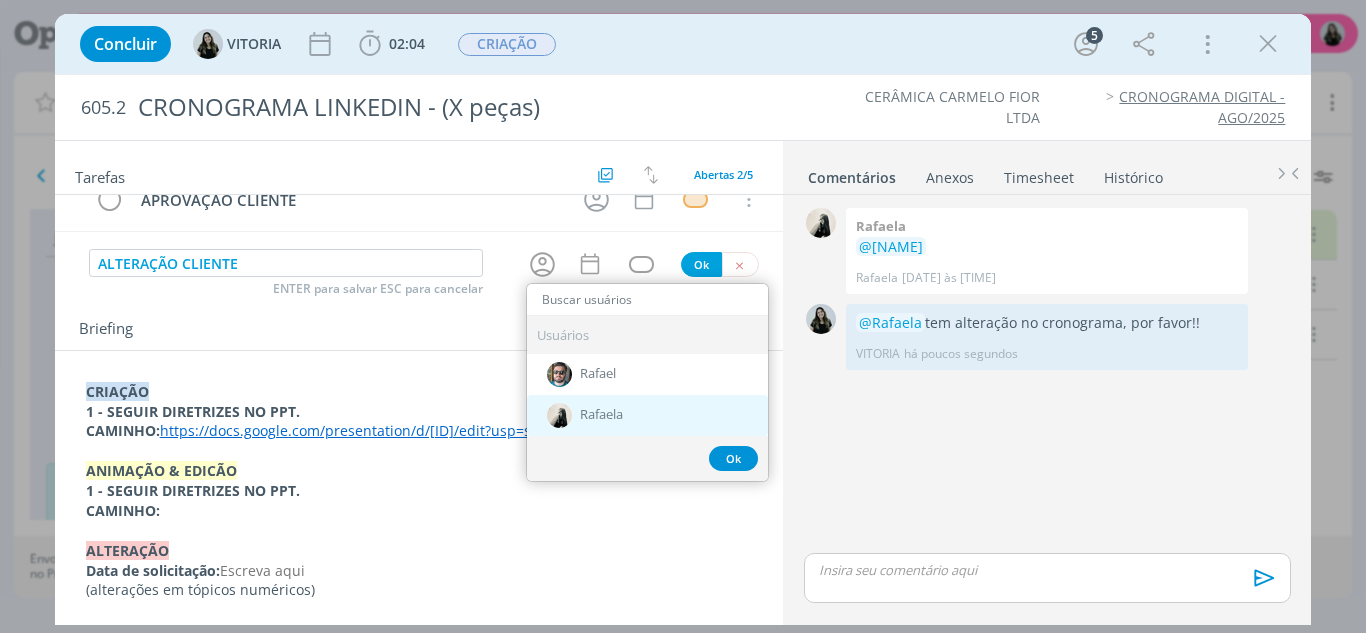 scroll, scrollTop: 107, scrollLeft: 0, axis: vertical 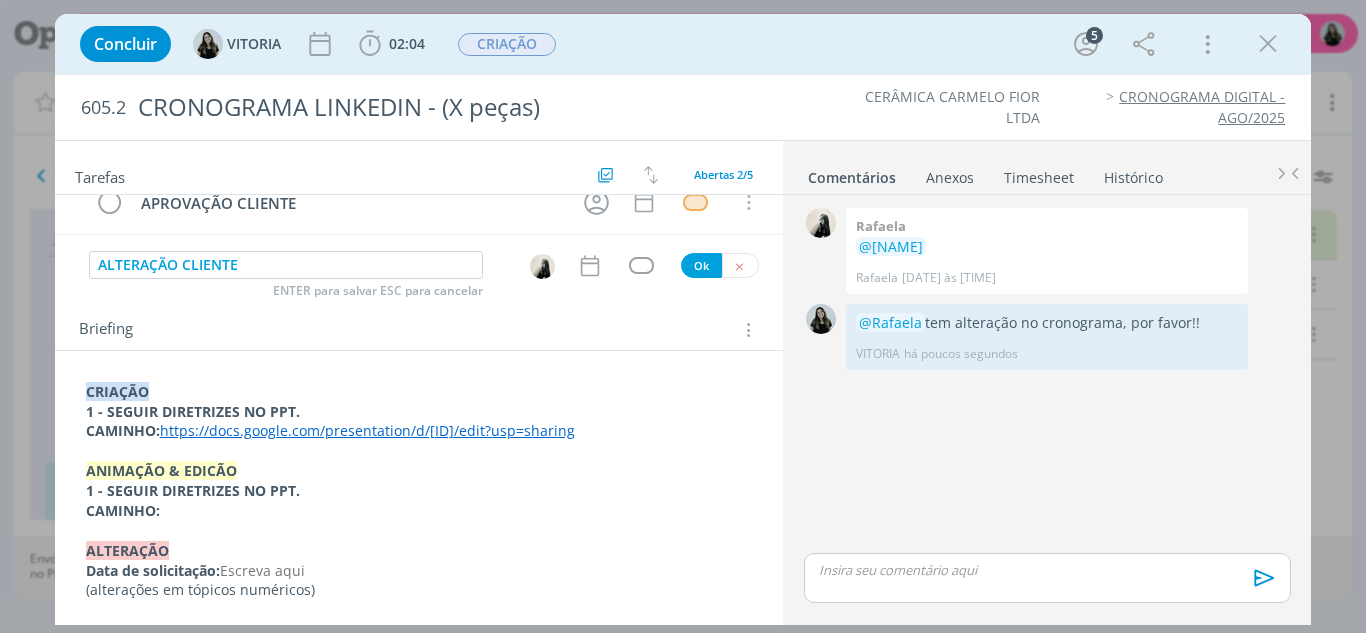 click at bounding box center (545, 266) 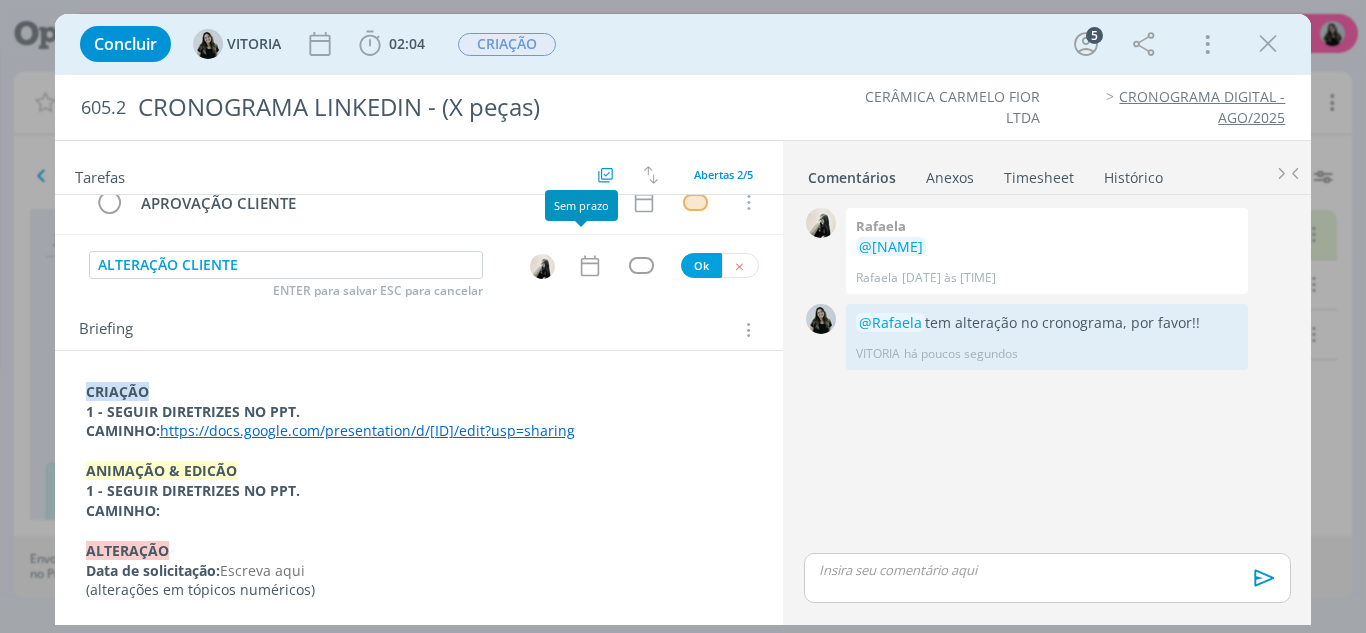 click 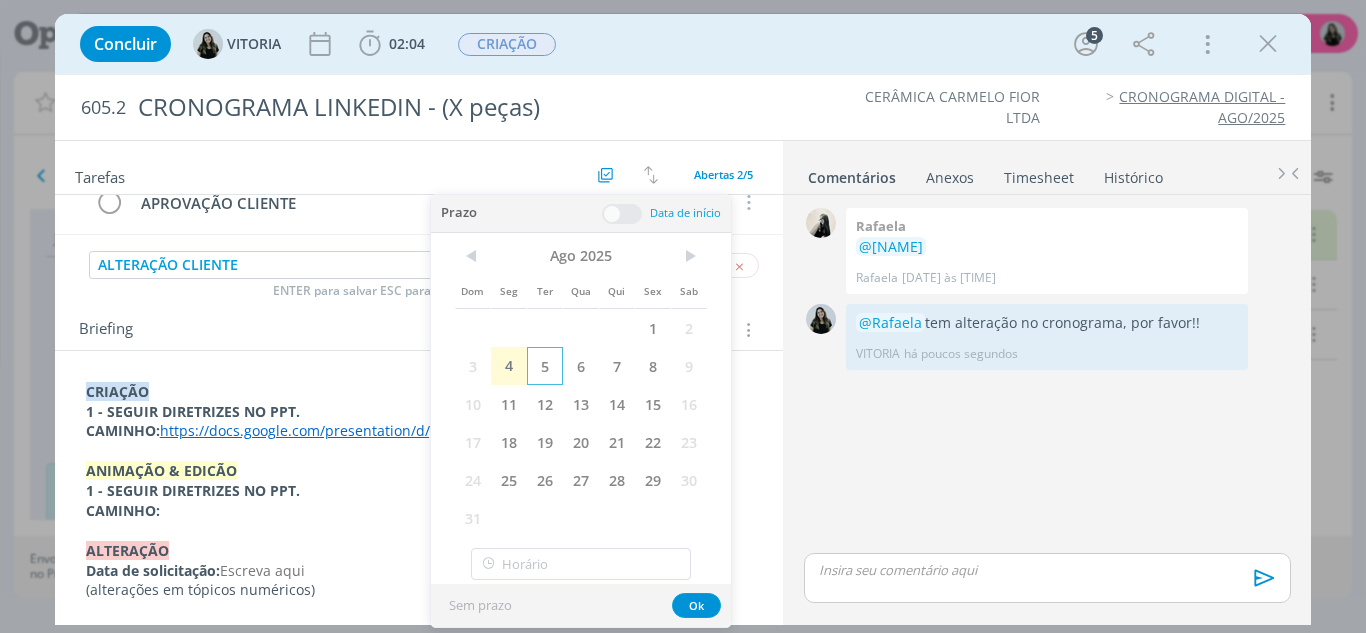click on "5" at bounding box center [545, 366] 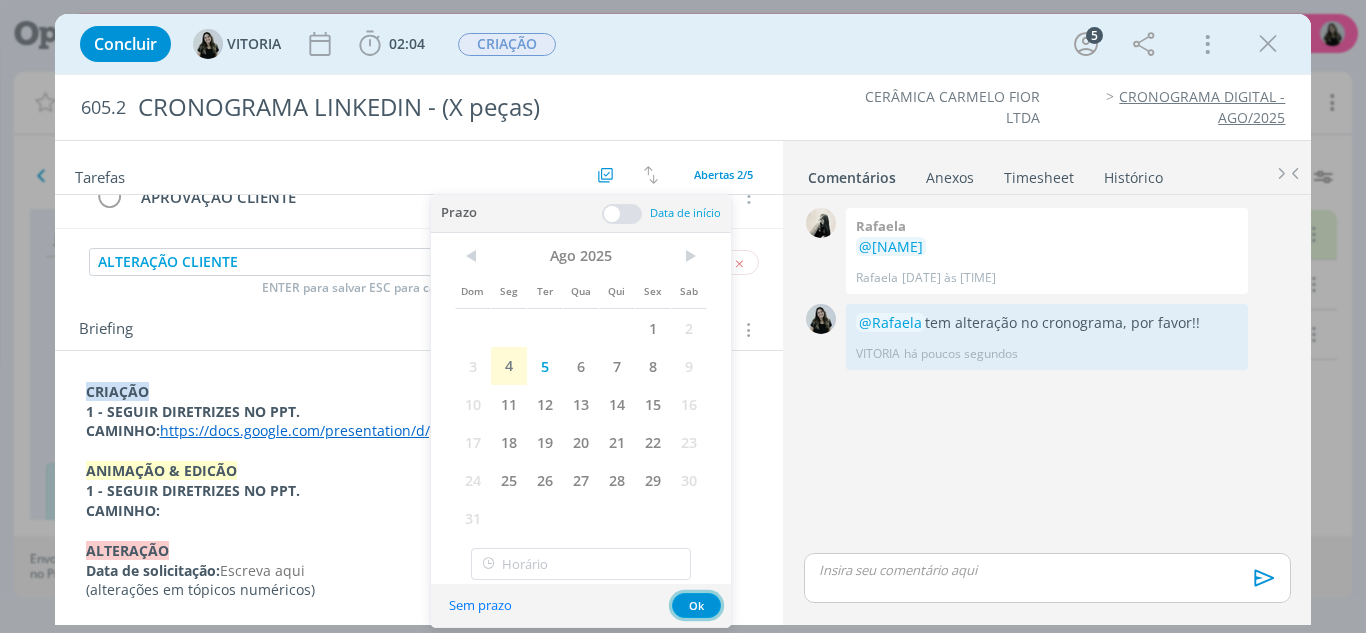 click on "Ok" at bounding box center (696, 605) 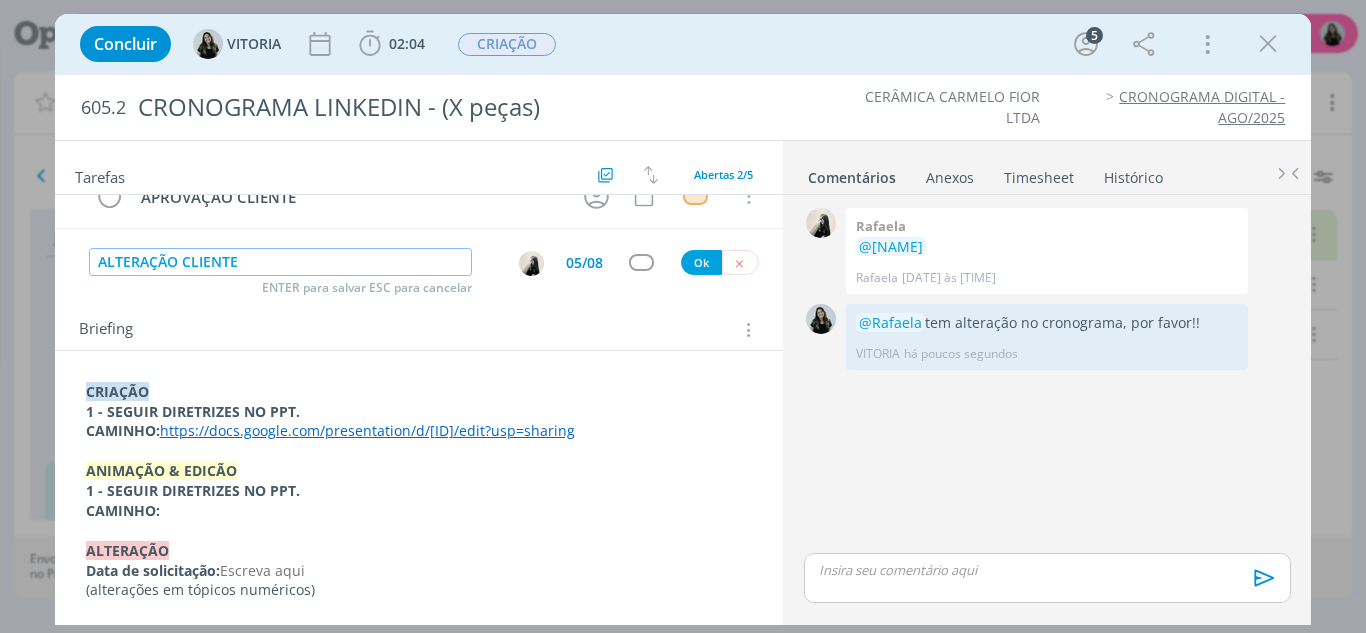 click on "ALTERAÇÃO CLIENTE" at bounding box center [281, 262] 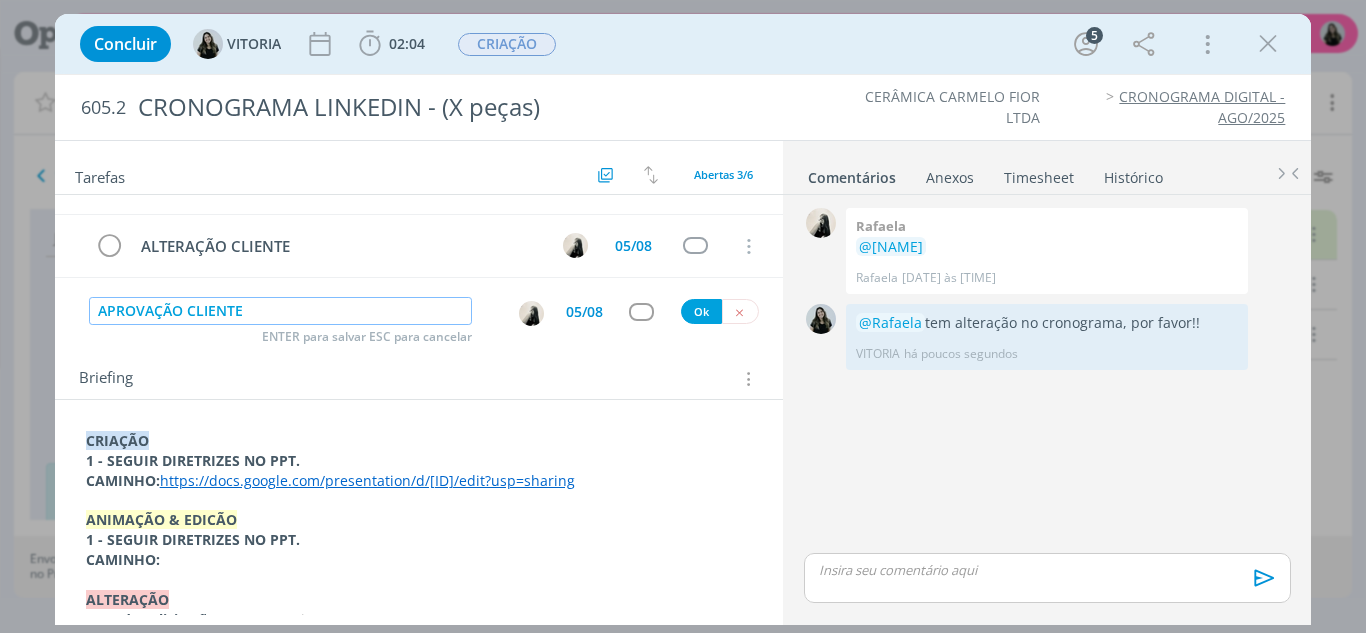 click at bounding box center [531, 313] 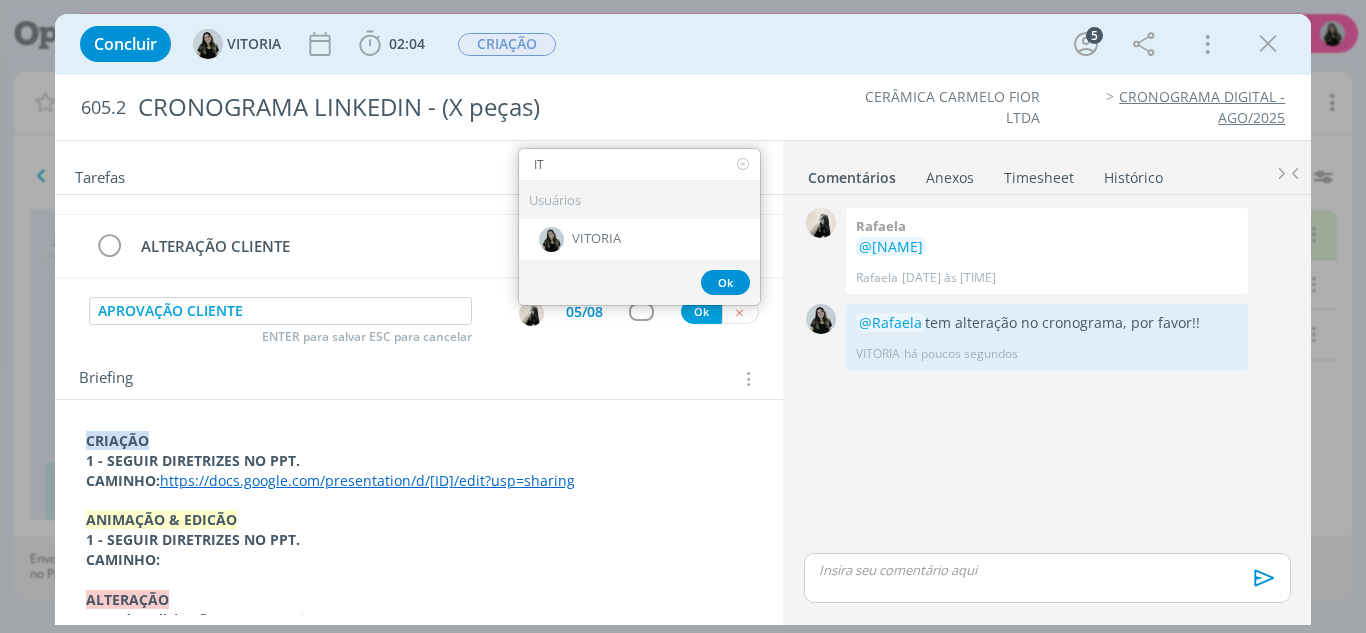type on "IT" 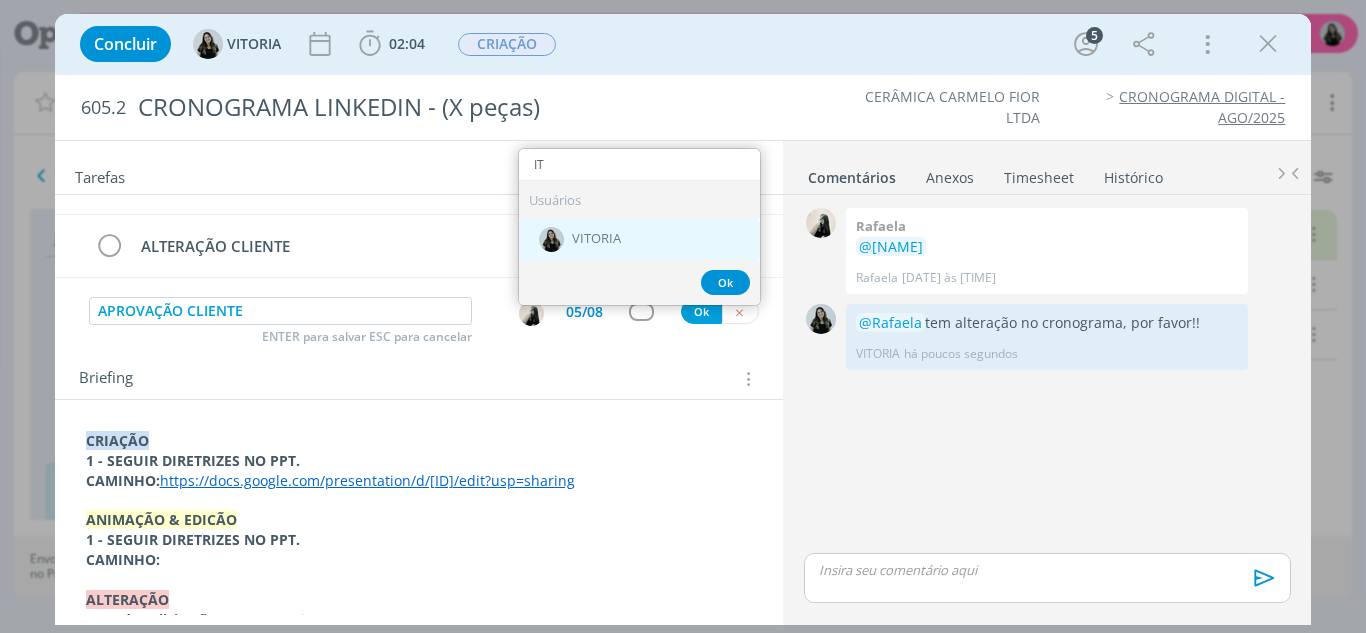 drag, startPoint x: 653, startPoint y: 265, endPoint x: 640, endPoint y: 229, distance: 38.27532 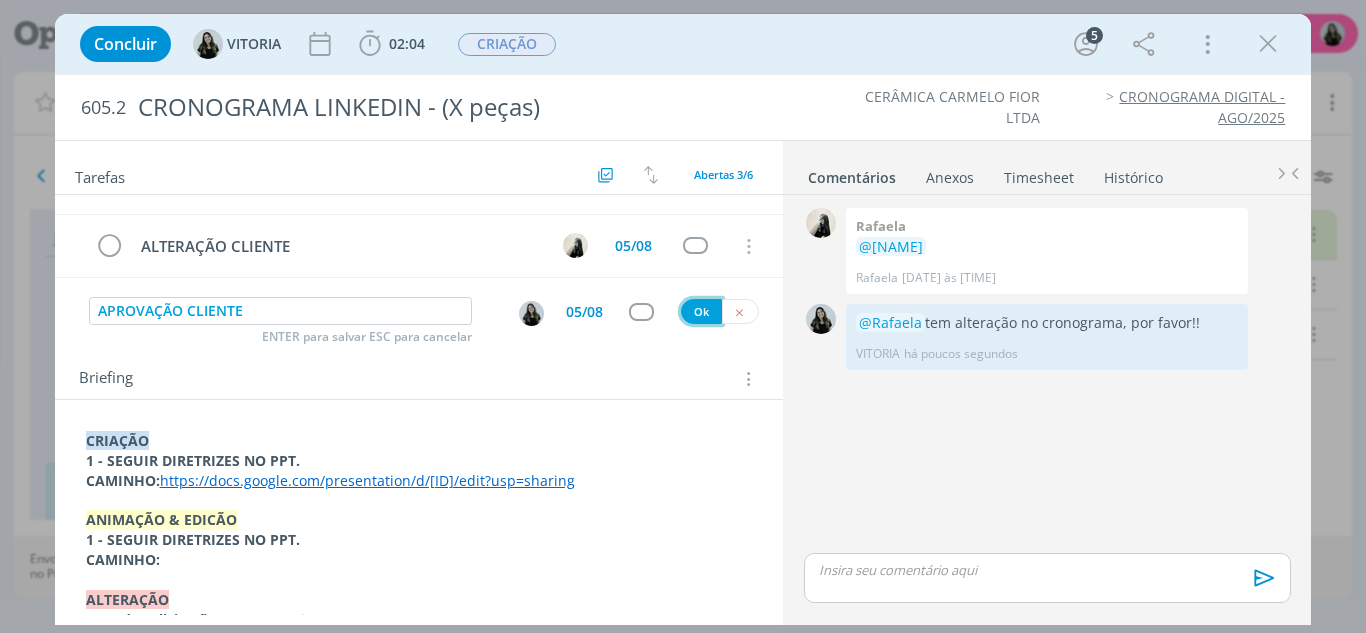 click on "Ok" at bounding box center [701, 311] 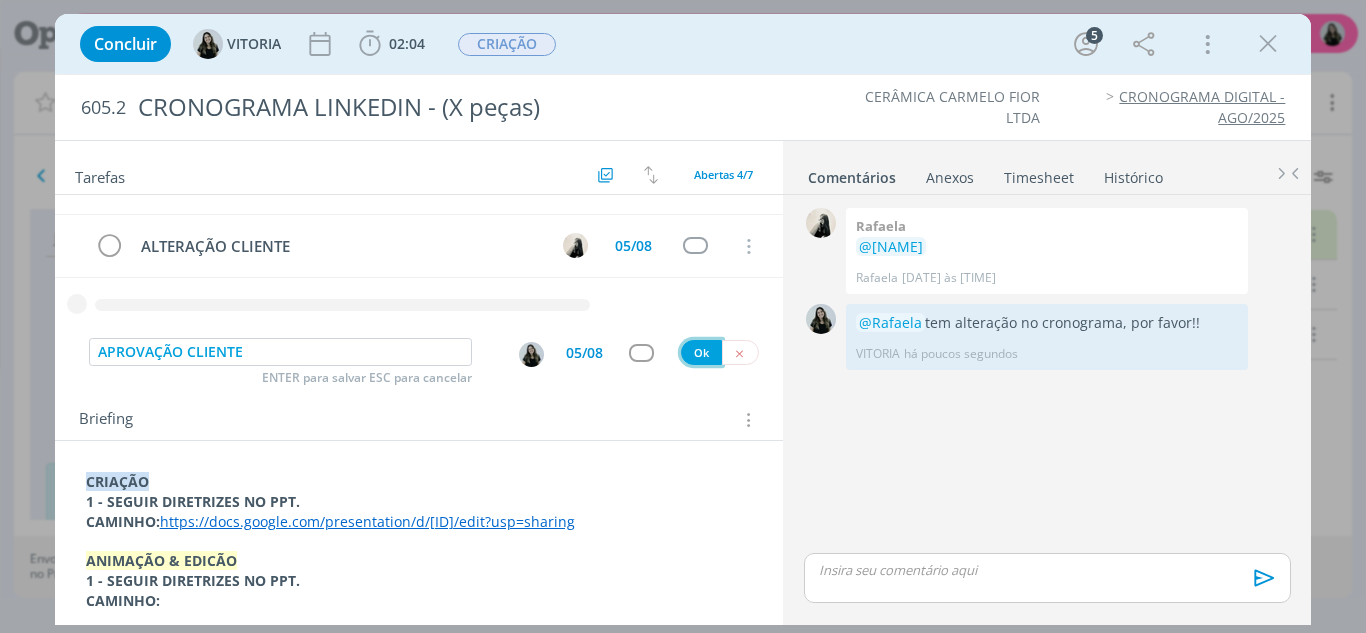 type 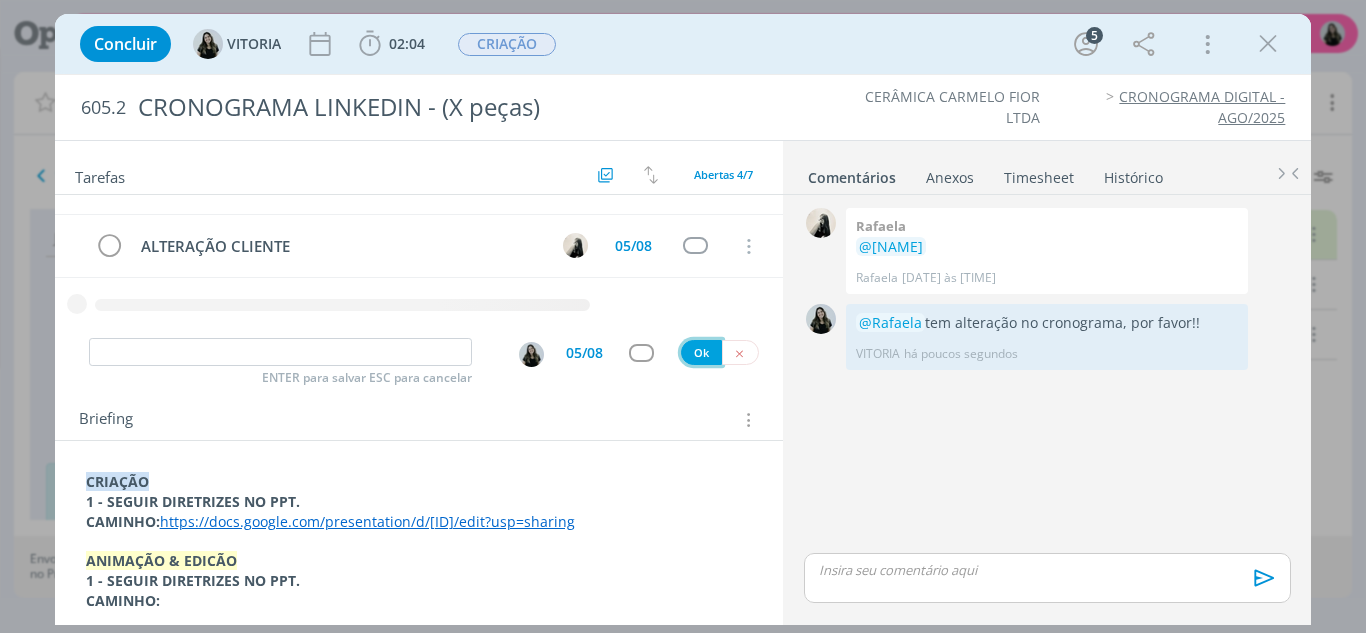 scroll, scrollTop: 4, scrollLeft: 0, axis: vertical 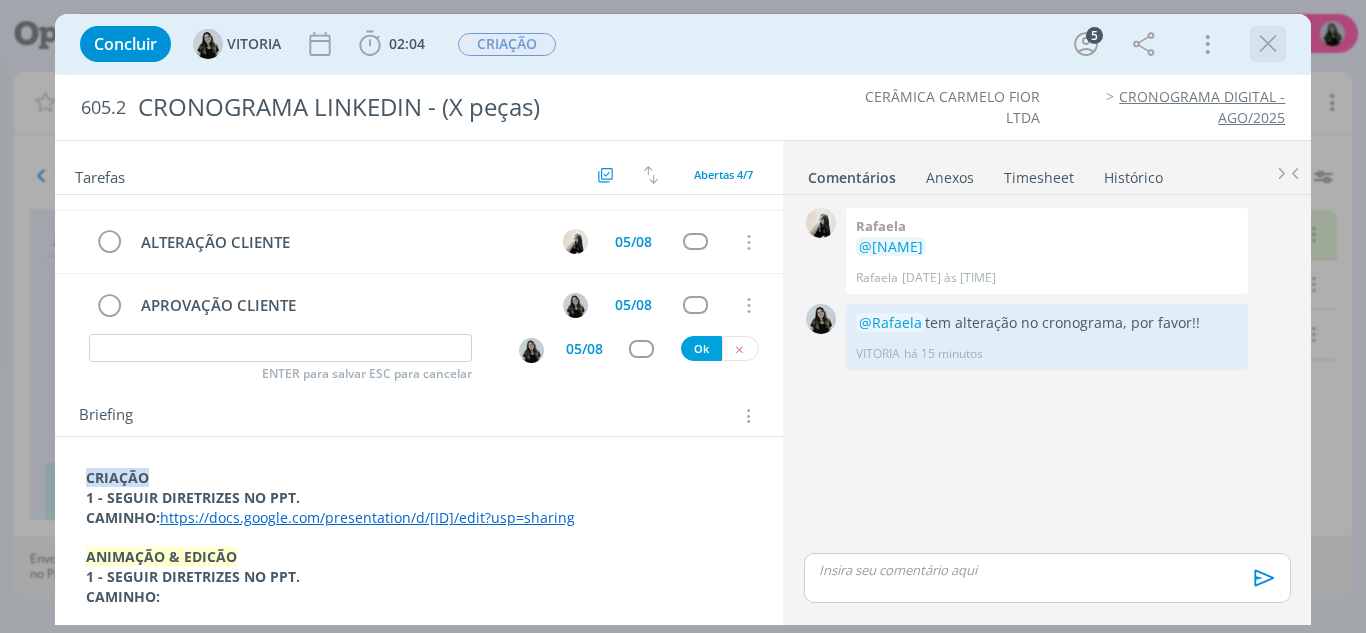 click at bounding box center [1268, 44] 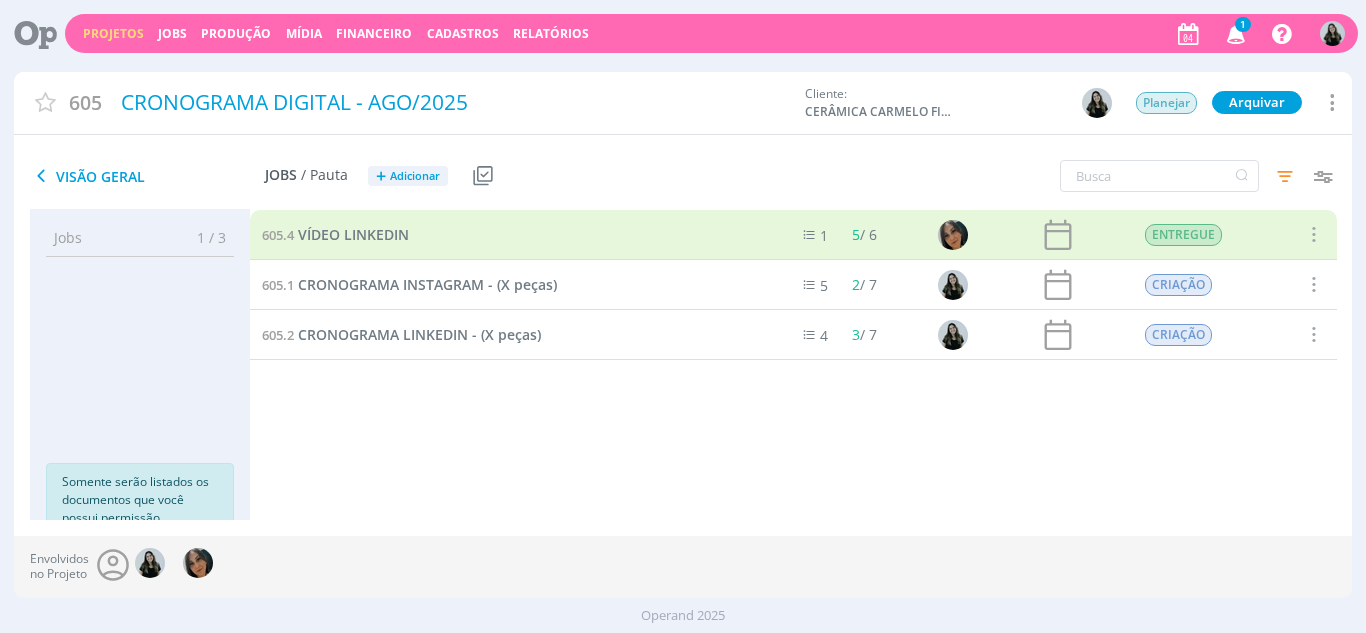click at bounding box center [1236, 33] 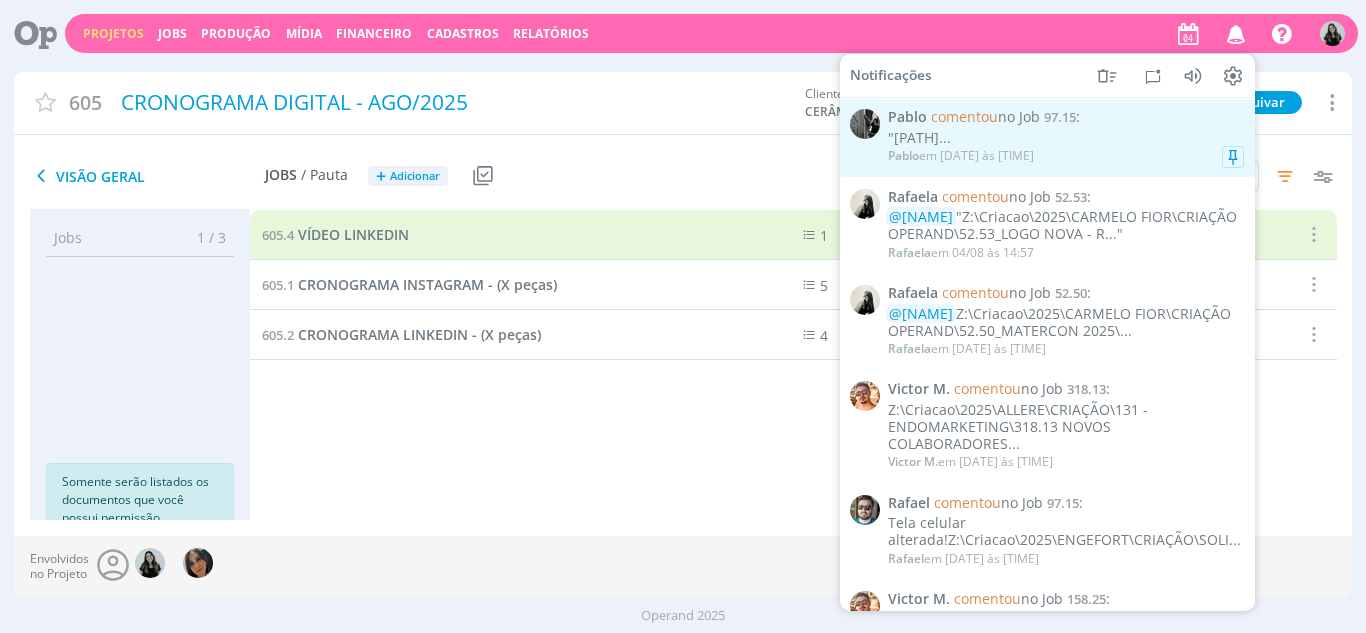 click on "Z:\Criacao\2025\ENGEFORT\CRIAÇÃO\SOLICITAÇÕES PONTUAIS\CAMPANHA ENGEFORT 8000..." at bounding box center (1066, 138) 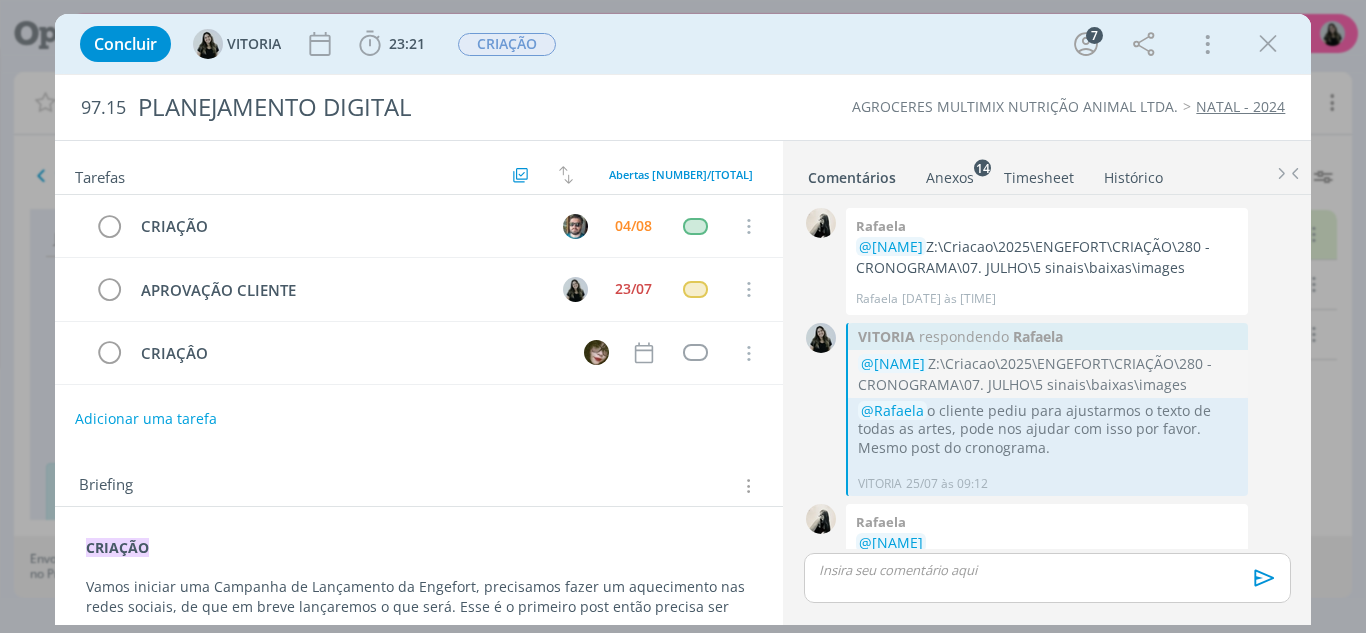 scroll, scrollTop: 983, scrollLeft: 0, axis: vertical 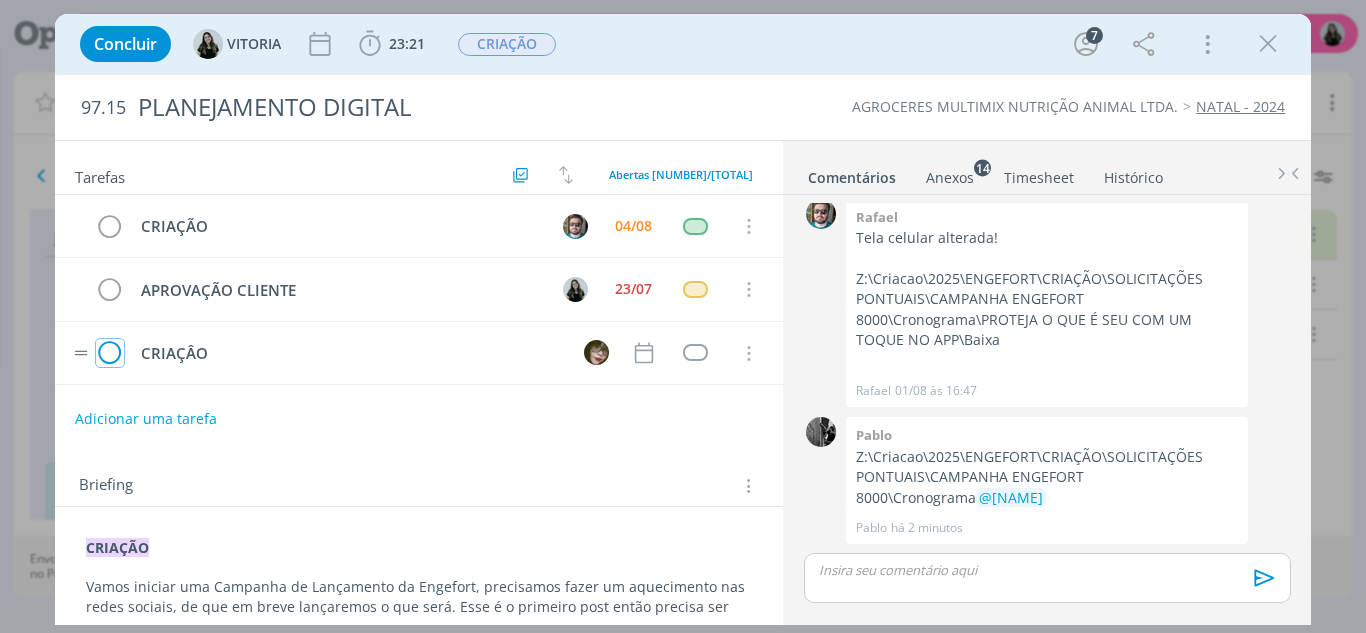 click at bounding box center [110, 354] 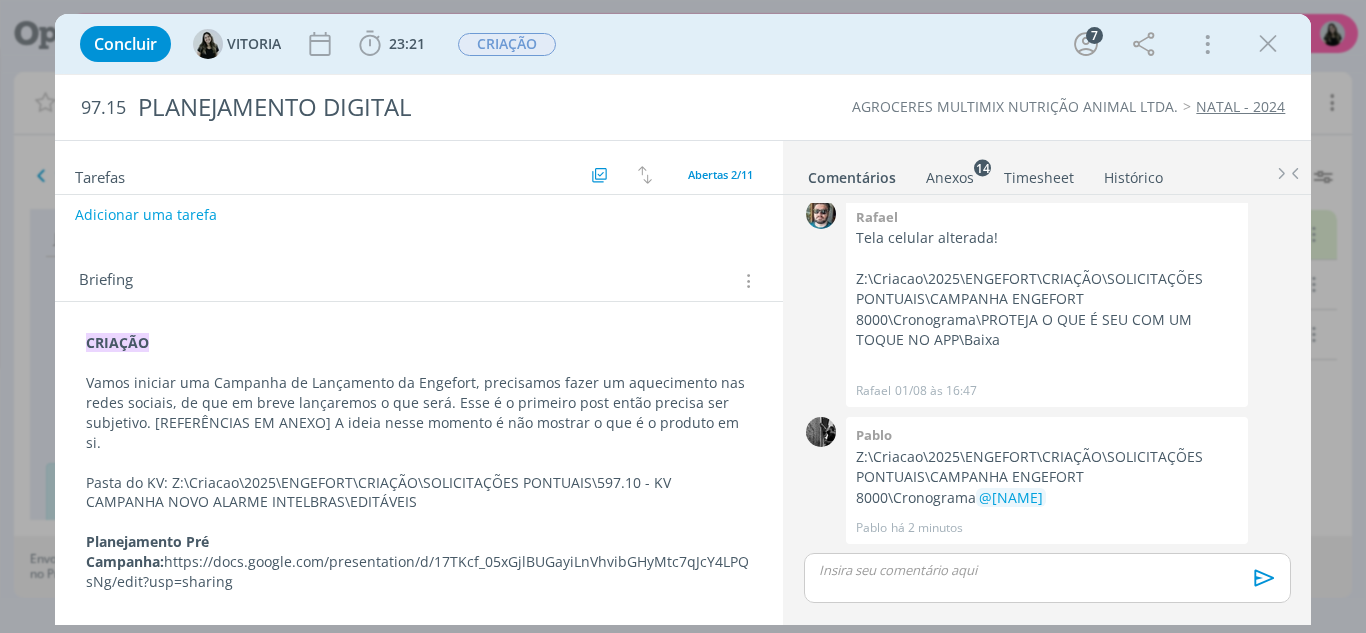 scroll, scrollTop: 153, scrollLeft: 0, axis: vertical 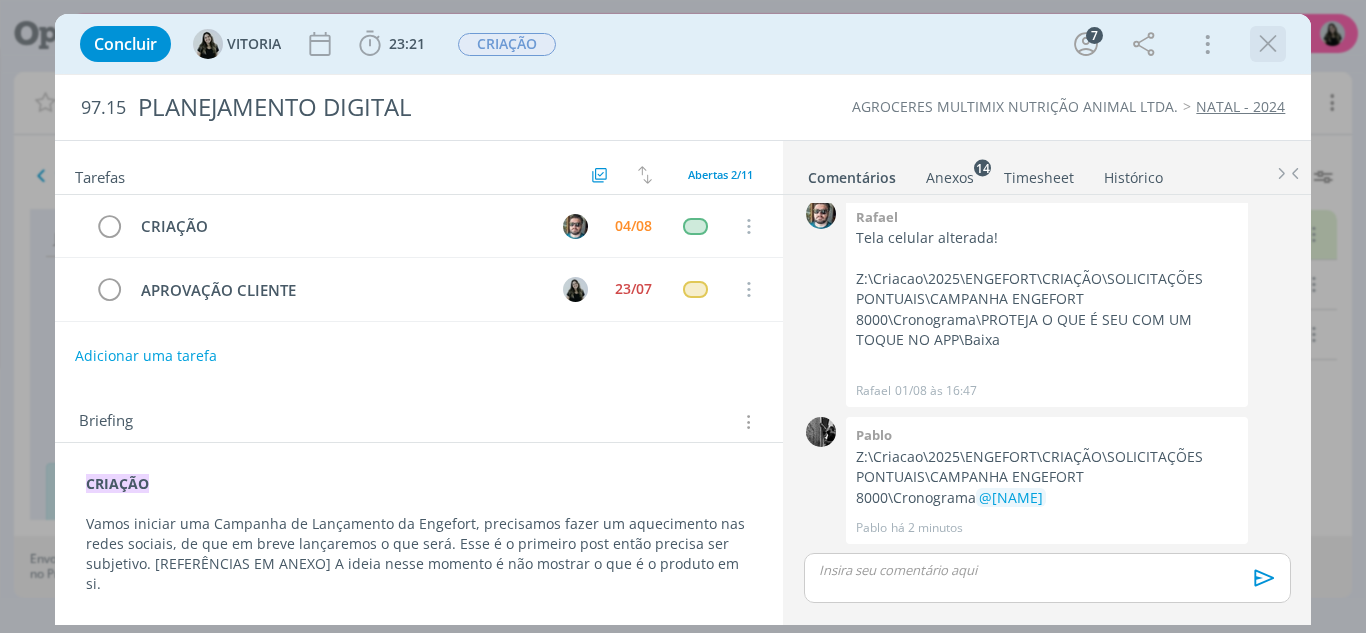 click at bounding box center (1268, 44) 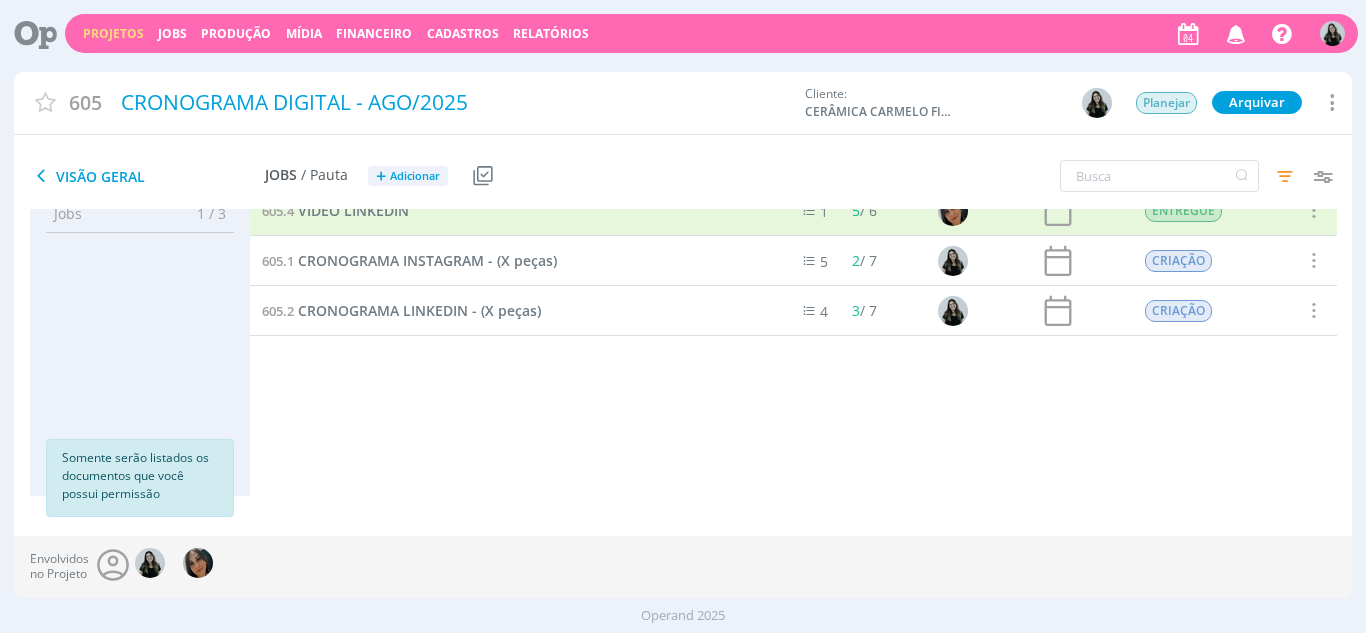 scroll, scrollTop: 29, scrollLeft: 0, axis: vertical 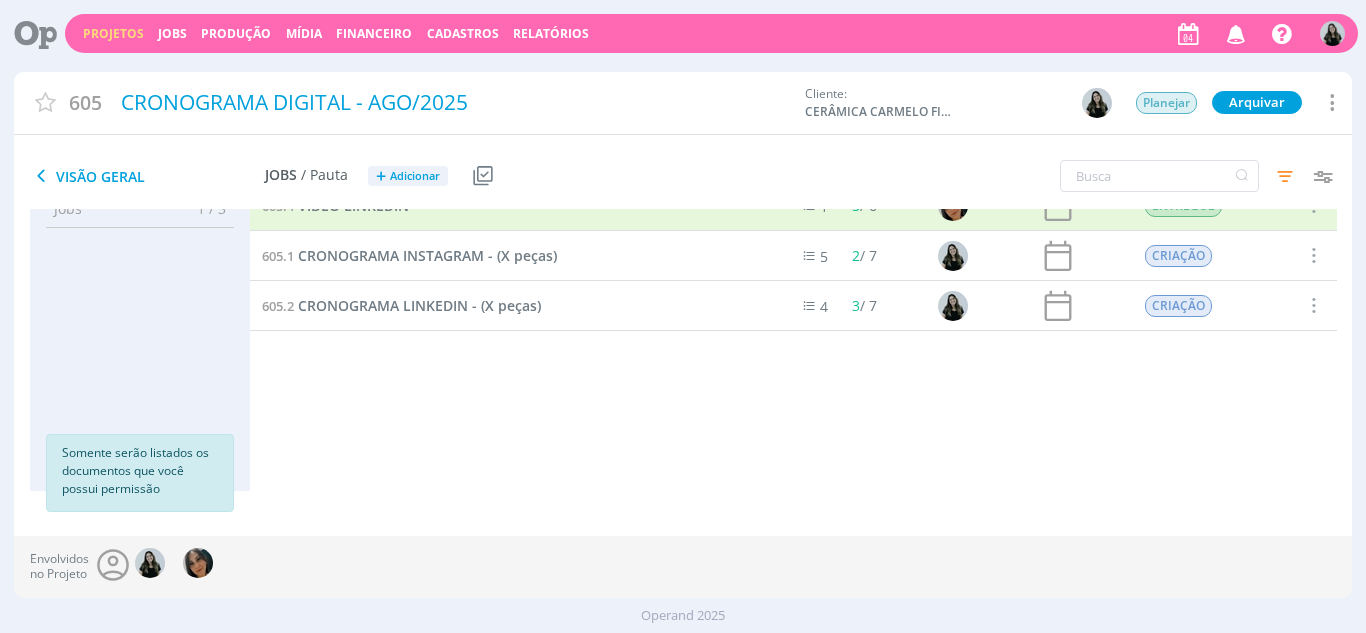 click on "Projetos" at bounding box center [113, 33] 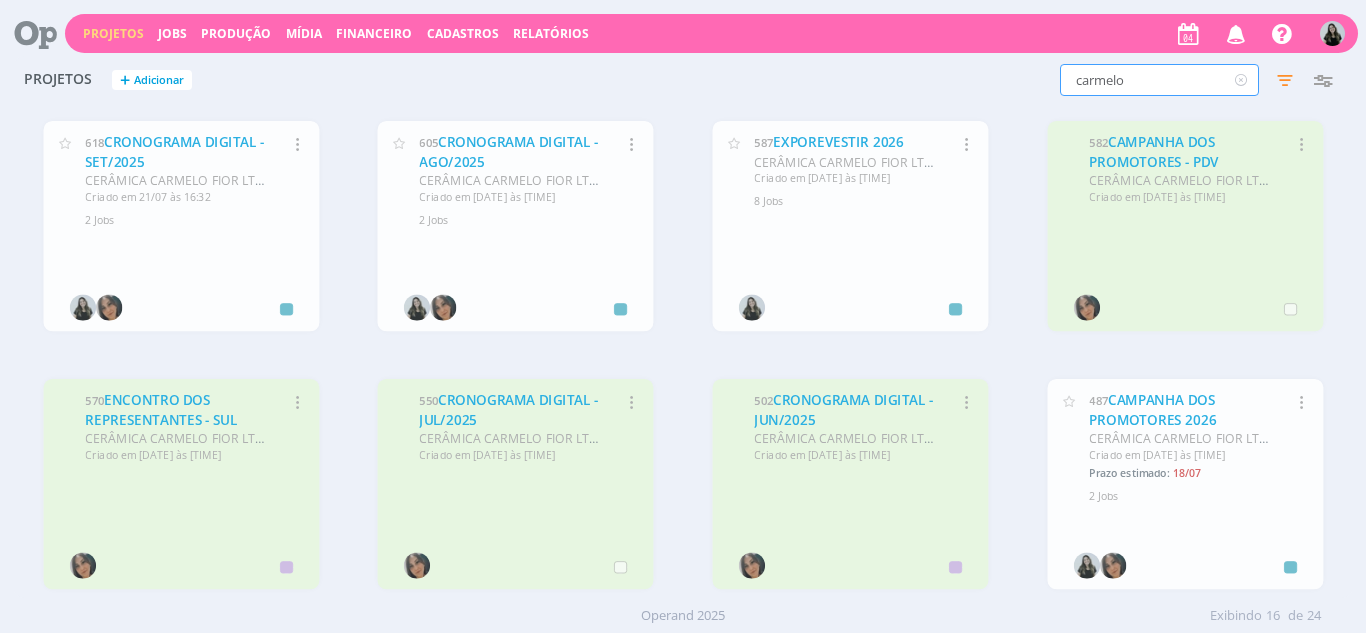 click on "carmelo" at bounding box center [1159, 80] 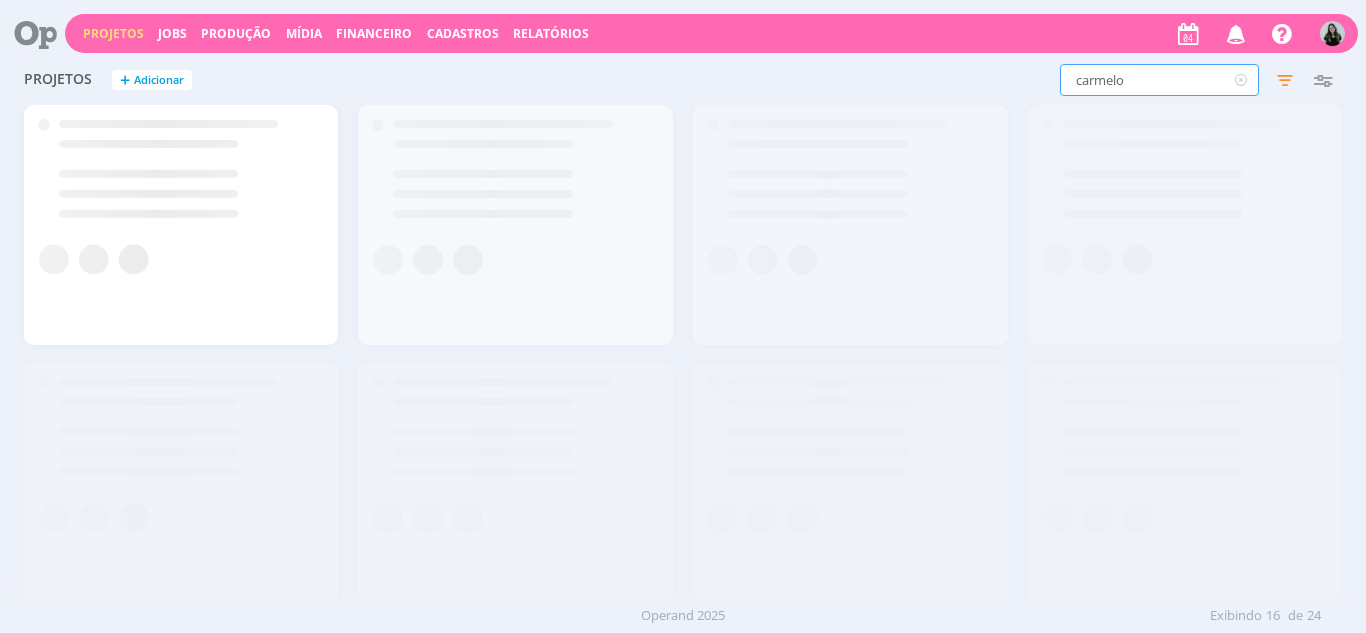 click on "carmelo" at bounding box center (1159, 80) 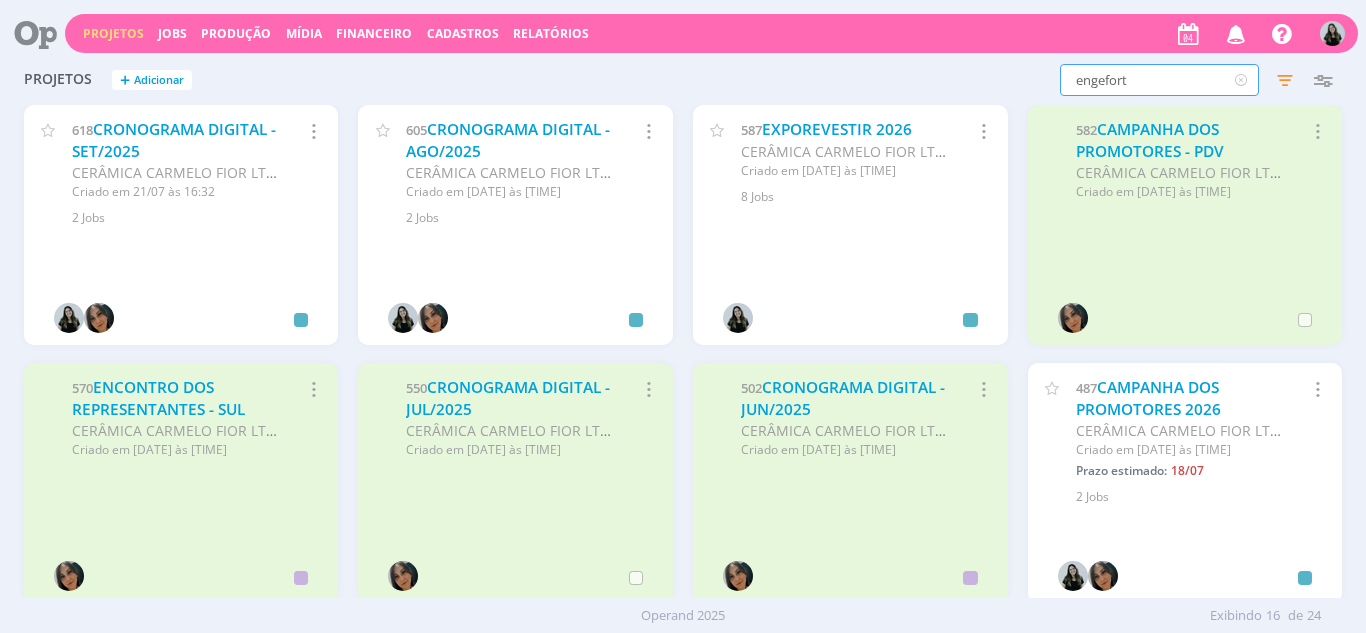 type on "engefort" 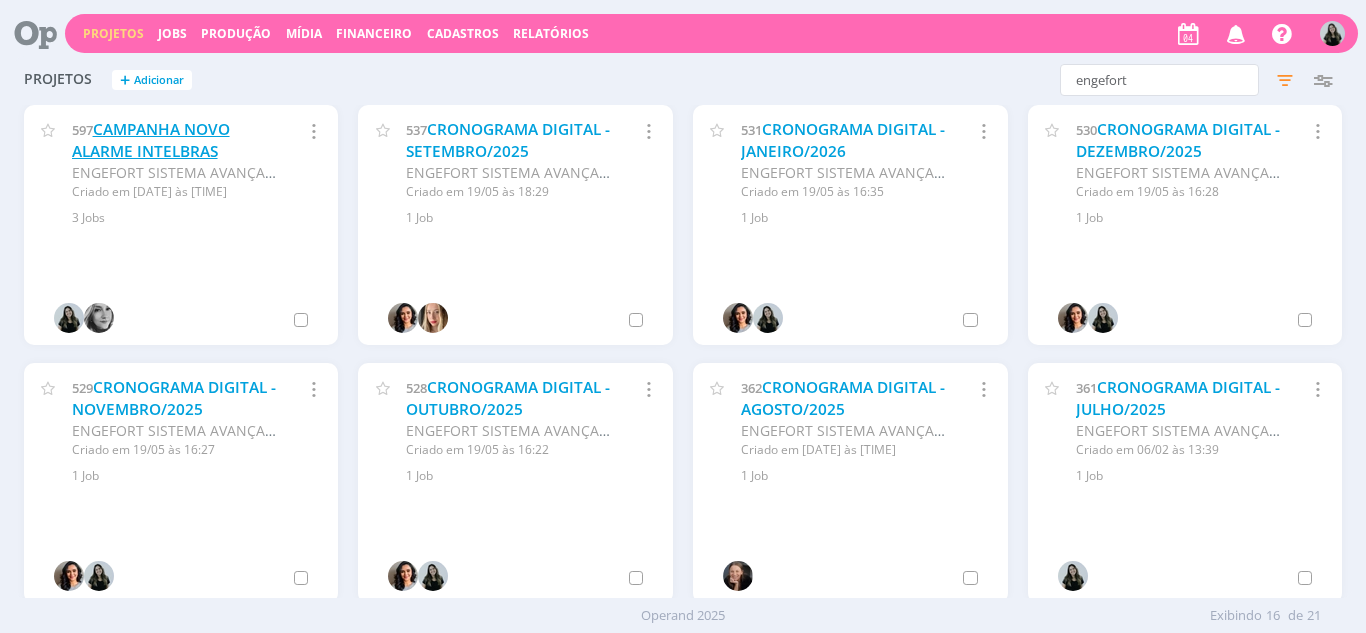 click on "CAMPANHA NOVO ALARME INTELBRAS" at bounding box center [151, 140] 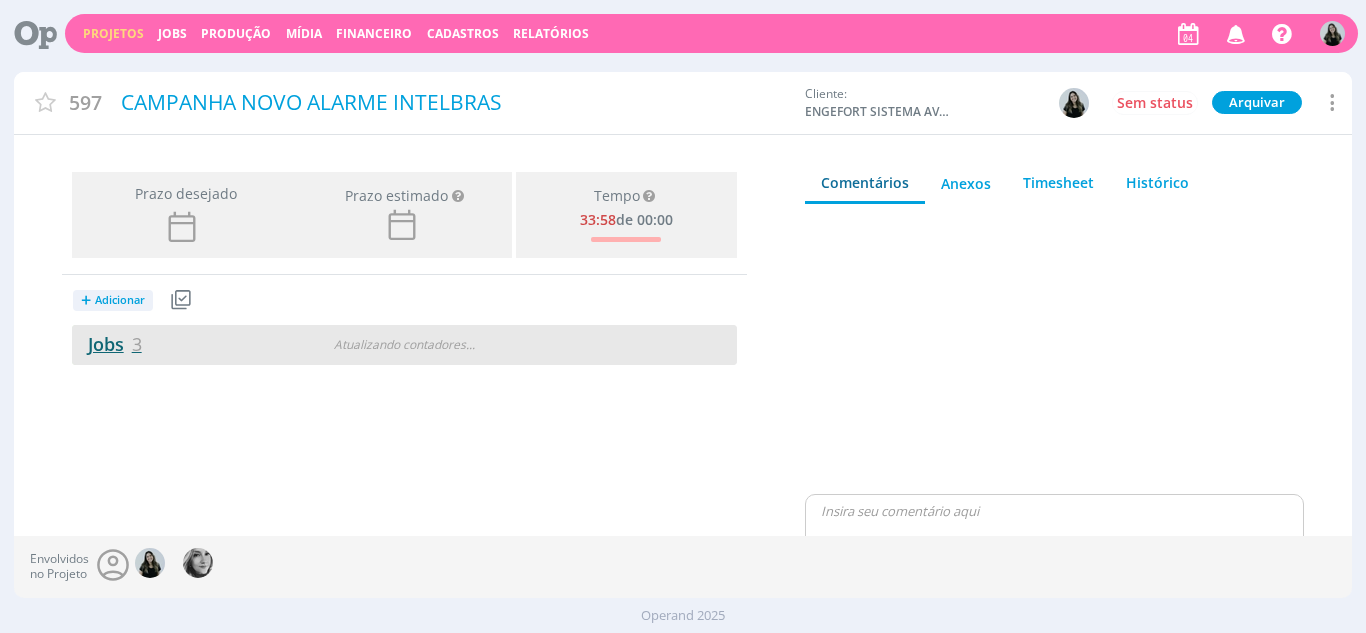 click on "Jobs 3" at bounding box center (107, 344) 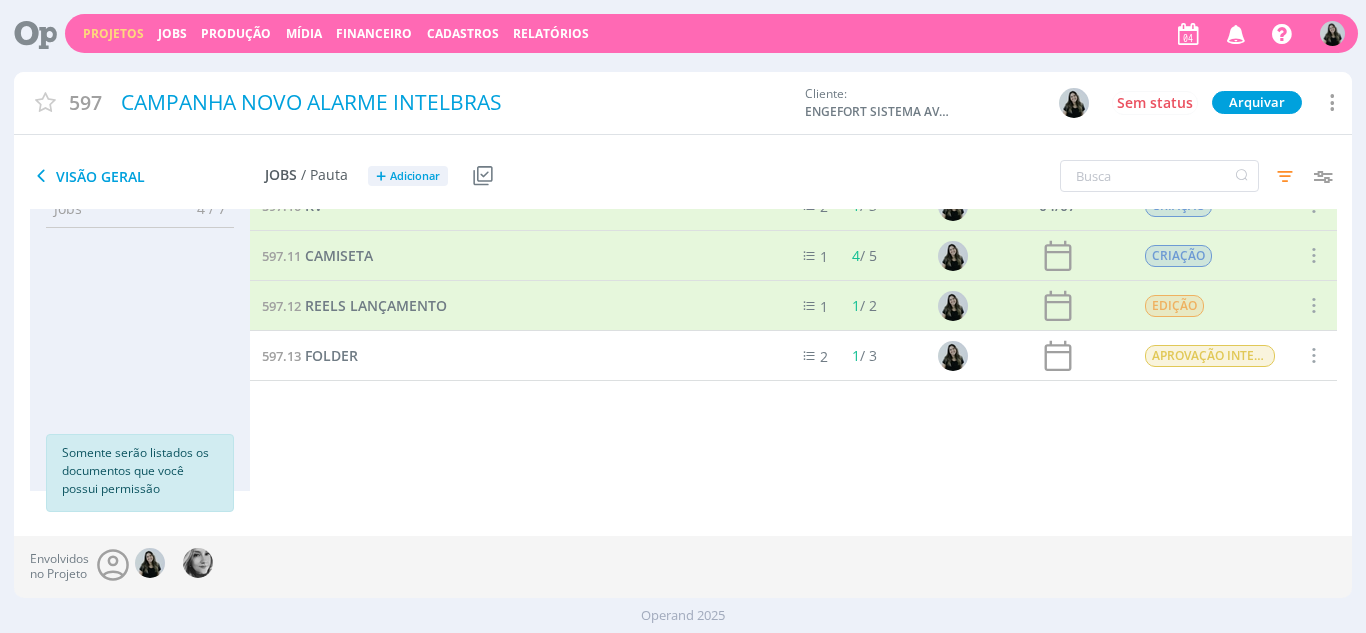scroll, scrollTop: 0, scrollLeft: 0, axis: both 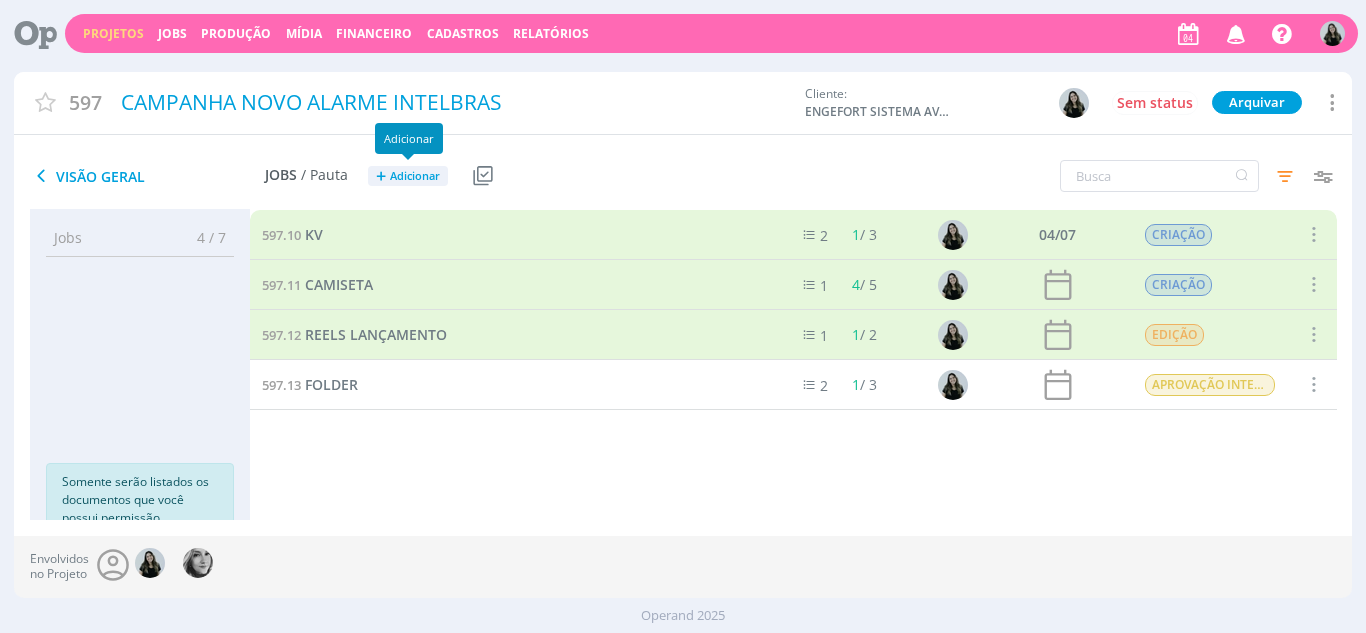 click on "Adicionar" at bounding box center (415, 176) 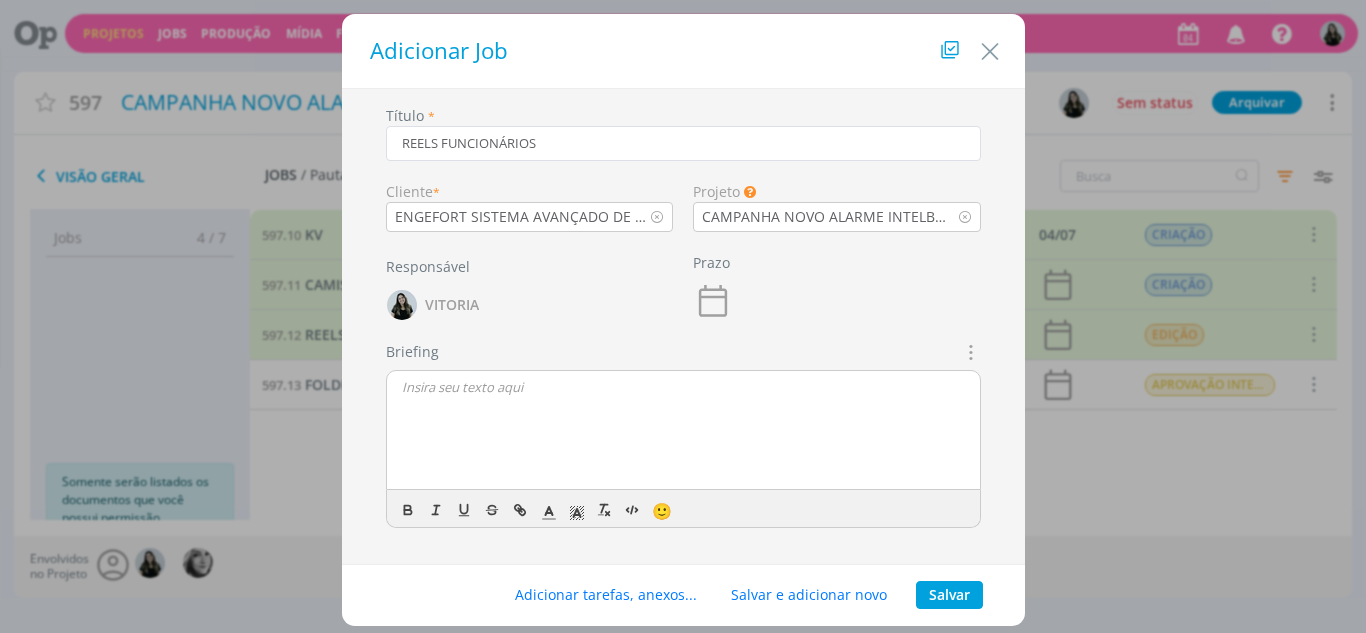 type on "REELS FUNCIONÁRIOS" 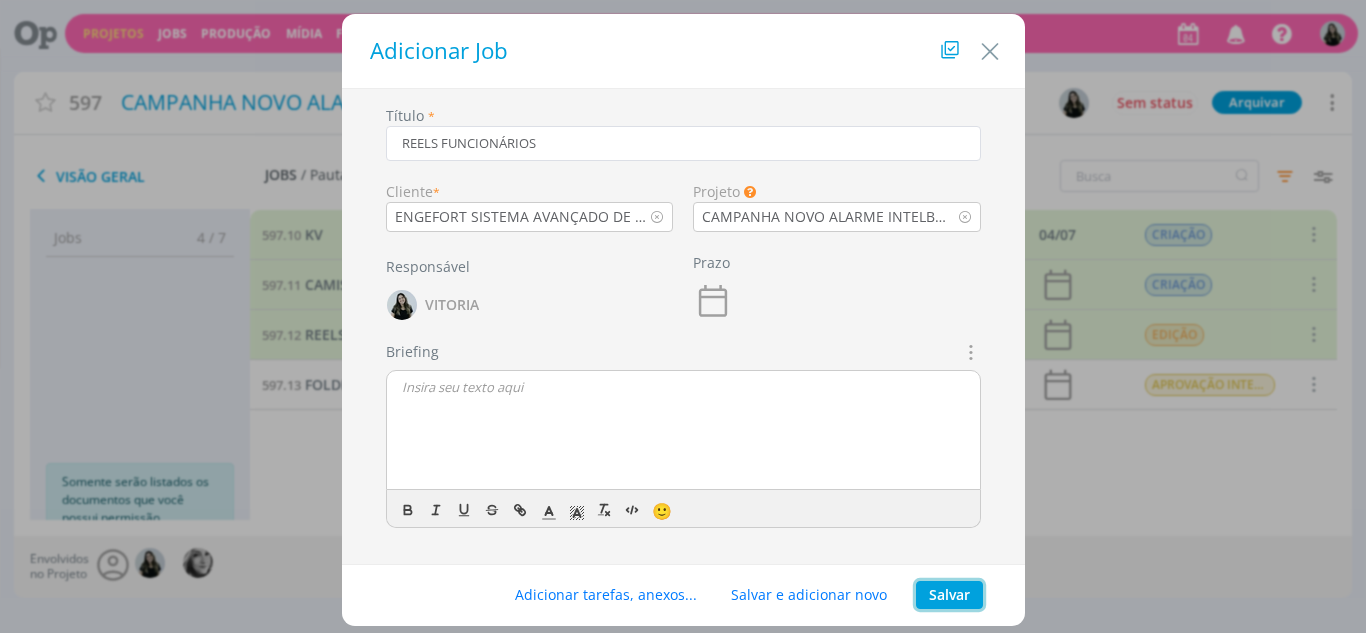 click on "Salvar" at bounding box center [949, 595] 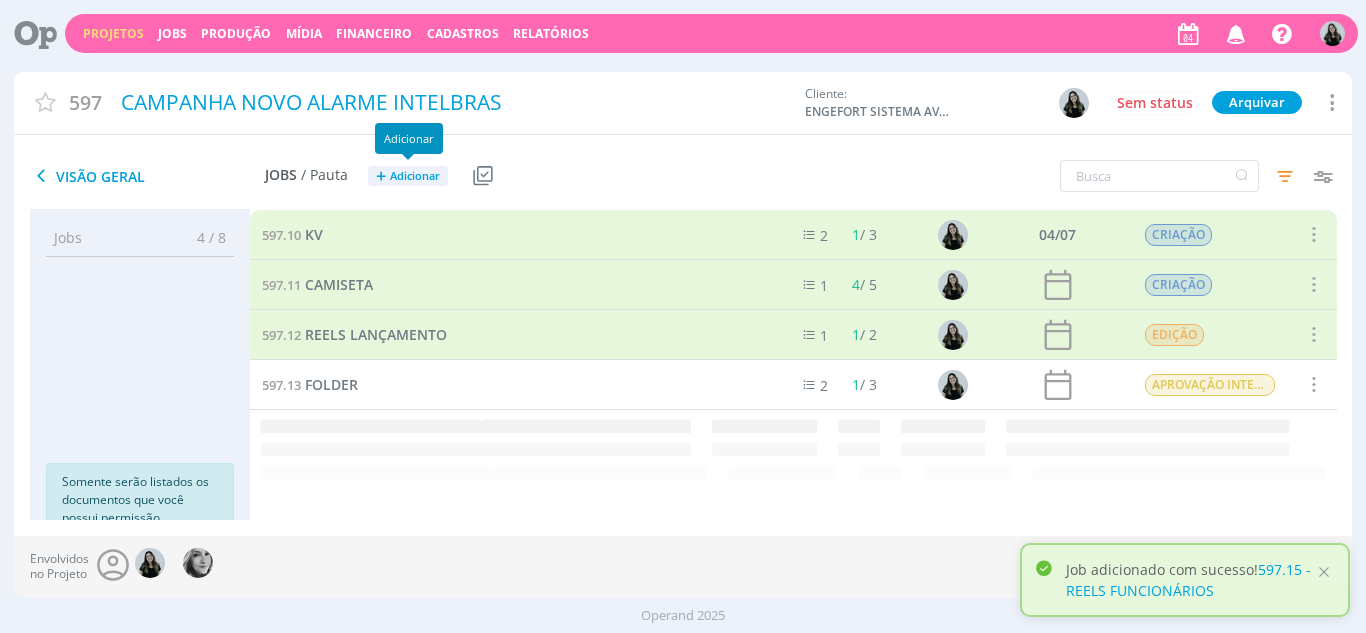 click on "+" at bounding box center [381, 176] 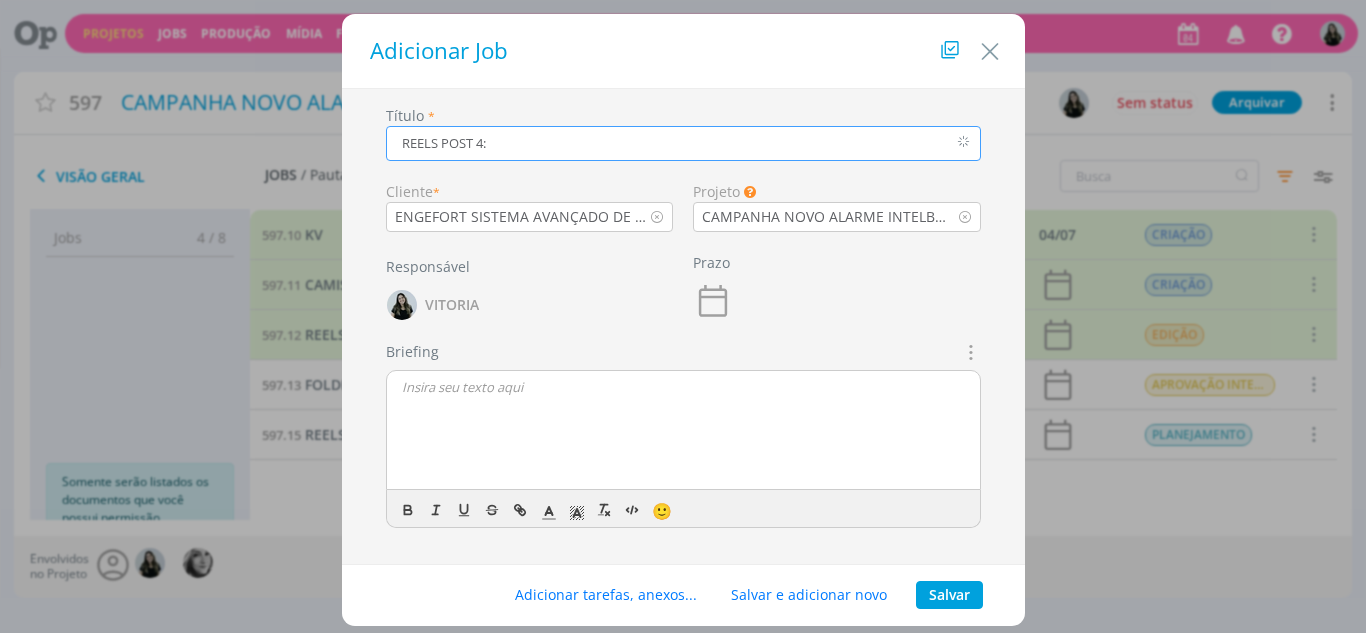 paste on "Por que escolher o Engefort 8000  para ser o seu novo alarme" 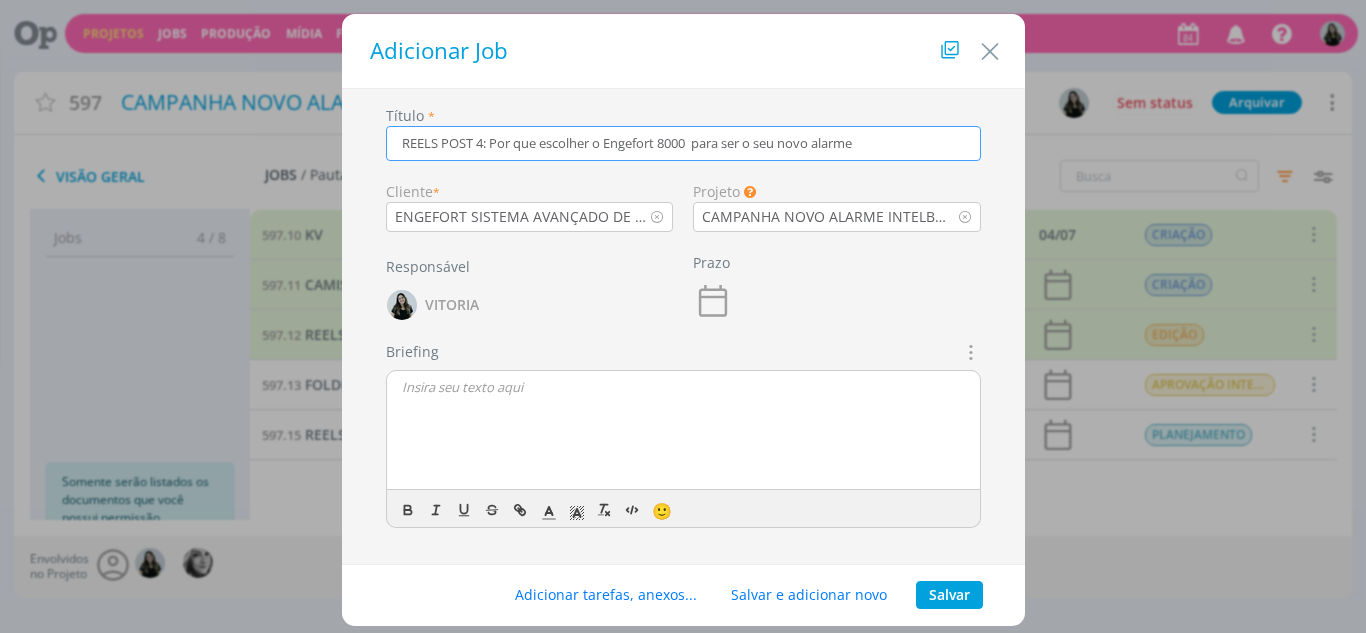 type on "REELS POST 4: Por que escolher o Engefort 8000  para ser o seu novo alarme" 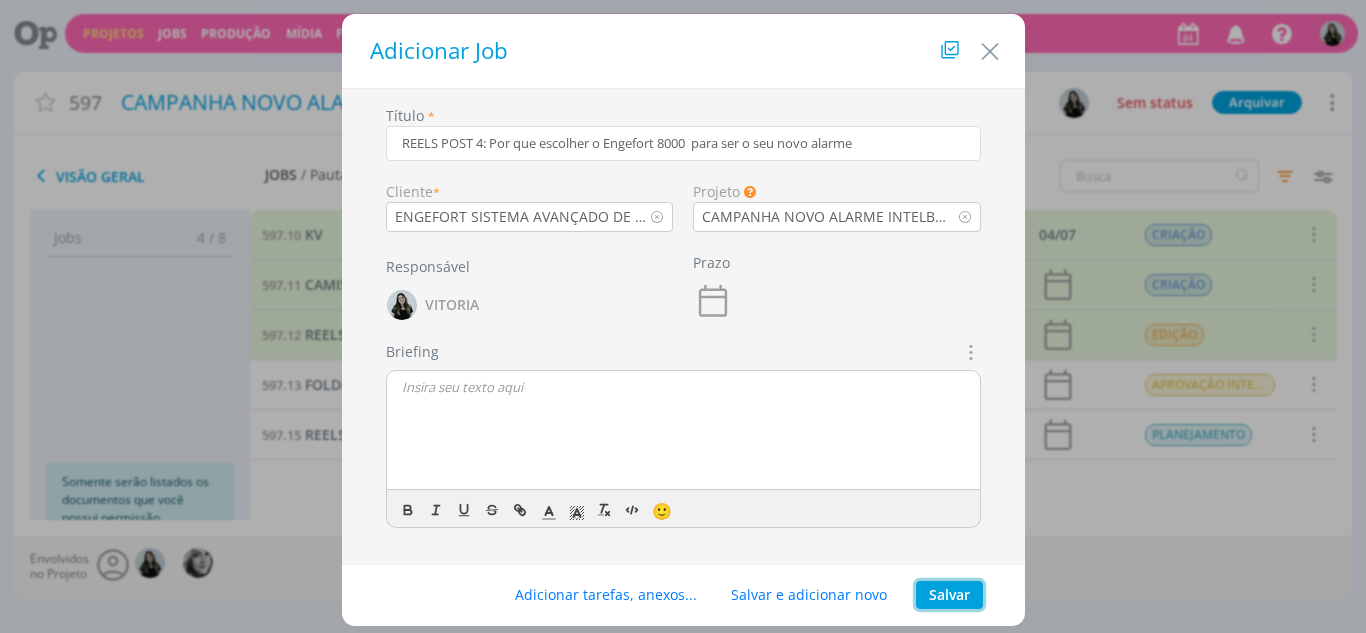 click on "Salvar" at bounding box center (949, 595) 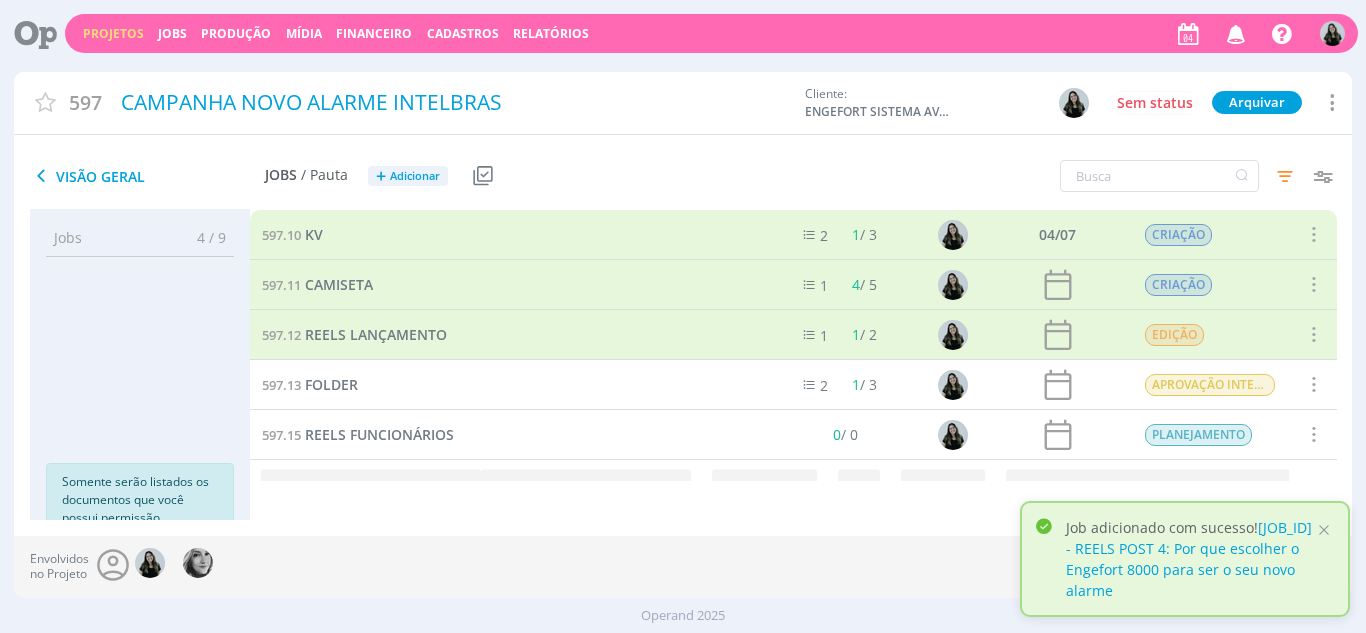 scroll, scrollTop: 48, scrollLeft: 0, axis: vertical 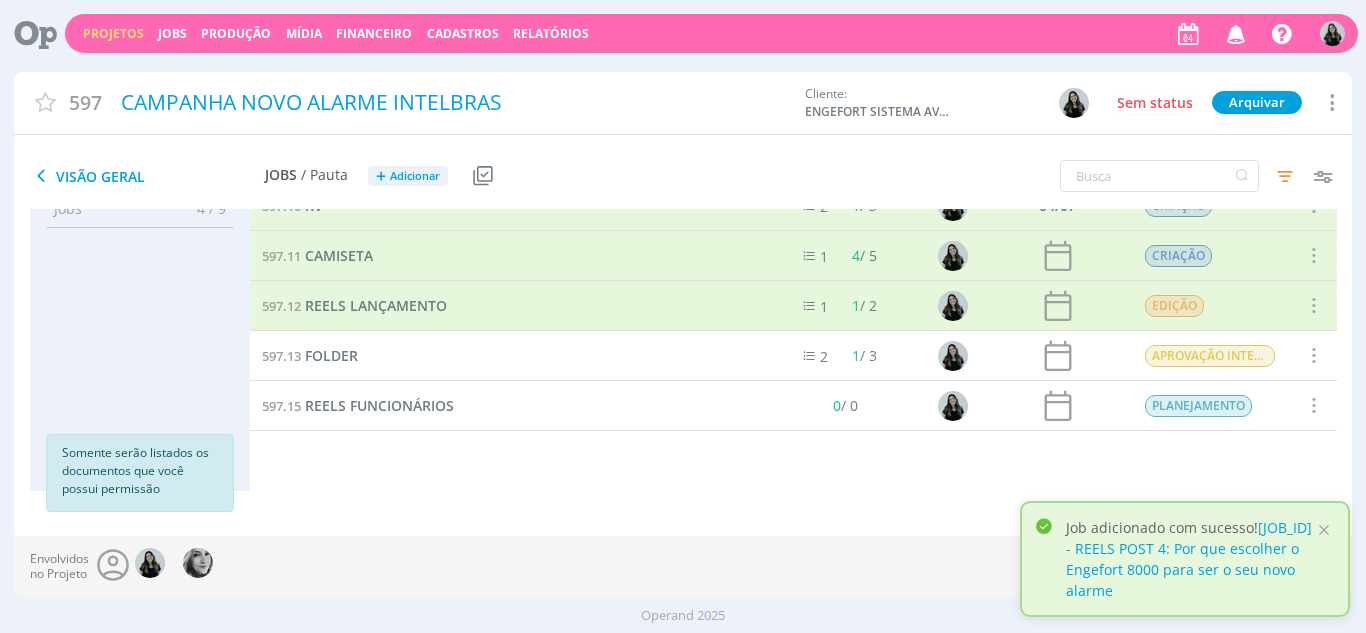 drag, startPoint x: 666, startPoint y: 477, endPoint x: 652, endPoint y: 463, distance: 19.79899 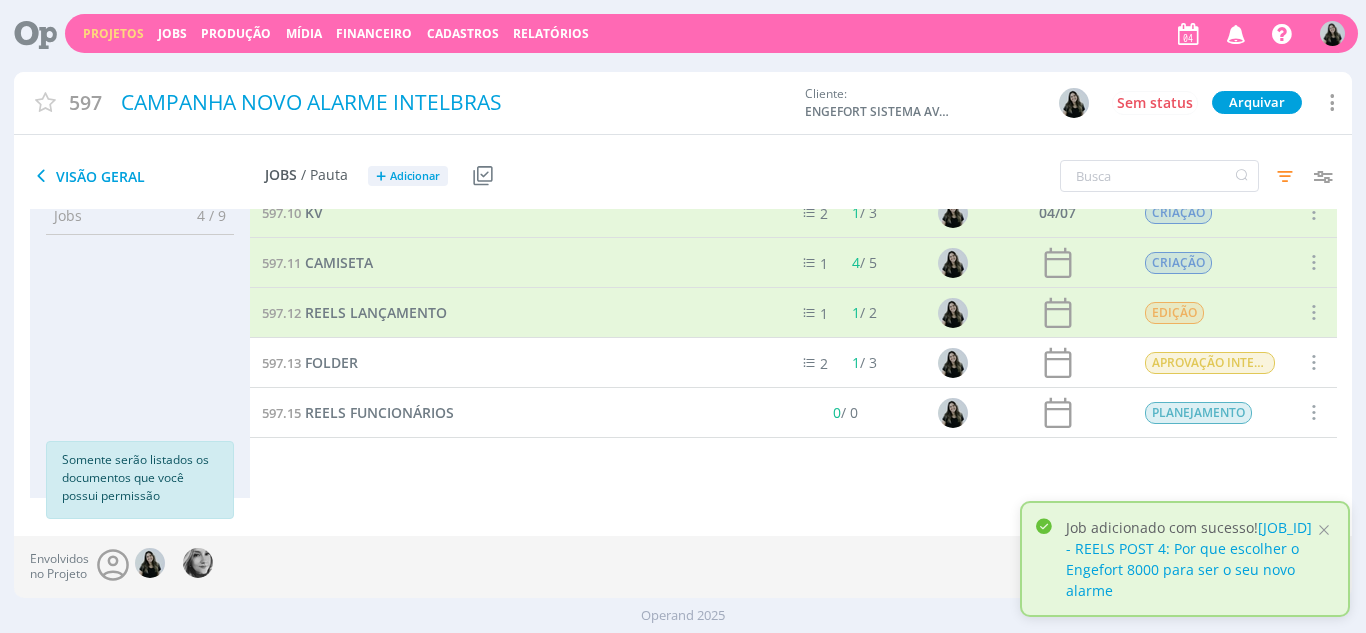 scroll, scrollTop: 29, scrollLeft: 0, axis: vertical 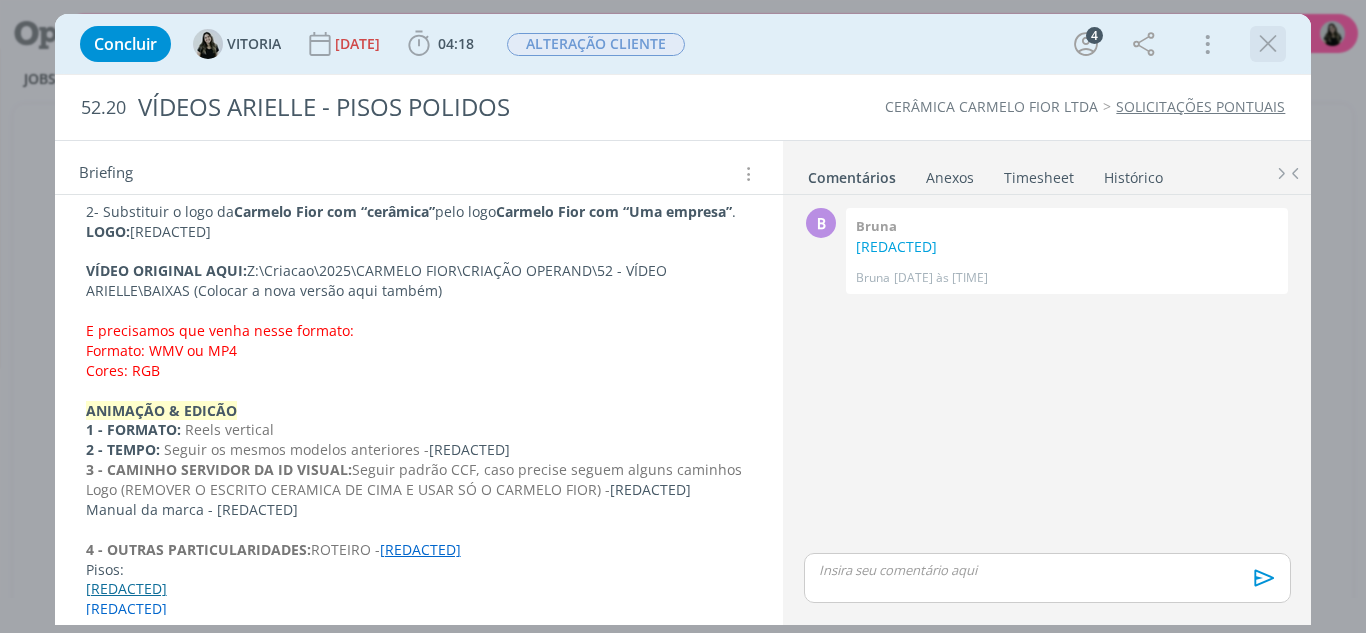 click at bounding box center (1268, 44) 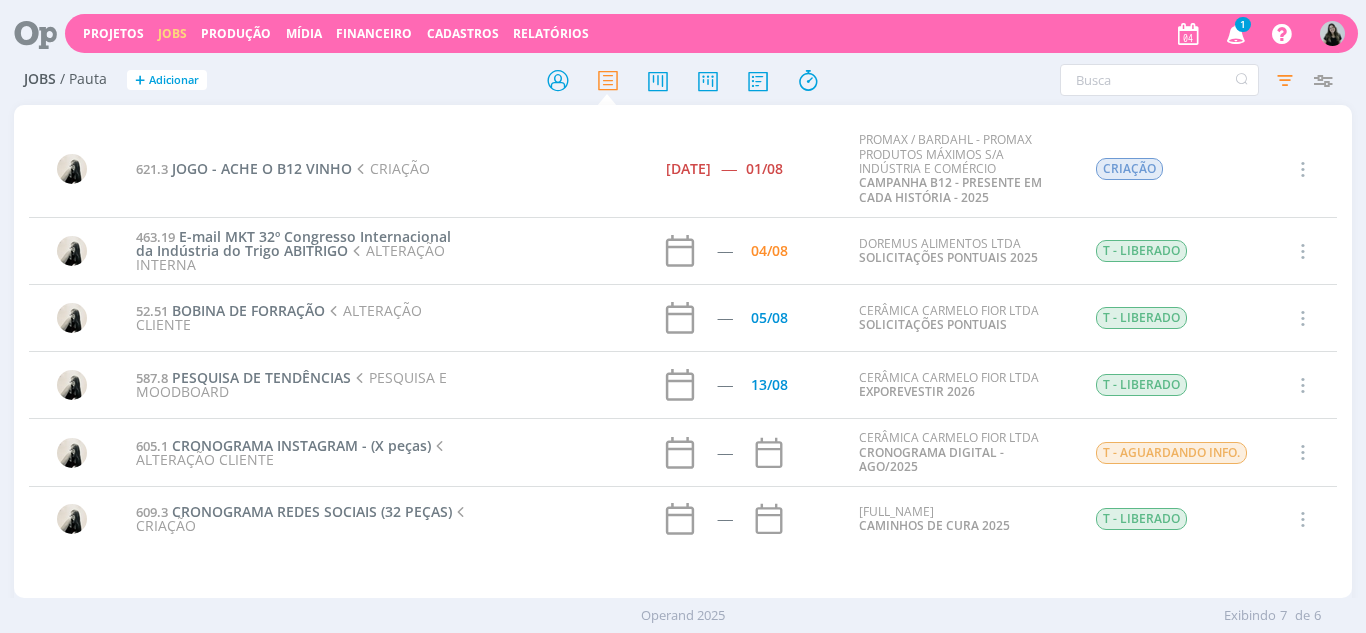 click at bounding box center [1236, 33] 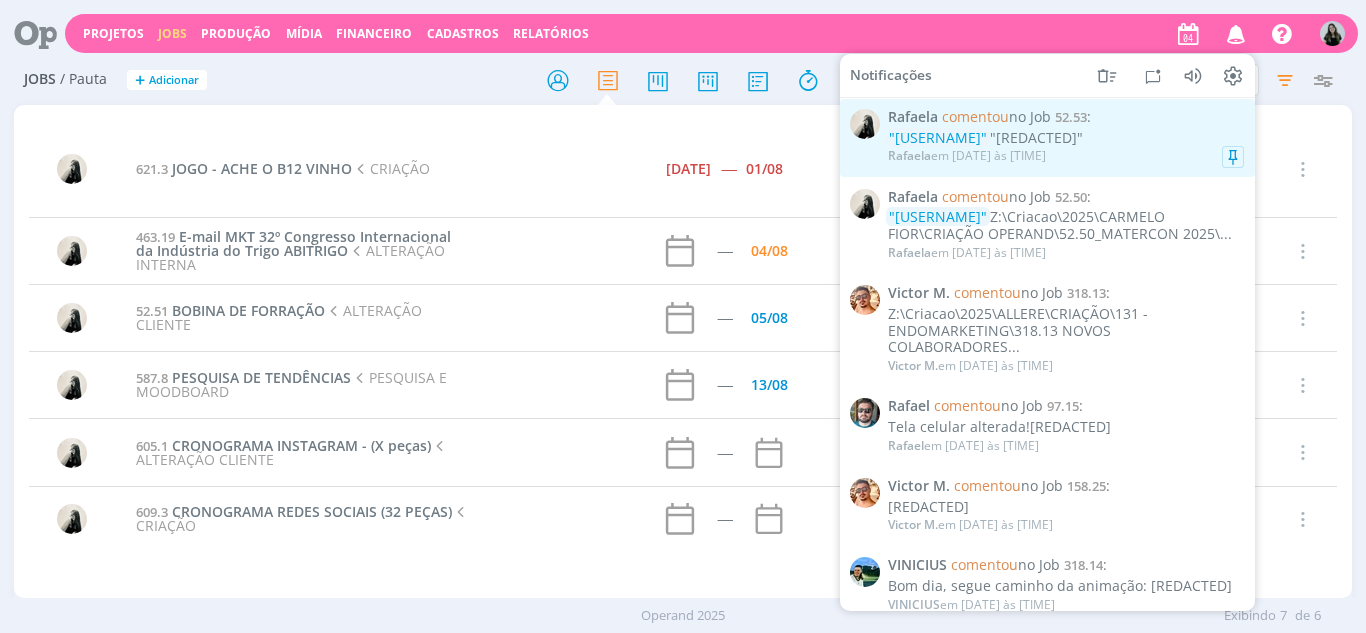 click on "@VITORIA  "Z:\Criacao\2025\CARMELO FIOR\CRIAÇÃO OPERAND\52.53_LOGO NOVA - R..." at bounding box center (1066, 138) 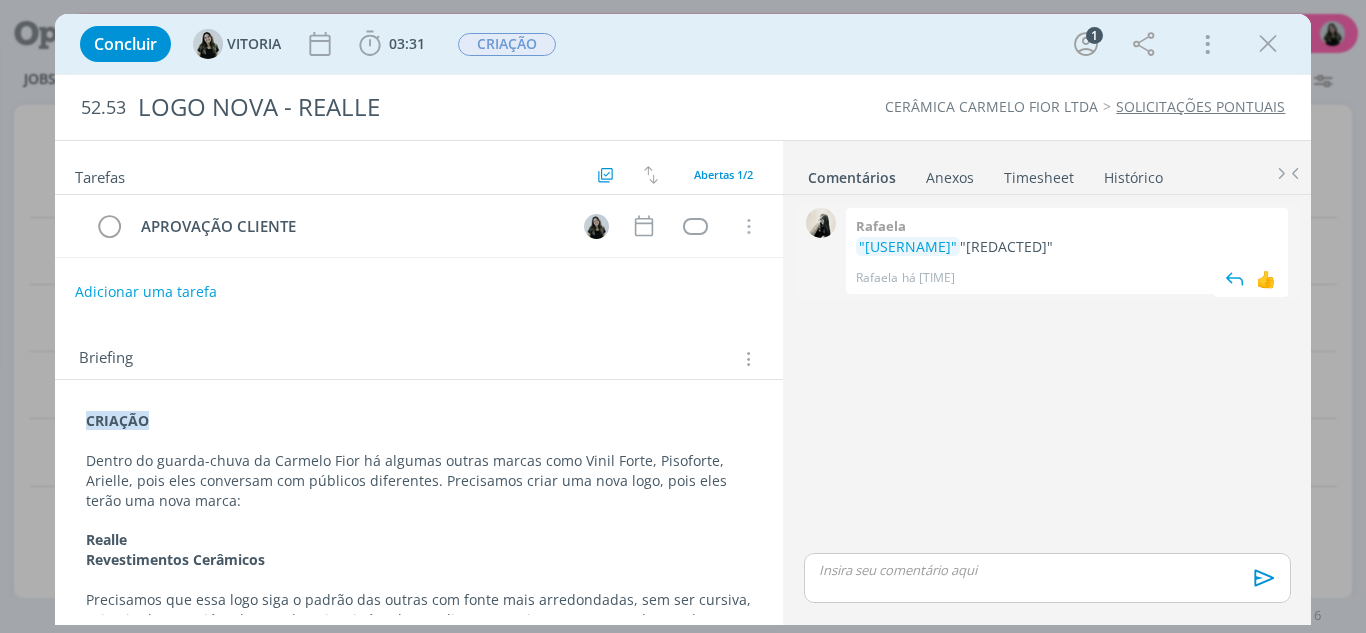 drag, startPoint x: 937, startPoint y: 246, endPoint x: 911, endPoint y: 289, distance: 50.24938 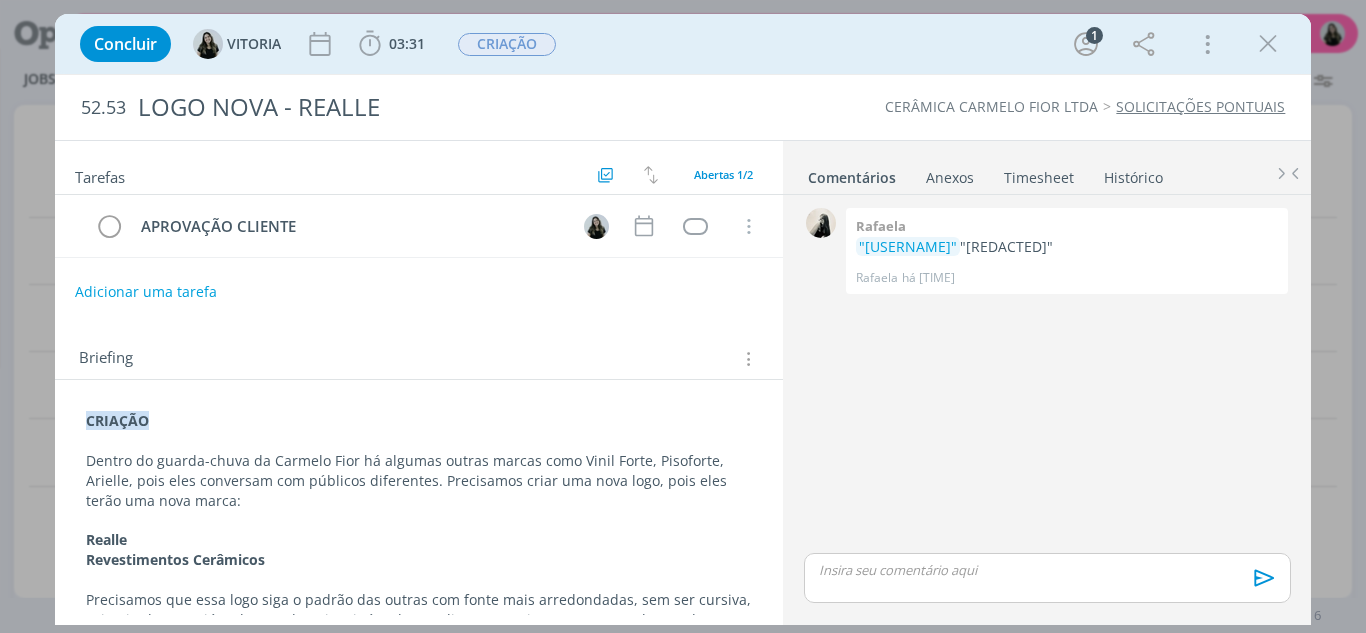 click on "Concluir
VITORIA
03:31
Iniciar
Apontar
Data * 04/08/2025 Horas * 00:00 Tarefa Selecione a tarefa Descrição *  Retrabalho  Apontar Realizado Estimado 03:31 / 00:00 CRIAÇÃO 1 Mais Informações
Copiar Link
Duplicar Job Mover Job de Projeto Exportar/Imprimir Job
Cancelar 52.53 LOGO NOVA - REALLE CERÂMICA CARMELO FIOR LTDA SOLICITAÇÕES PONTUAIS Tarefas
Usar Job de template
Criar template a partir deste job
Visualizar Templates
Ordenar por: Prazo crescente Prazo decrescente Ordem original Todas 2 Concluídas 1 Canceladas 0
Abertas 1/2
APROVAÇÃO CLIENTE Cancelar
Adicionar uma tarefa
Briefing" at bounding box center (683, 316) 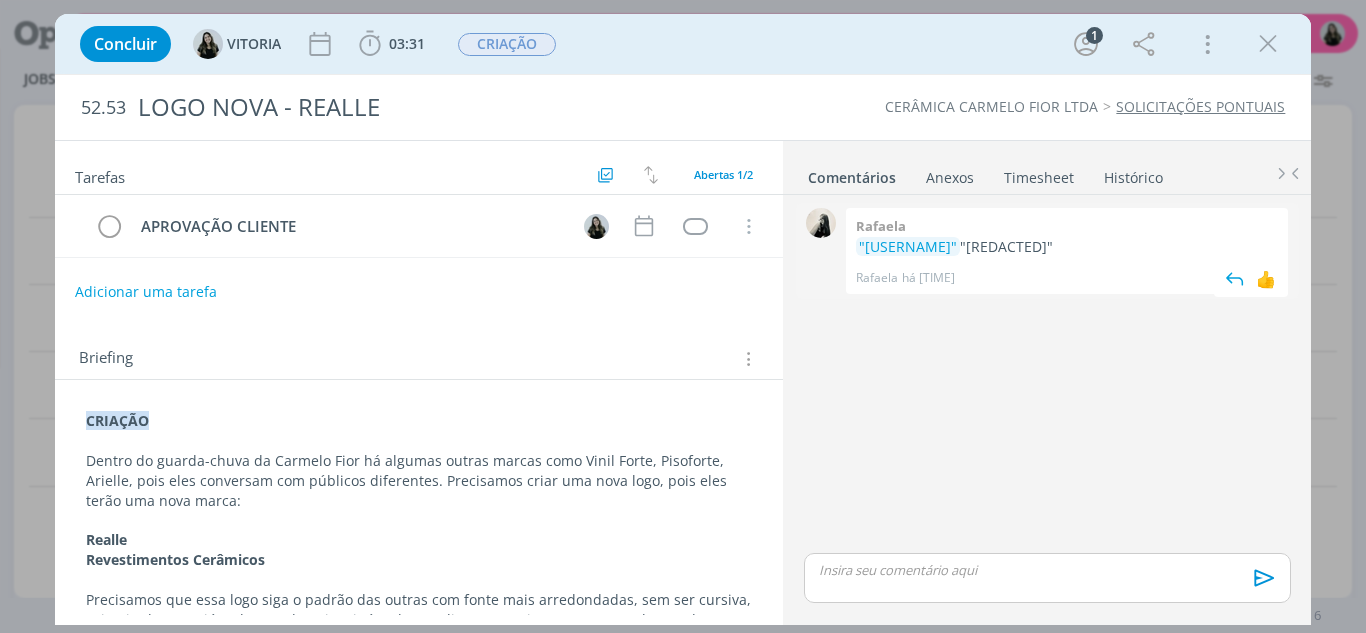 drag, startPoint x: 942, startPoint y: 282, endPoint x: 935, endPoint y: 245, distance: 37.65634 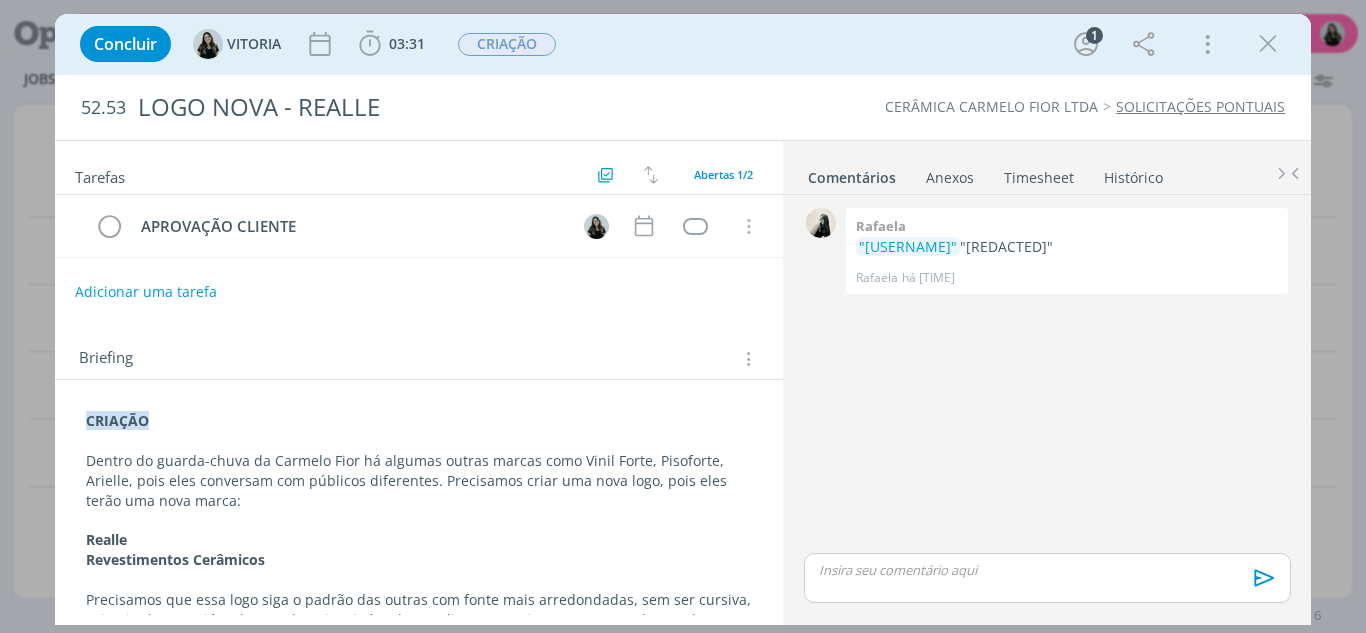 copy on "Z:\Criacao\2025\CARMELO FIOR\CRIAÇÃO OPERAND\52.53_LOGO NOVA - REALLE\baixas\proposta nova logo.pdf"" 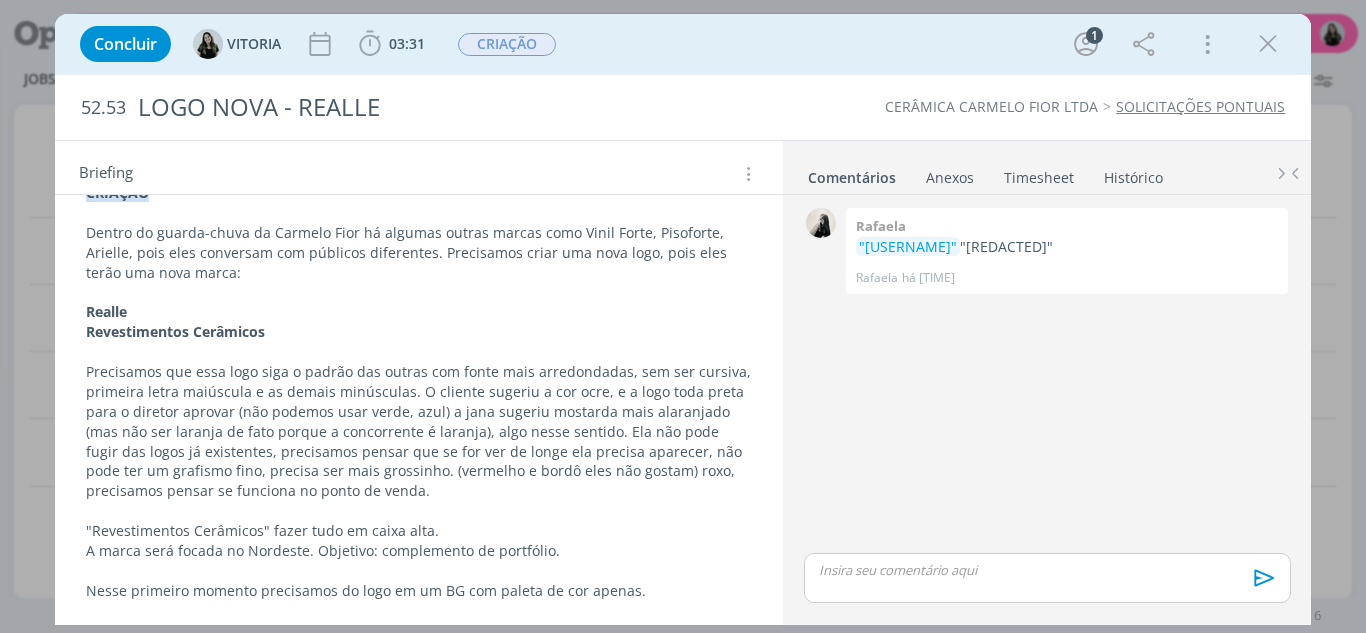scroll, scrollTop: 0, scrollLeft: 0, axis: both 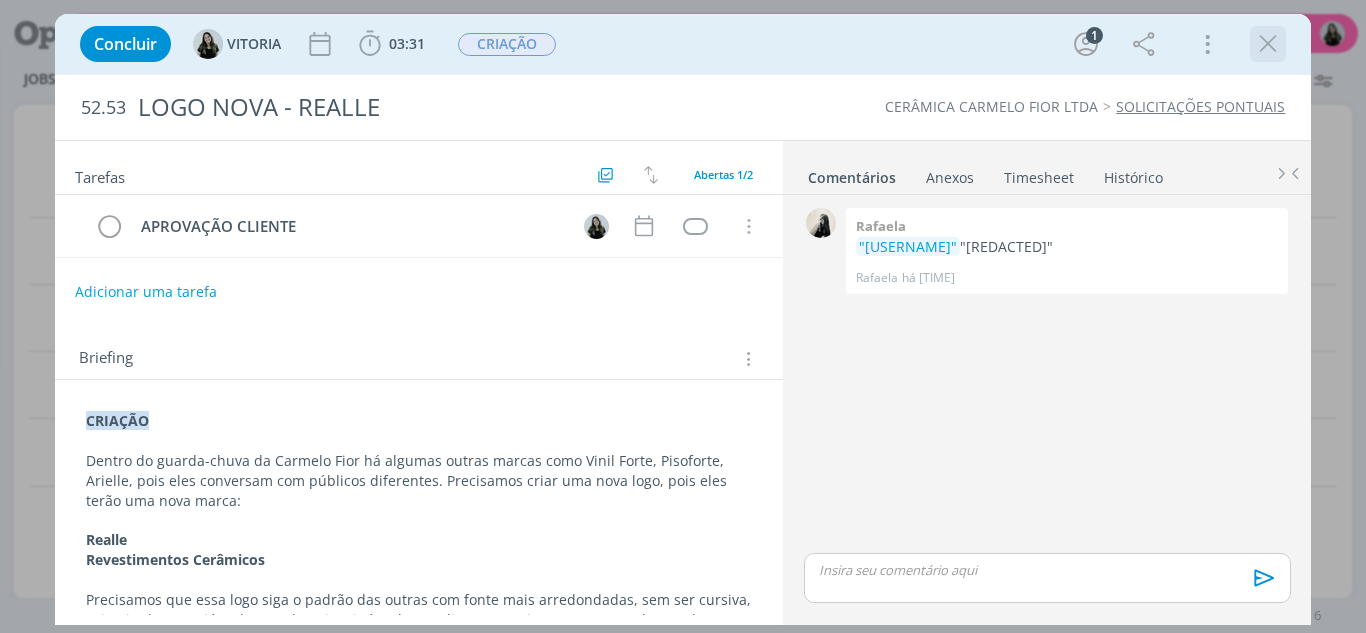click at bounding box center (1268, 44) 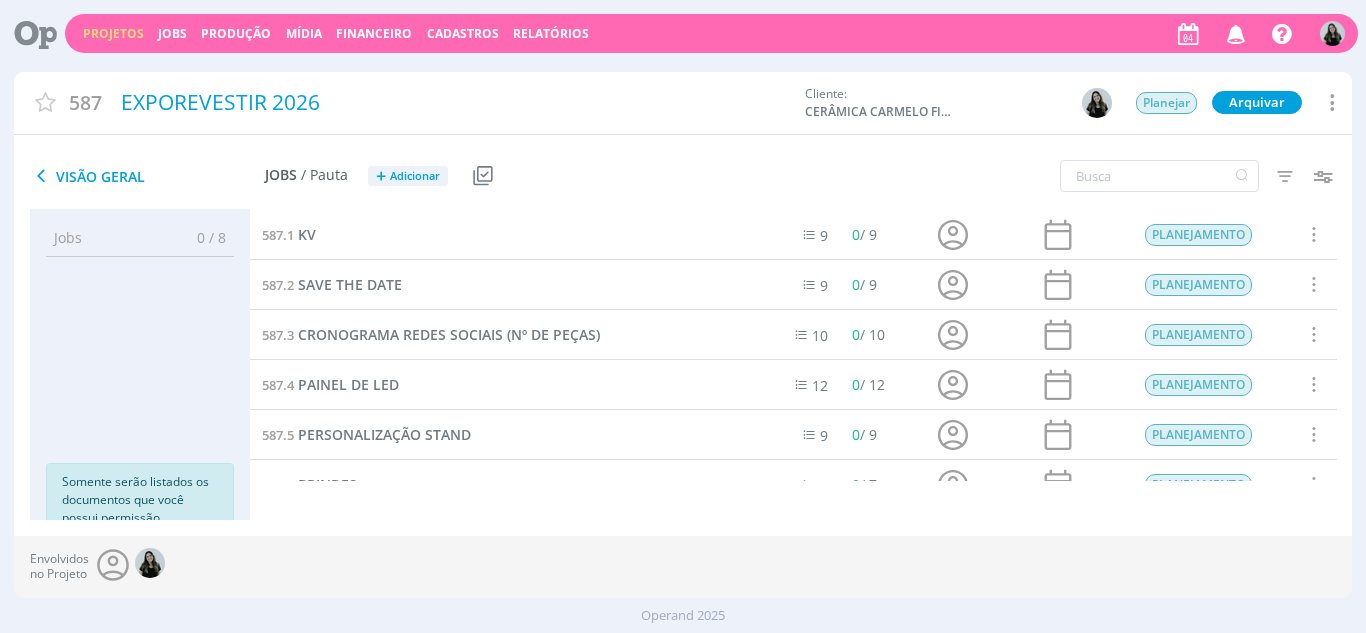 scroll, scrollTop: 0, scrollLeft: 0, axis: both 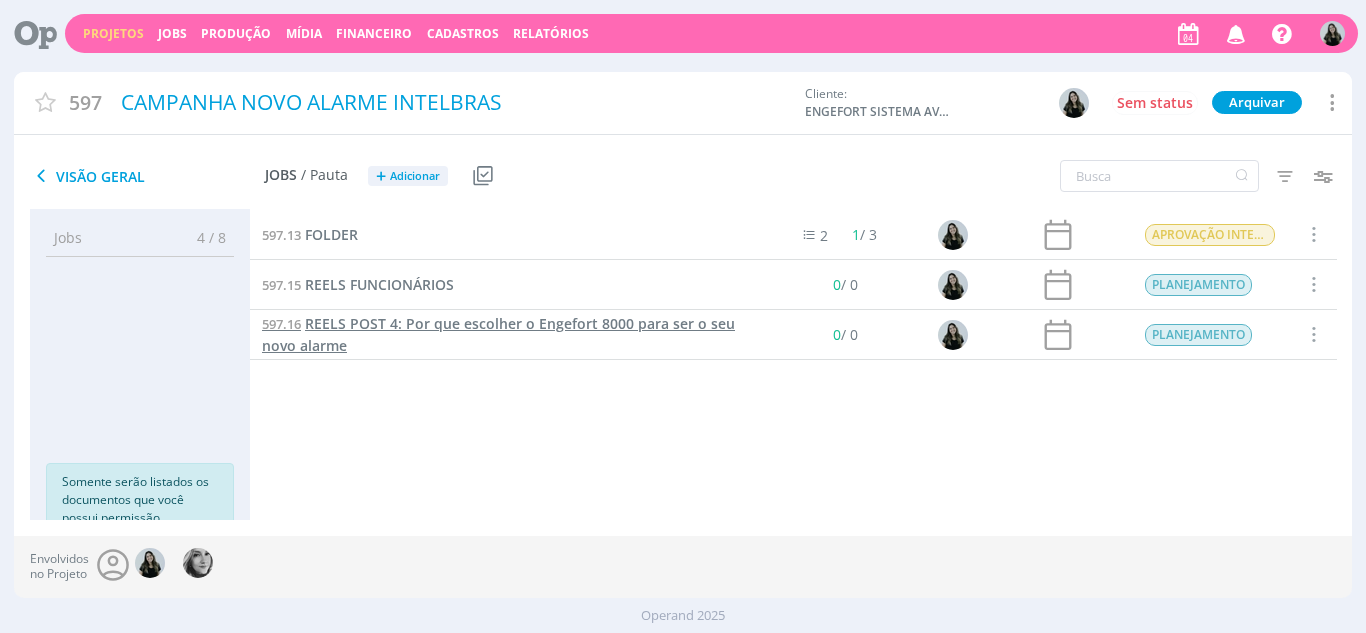 click on "REELS POST 4: Por que escolher o Engefort 8000  para ser o seu novo alarme" at bounding box center [498, 334] 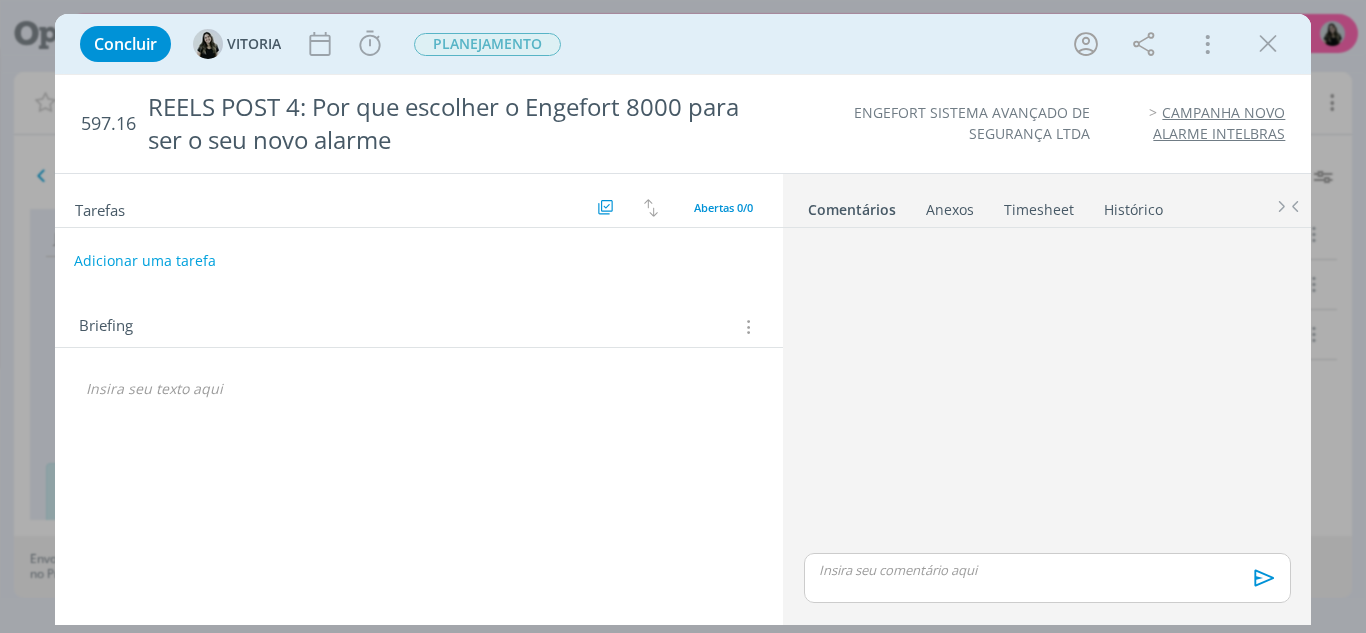 click on "Adicionar uma tarefa" at bounding box center [145, 261] 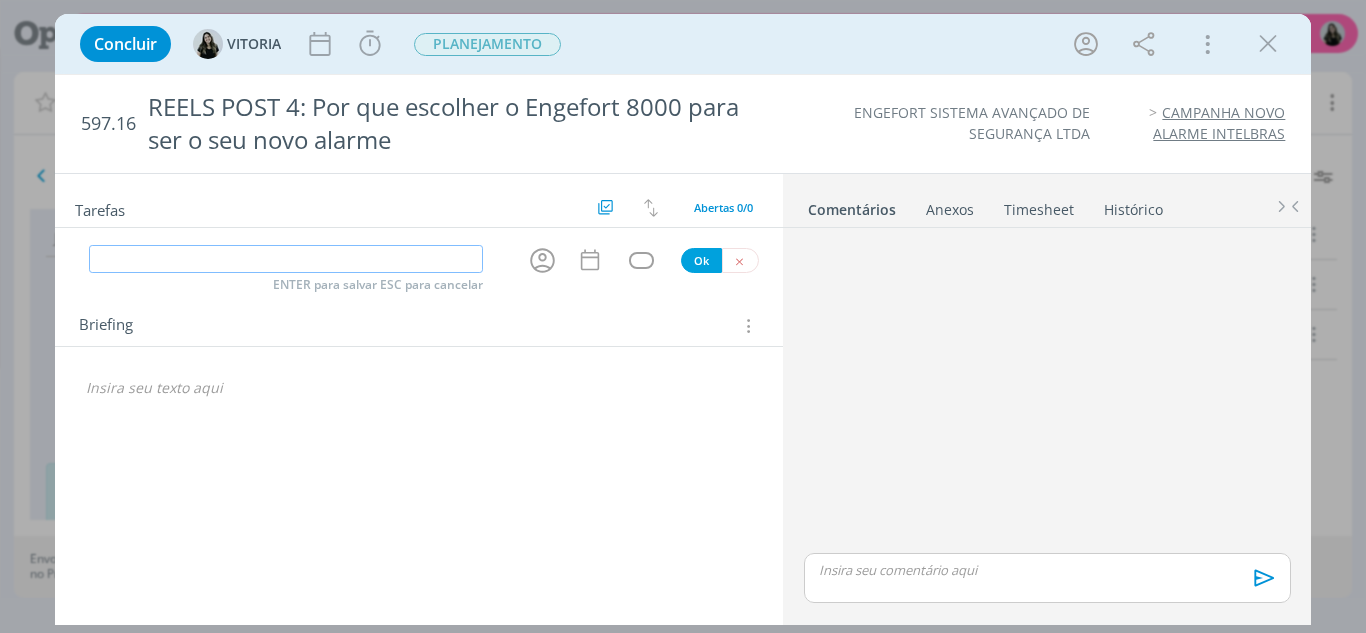 click at bounding box center [286, 259] 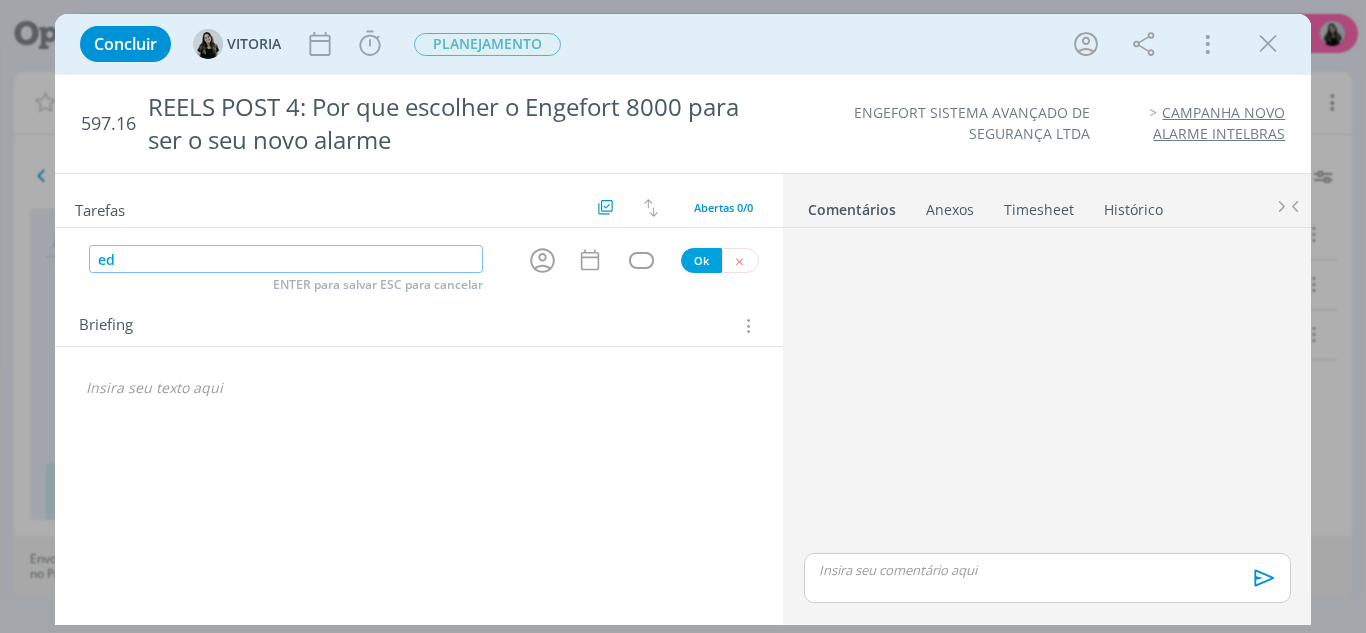 type on "e" 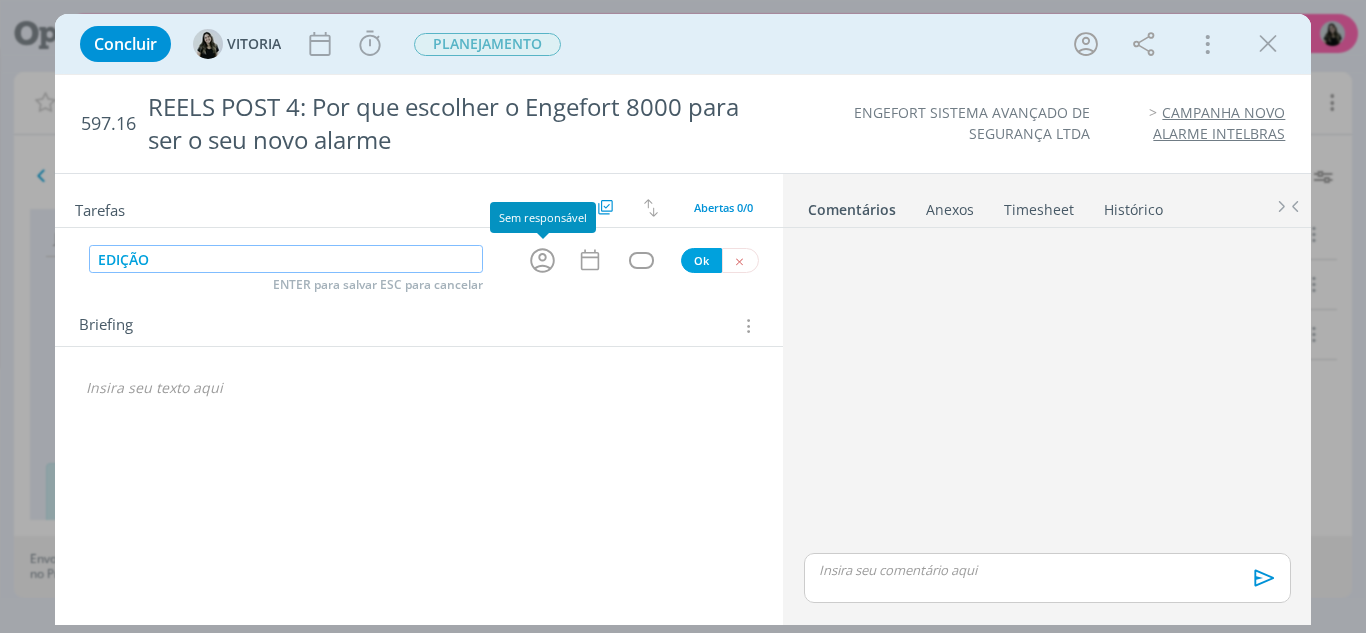 click 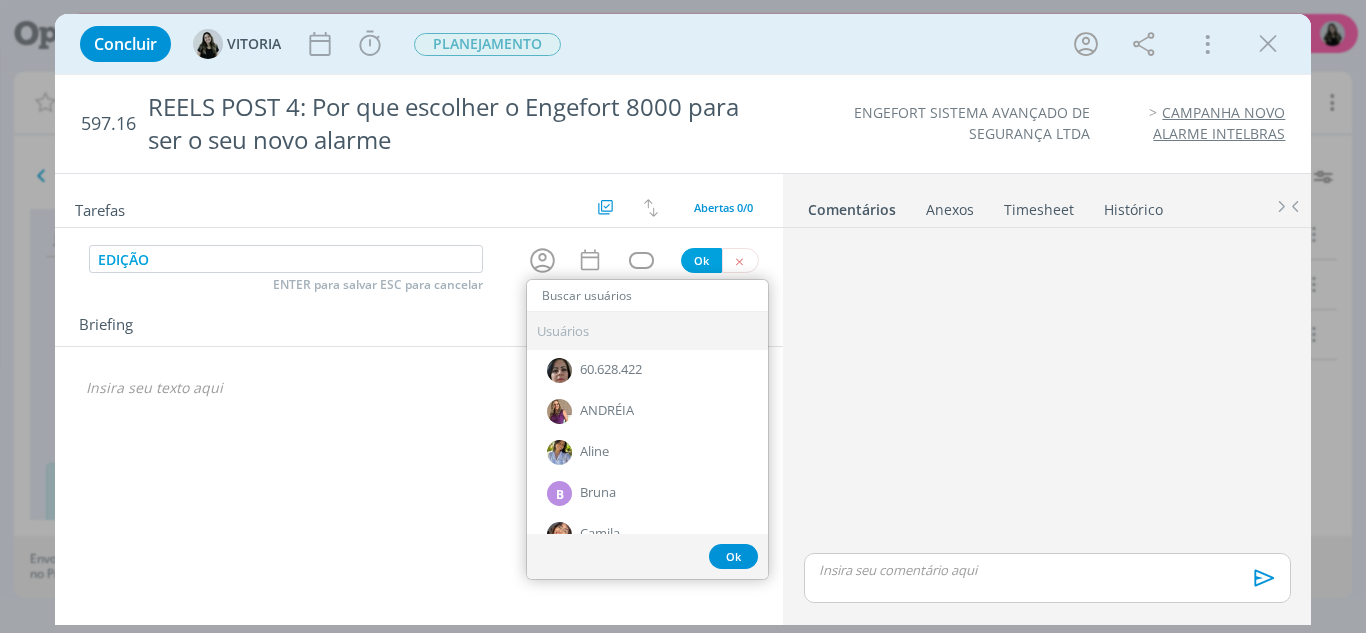 click at bounding box center [647, 296] 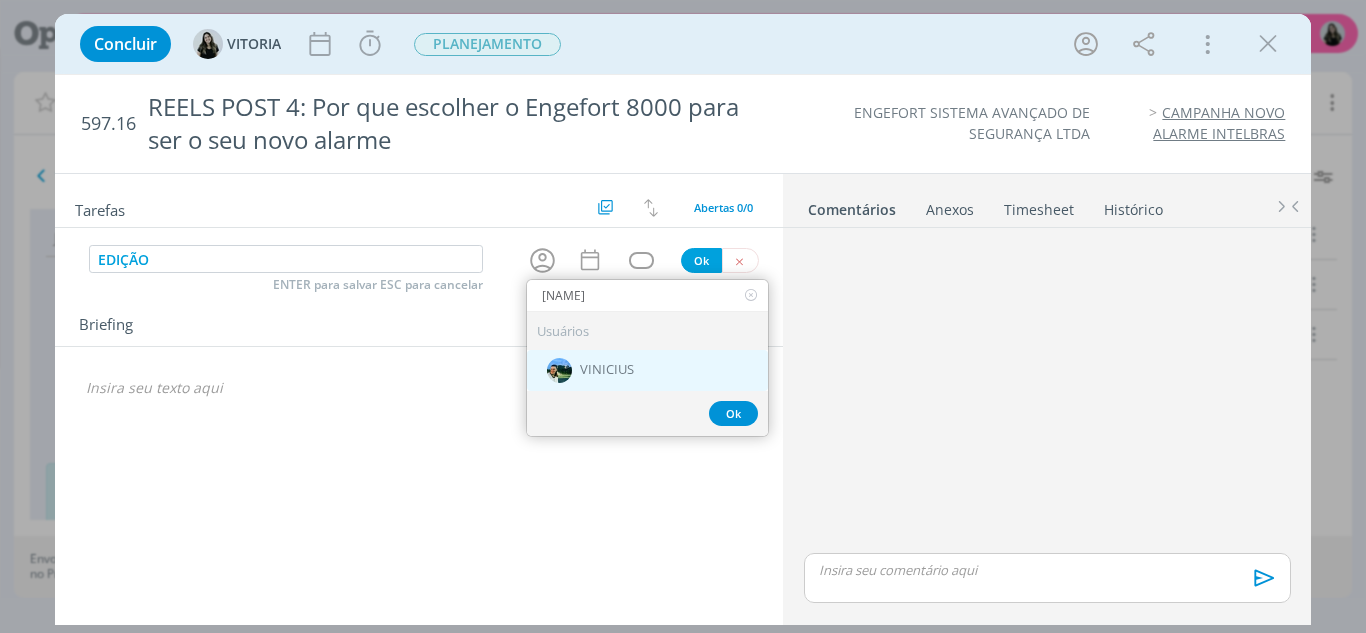 type on "VINI" 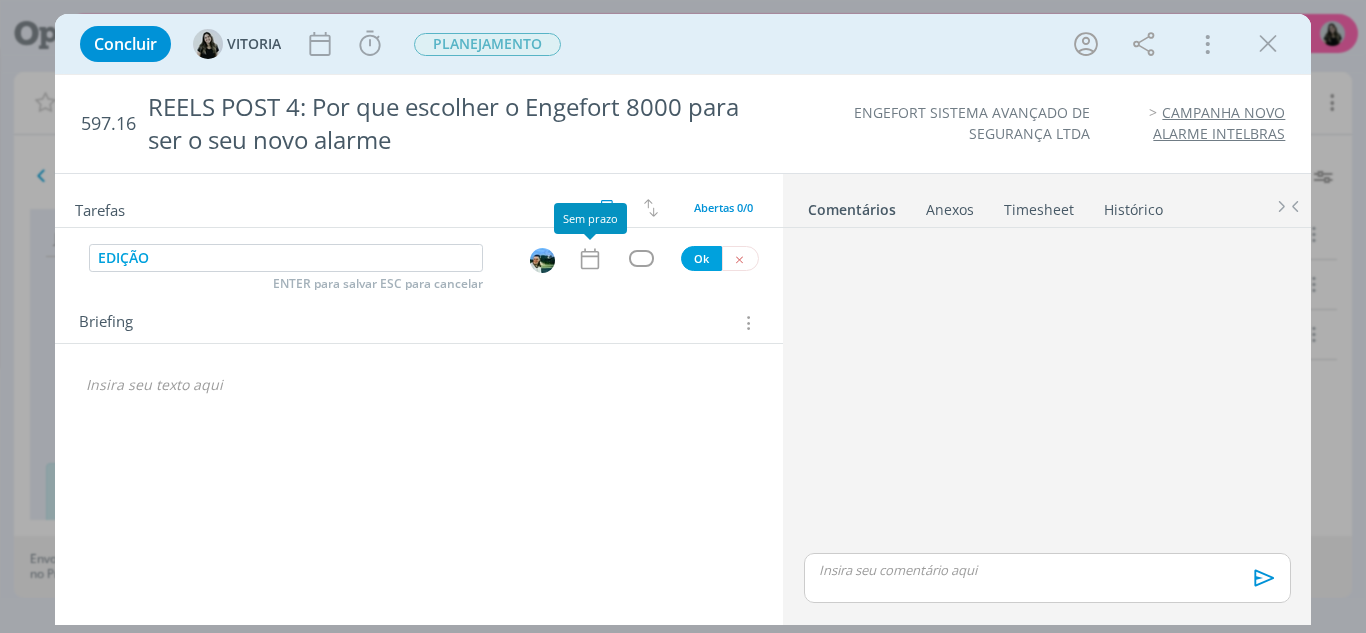 click 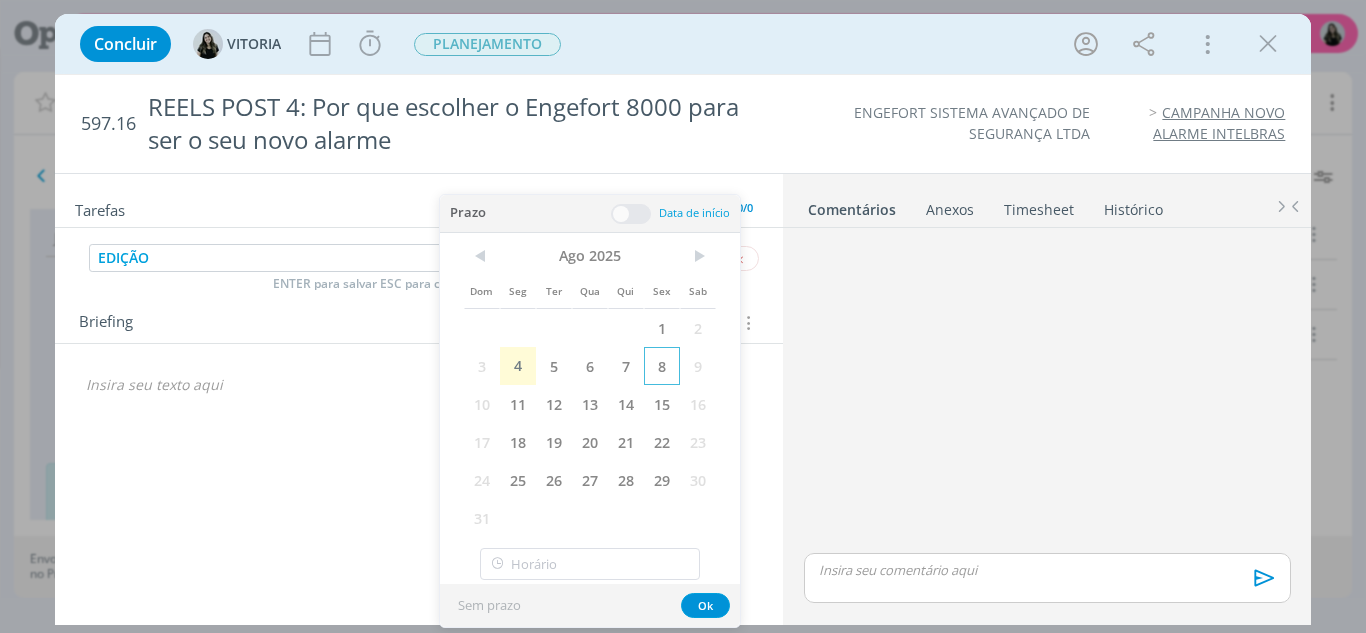 click on "8" at bounding box center [662, 366] 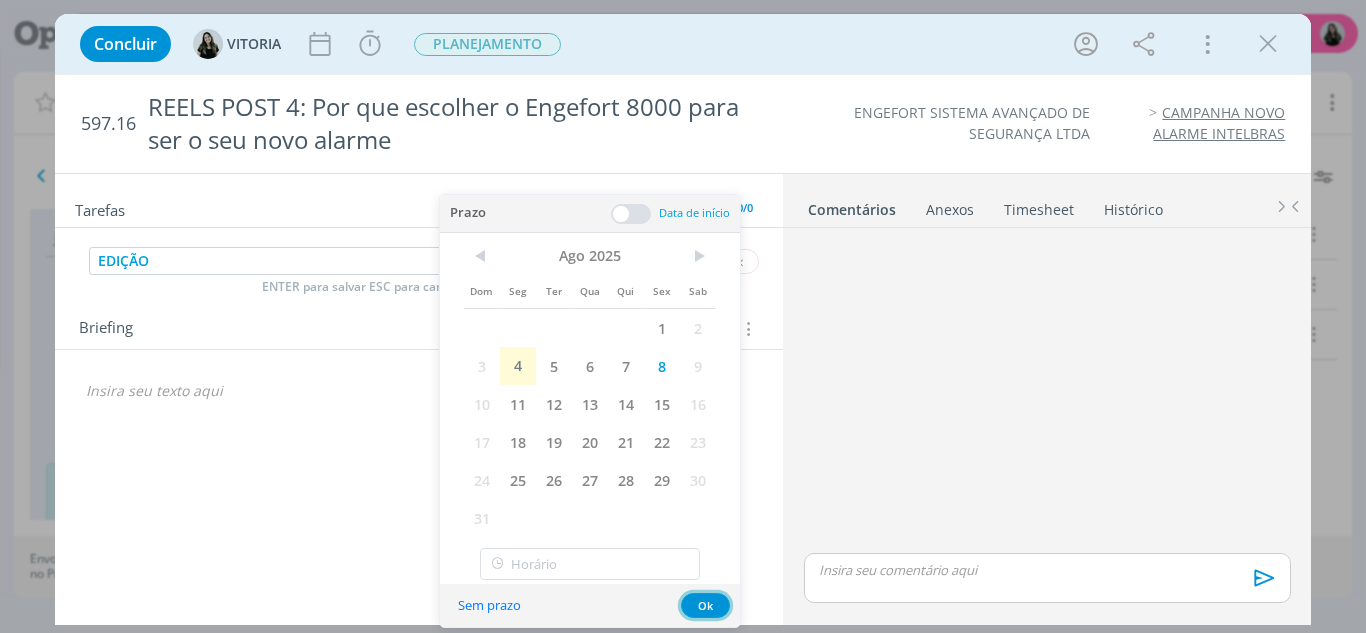 click on "Ok" at bounding box center (705, 605) 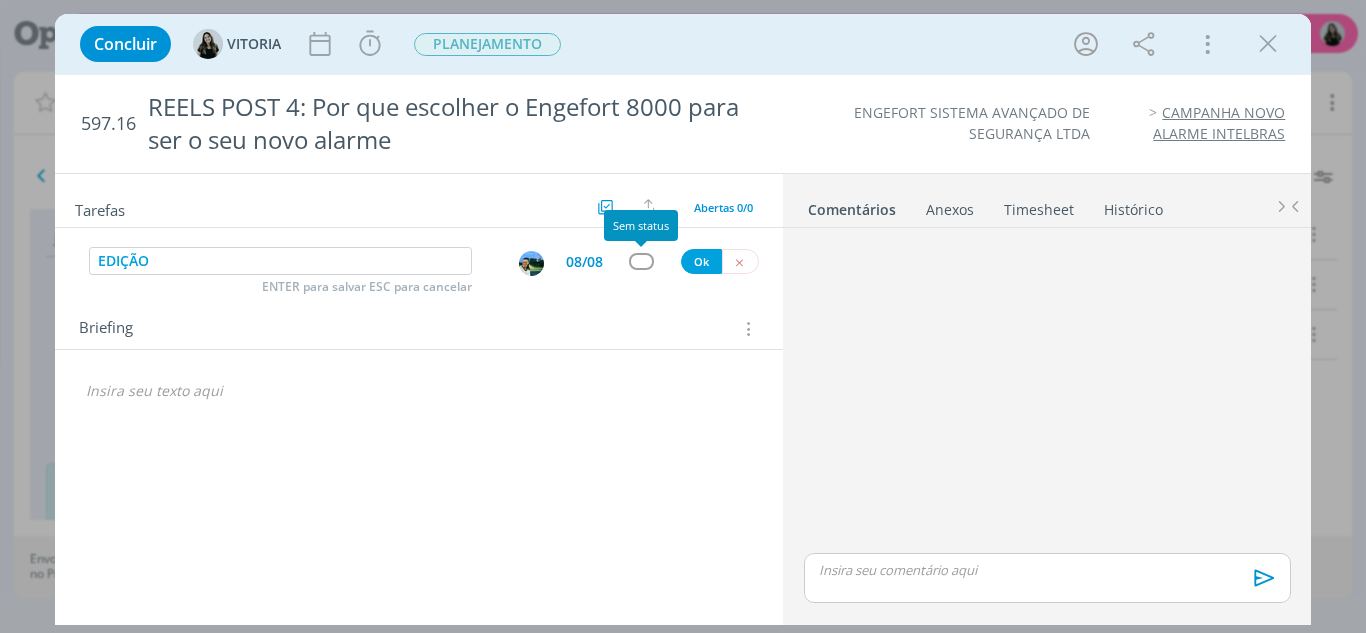 click at bounding box center [641, 261] 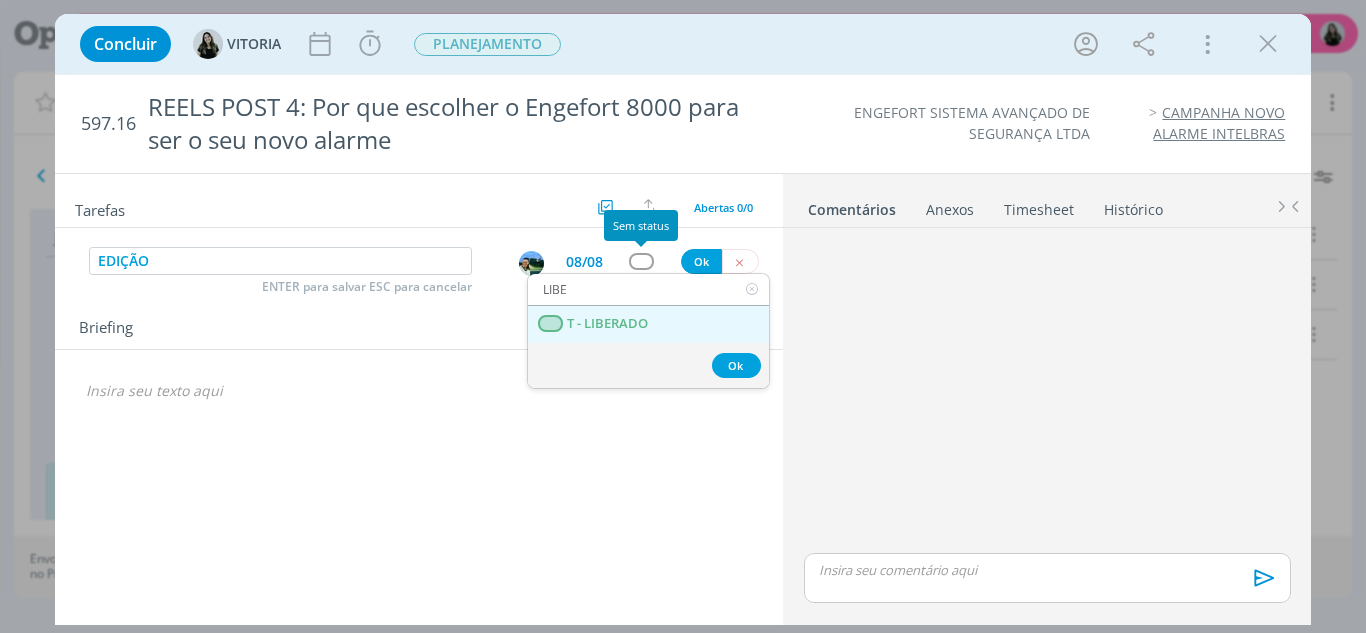 type on "LIBE" 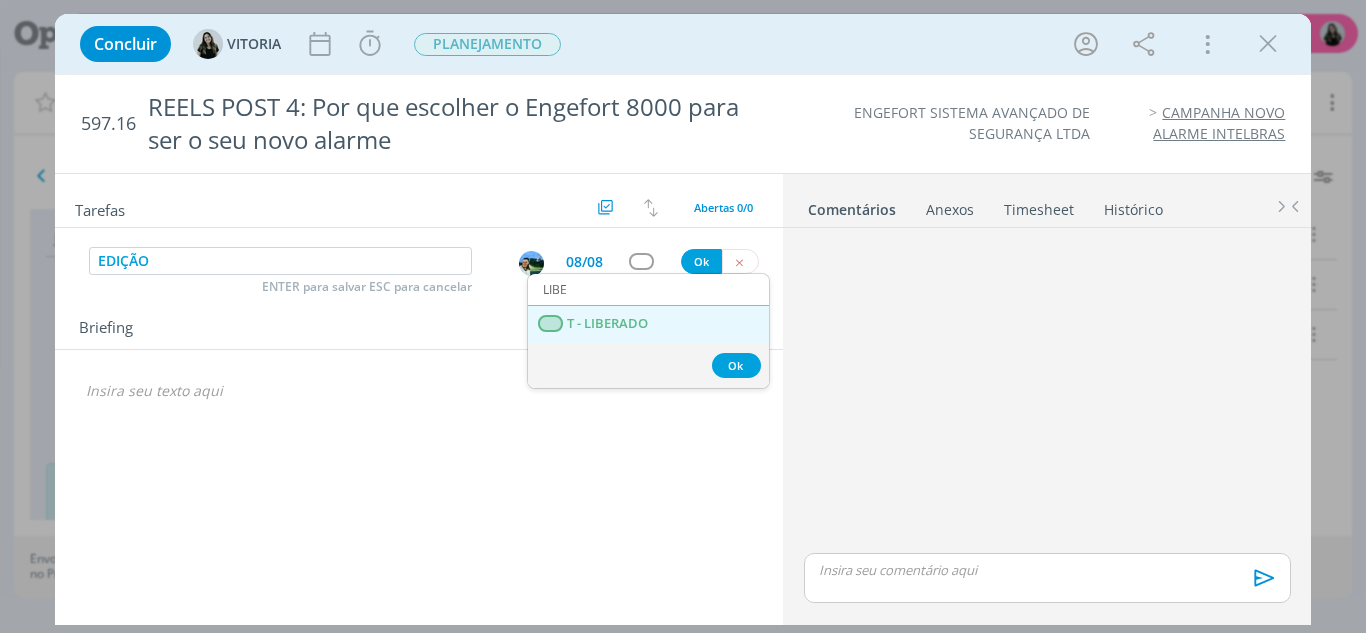 click on "T - LIBERADO" at bounding box center (607, 324) 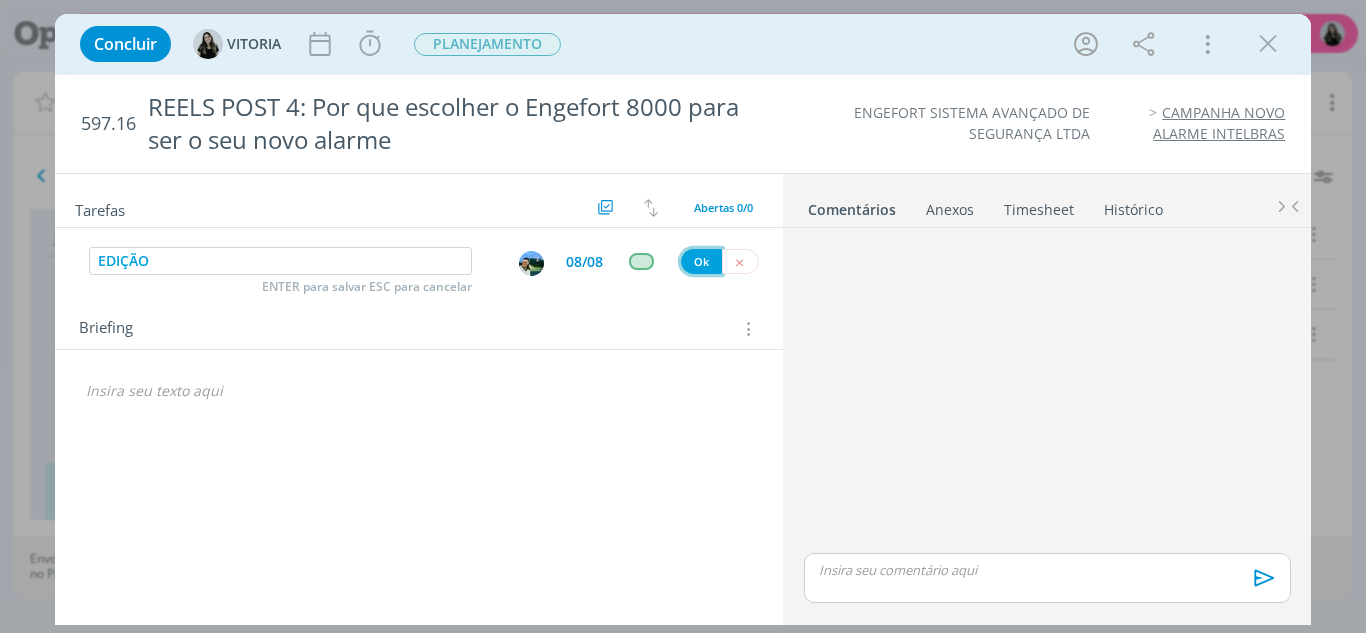 click on "Ok" at bounding box center [701, 261] 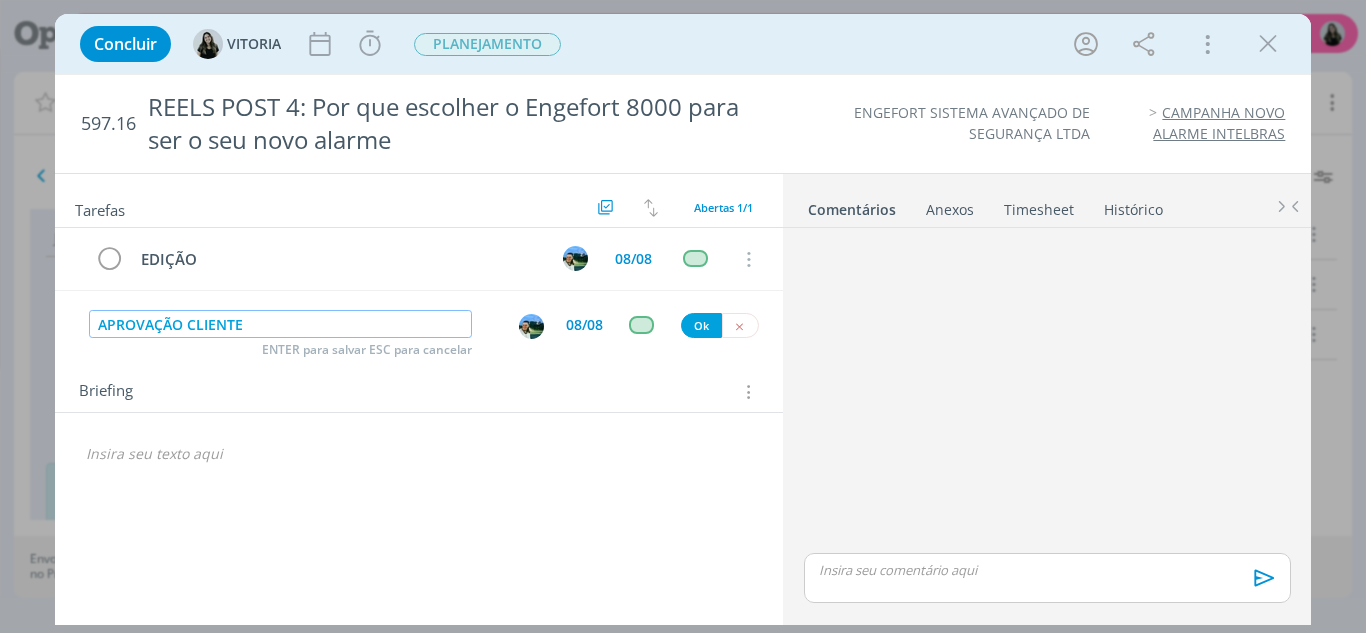 click at bounding box center [531, 326] 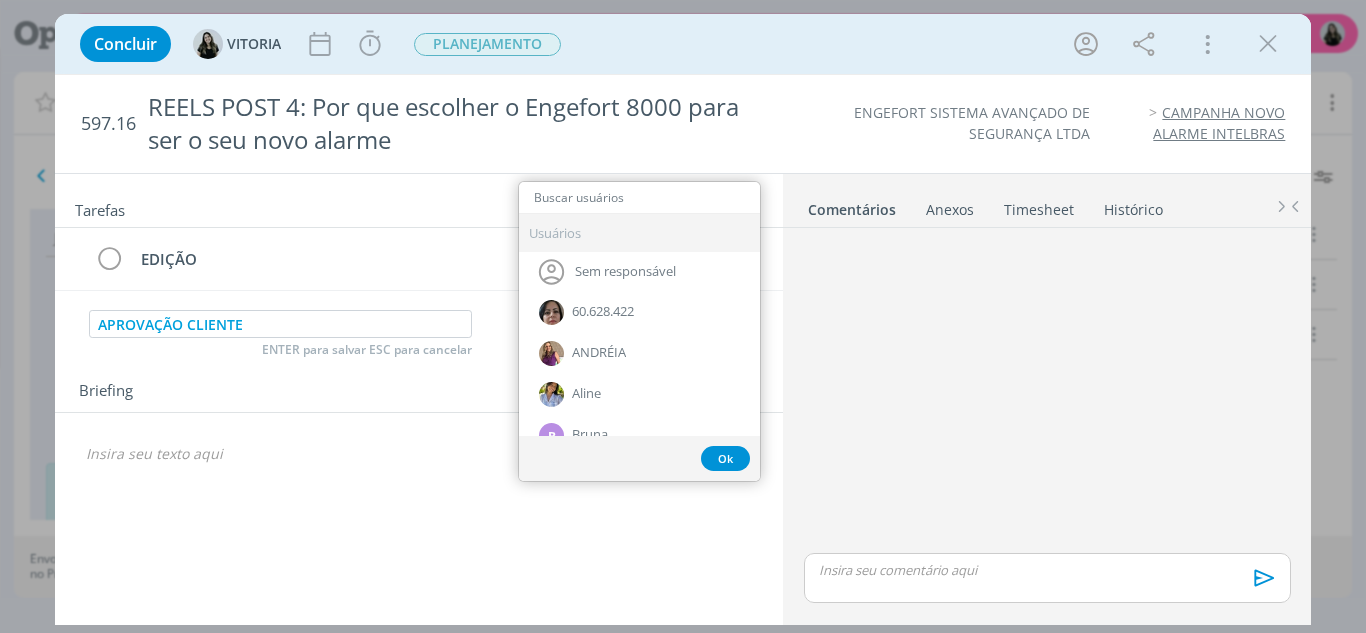 click at bounding box center (639, 198) 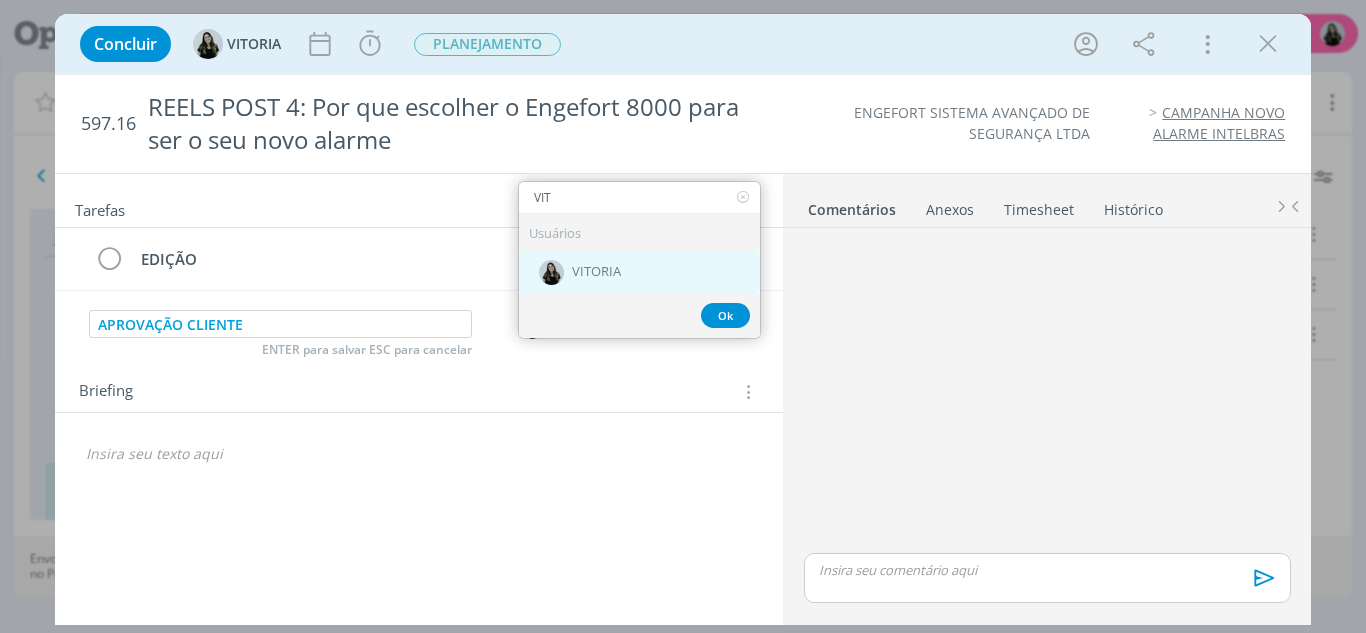 type on "VIT" 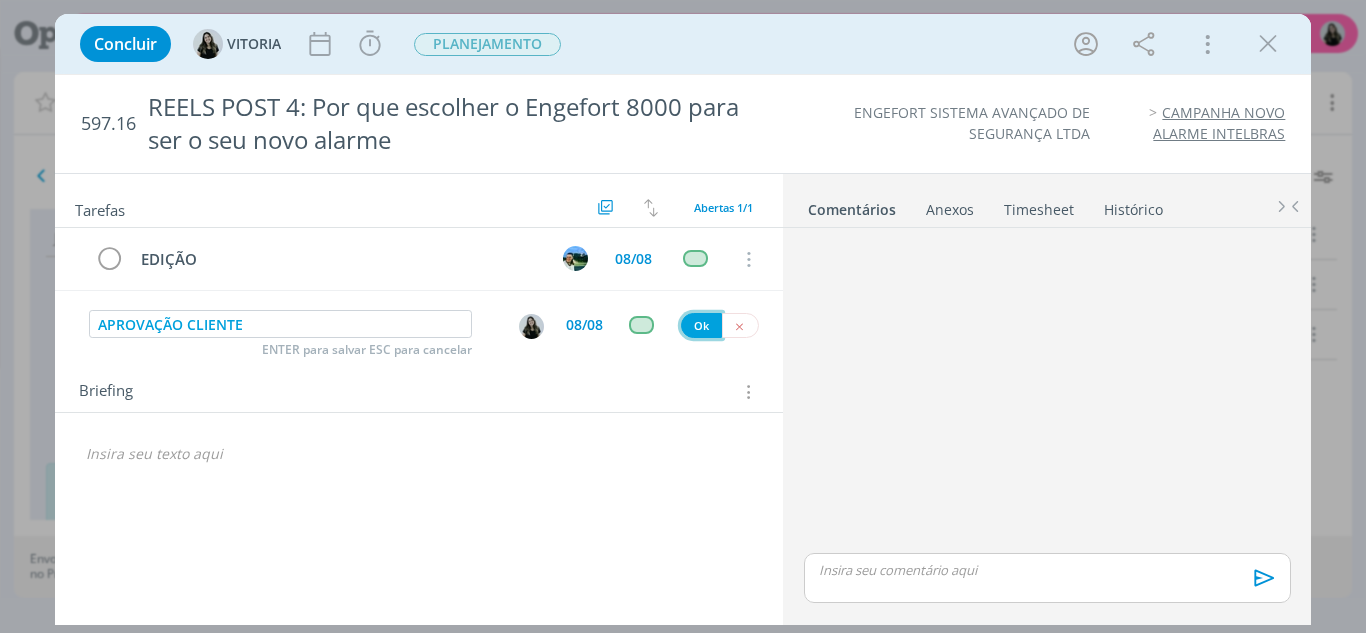 click on "Ok" at bounding box center (701, 325) 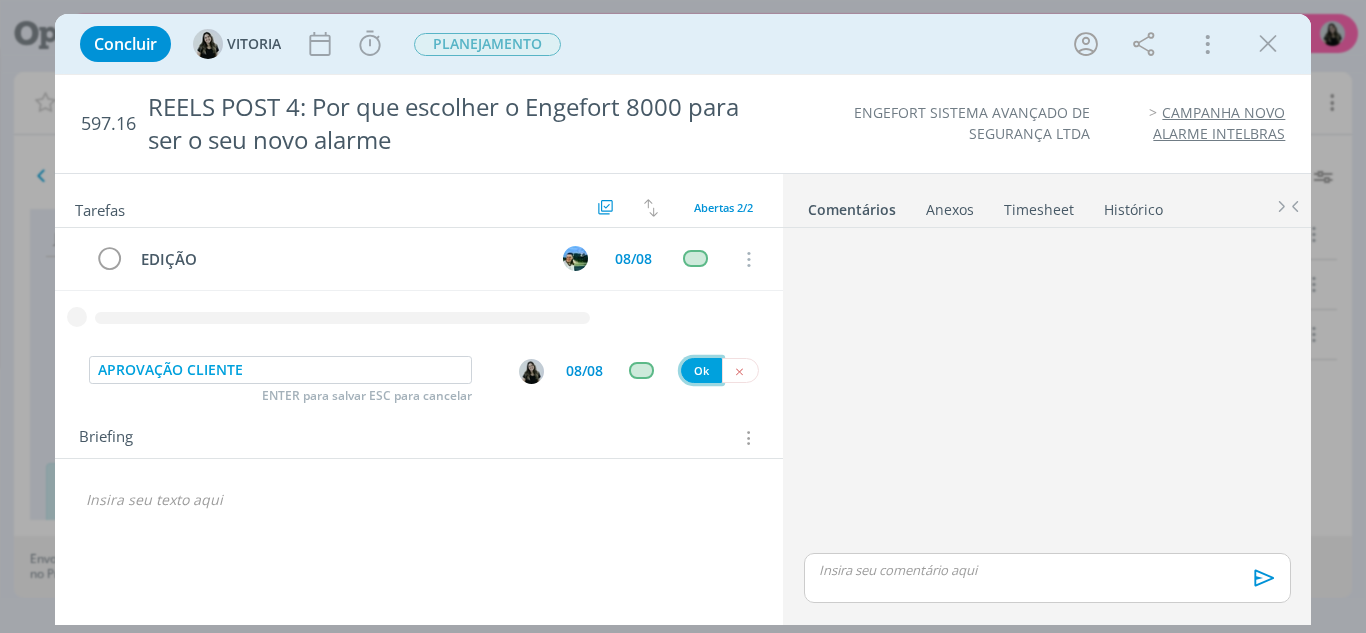 type 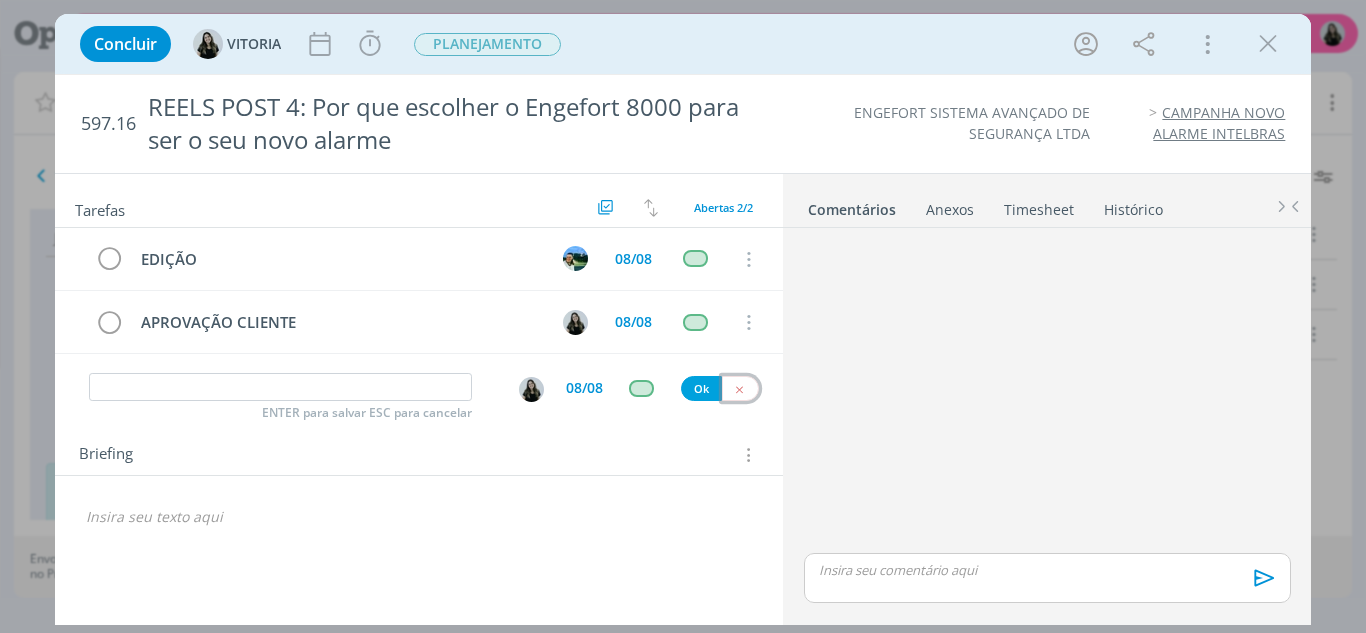click at bounding box center [740, 388] 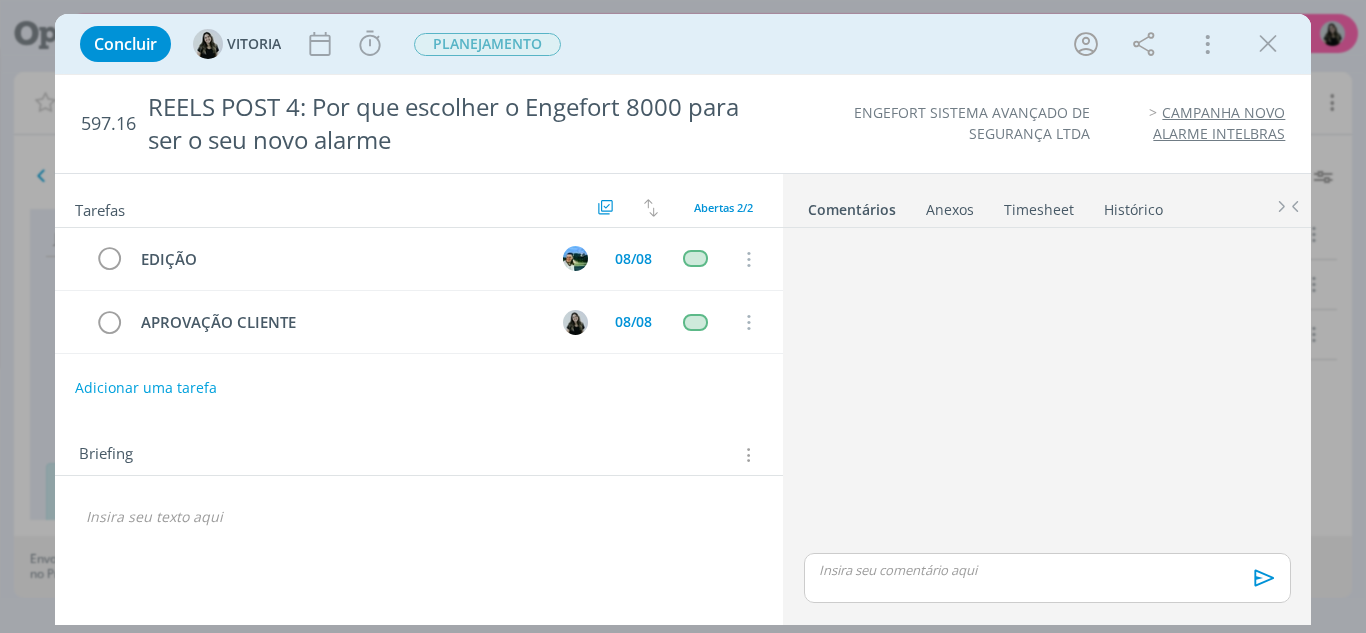 click at bounding box center [419, 517] 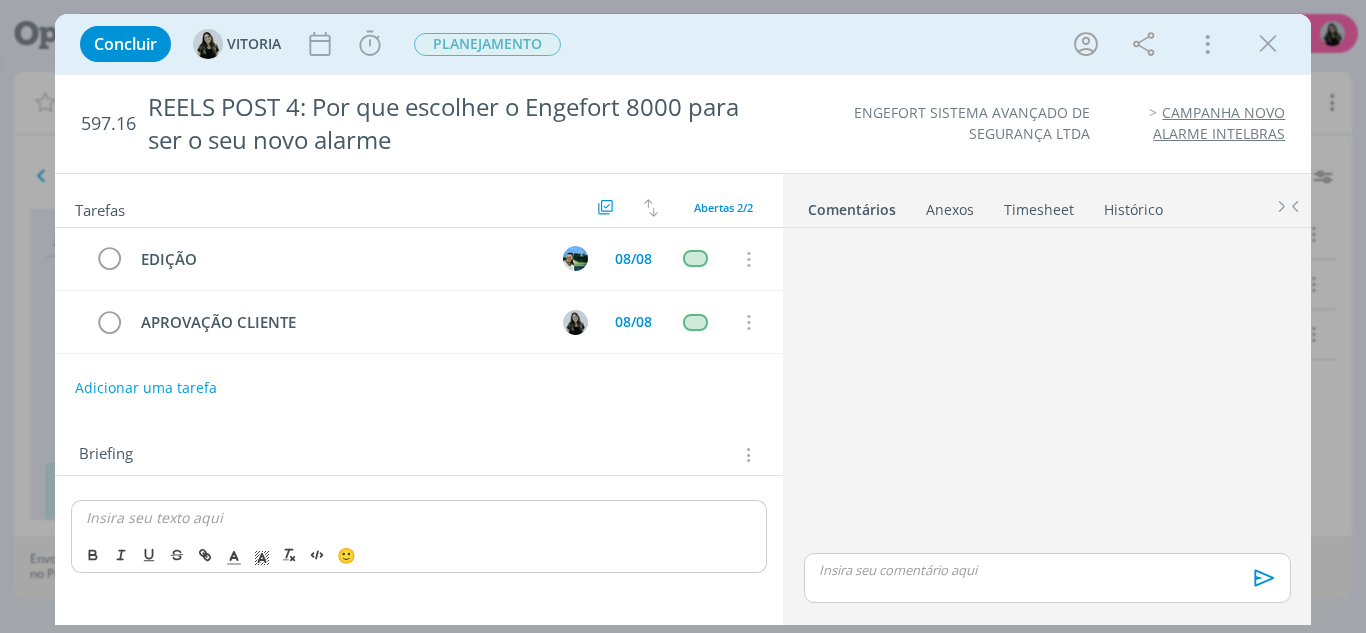 type 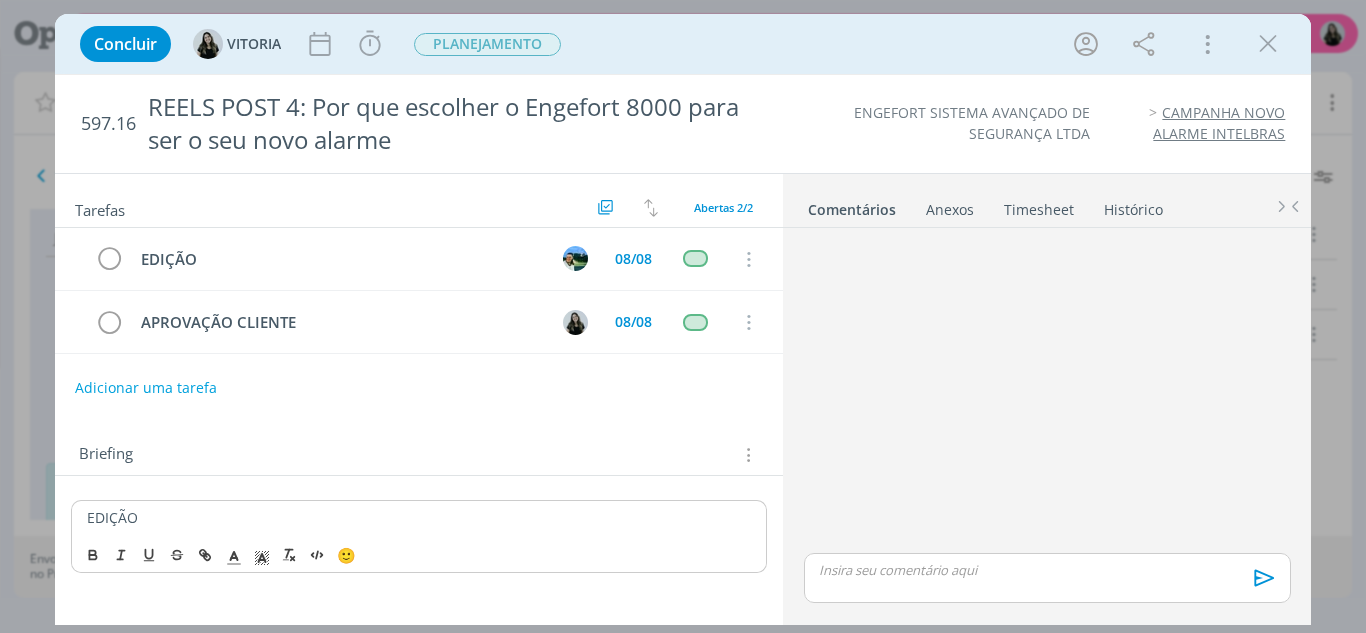 click on "EDIÇÃO" at bounding box center (419, 518) 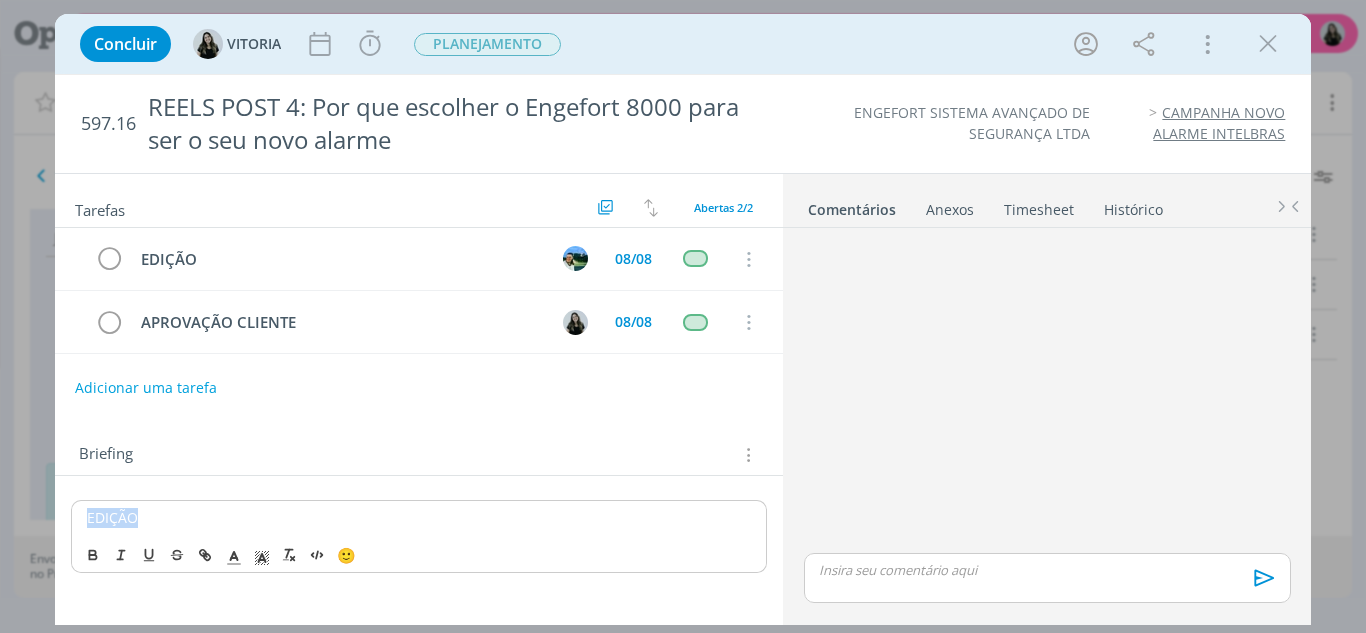 click on "EDIÇÃO" at bounding box center (419, 518) 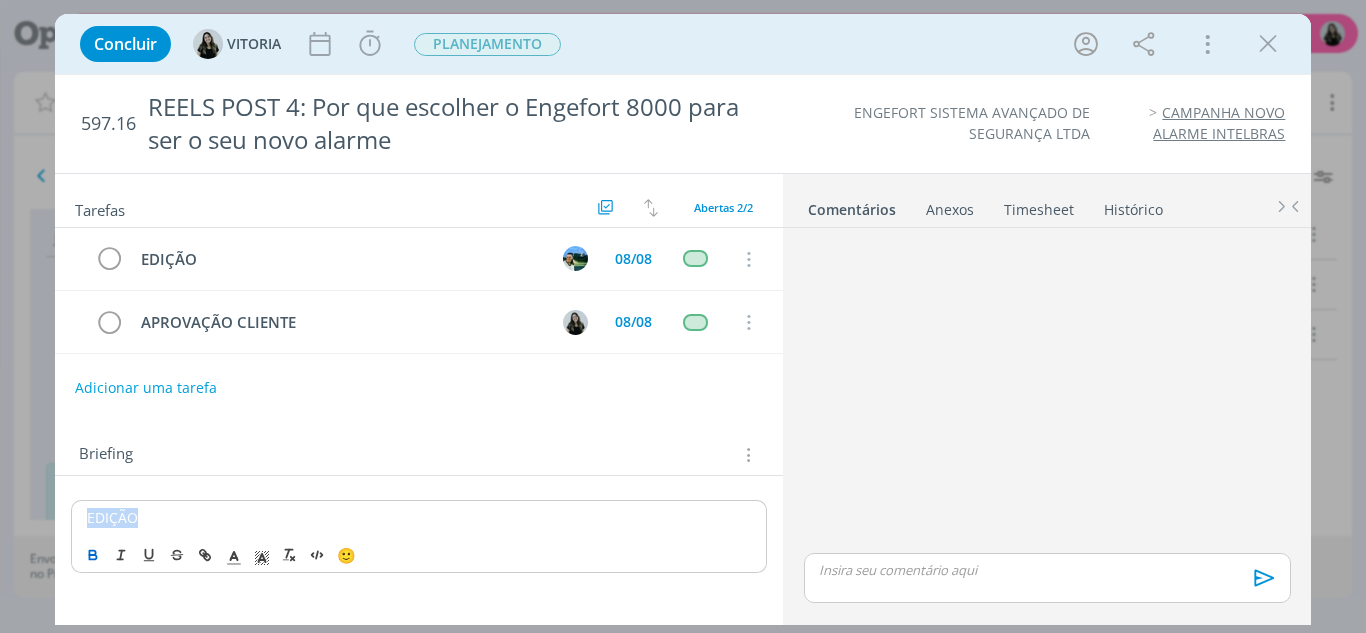 click 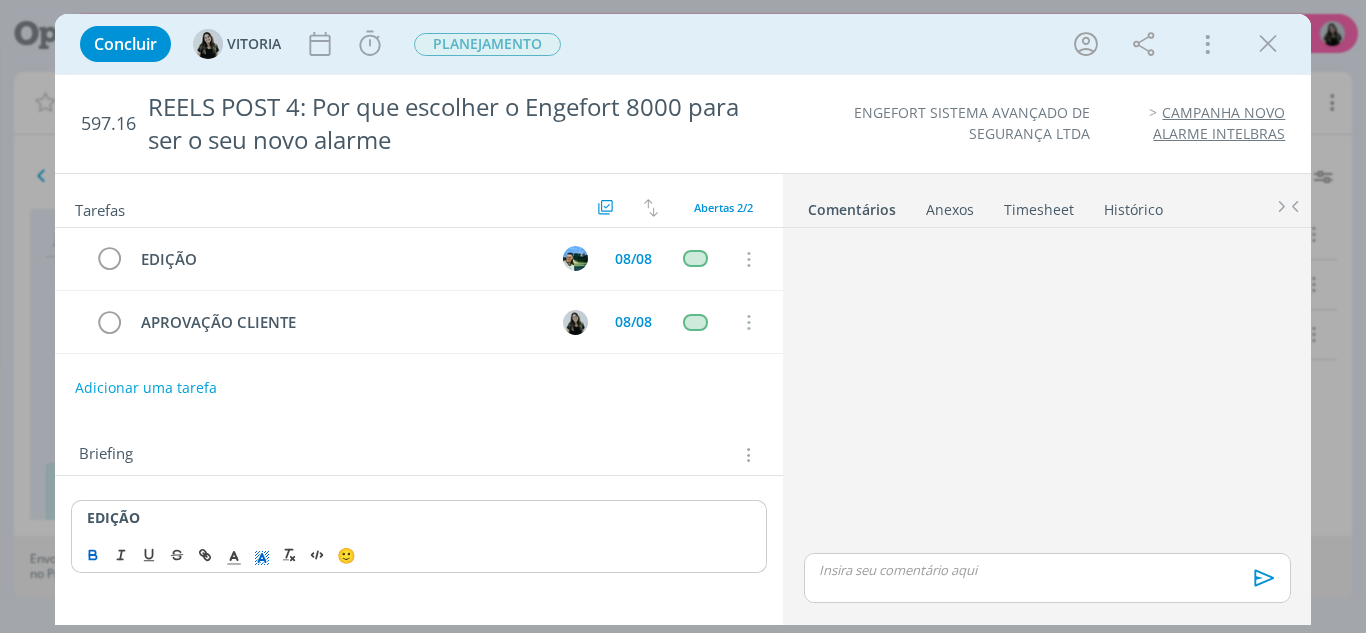 click 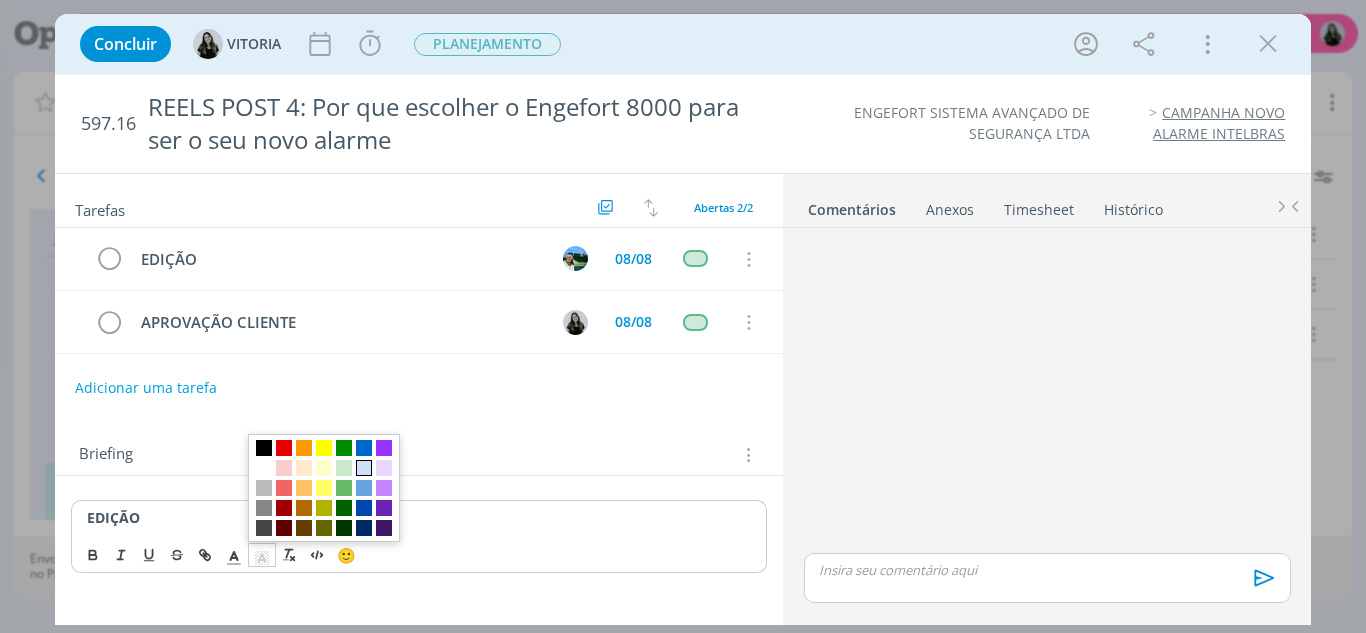 click at bounding box center (364, 468) 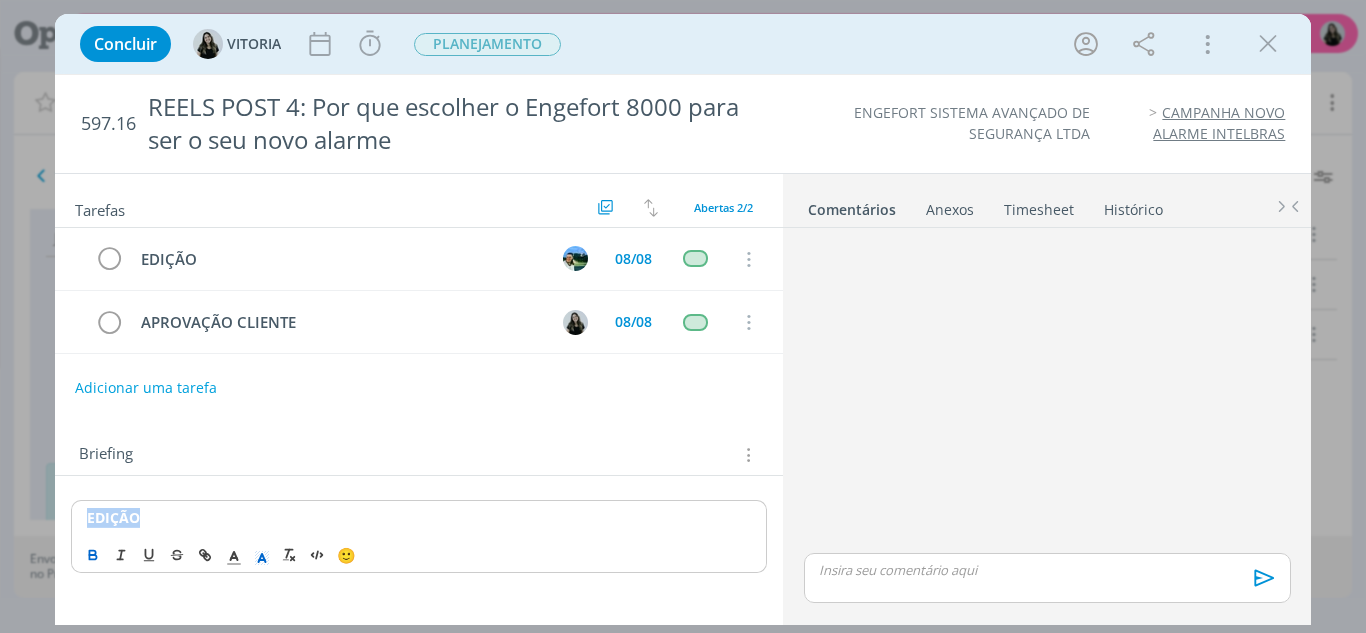 click on "EDIÇÃO" at bounding box center [419, 518] 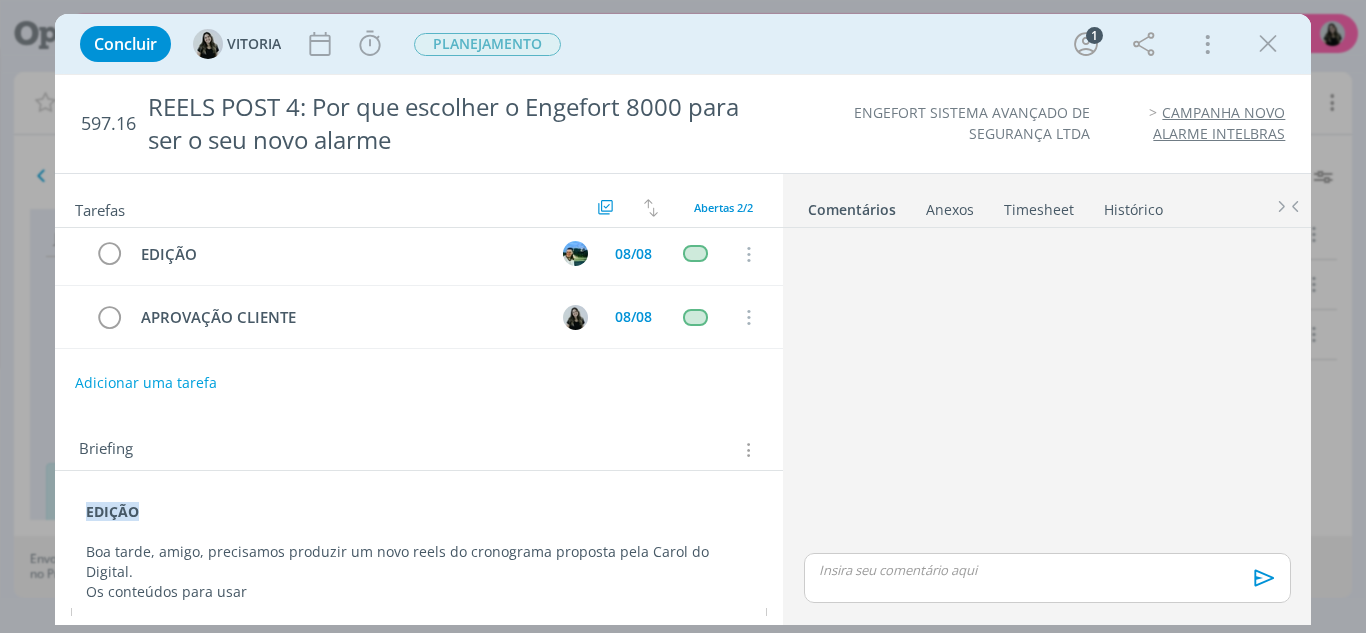 scroll, scrollTop: 24, scrollLeft: 0, axis: vertical 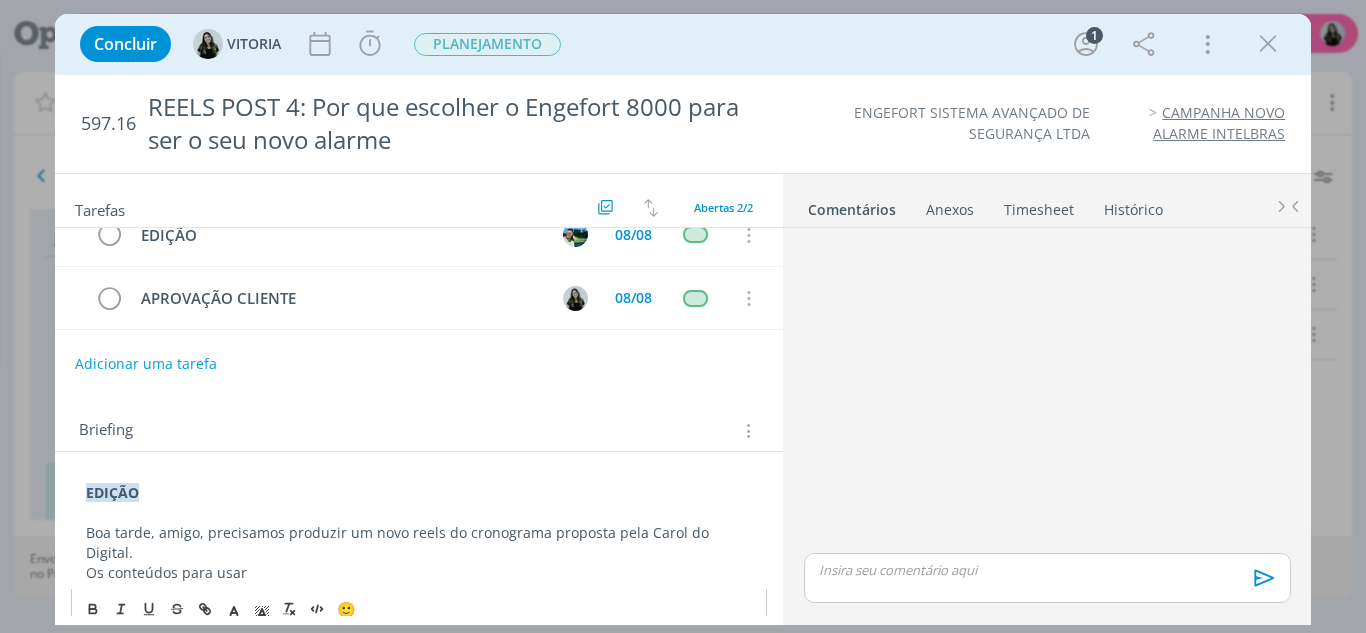 click on "Os conteúdos para usar" at bounding box center [419, 573] 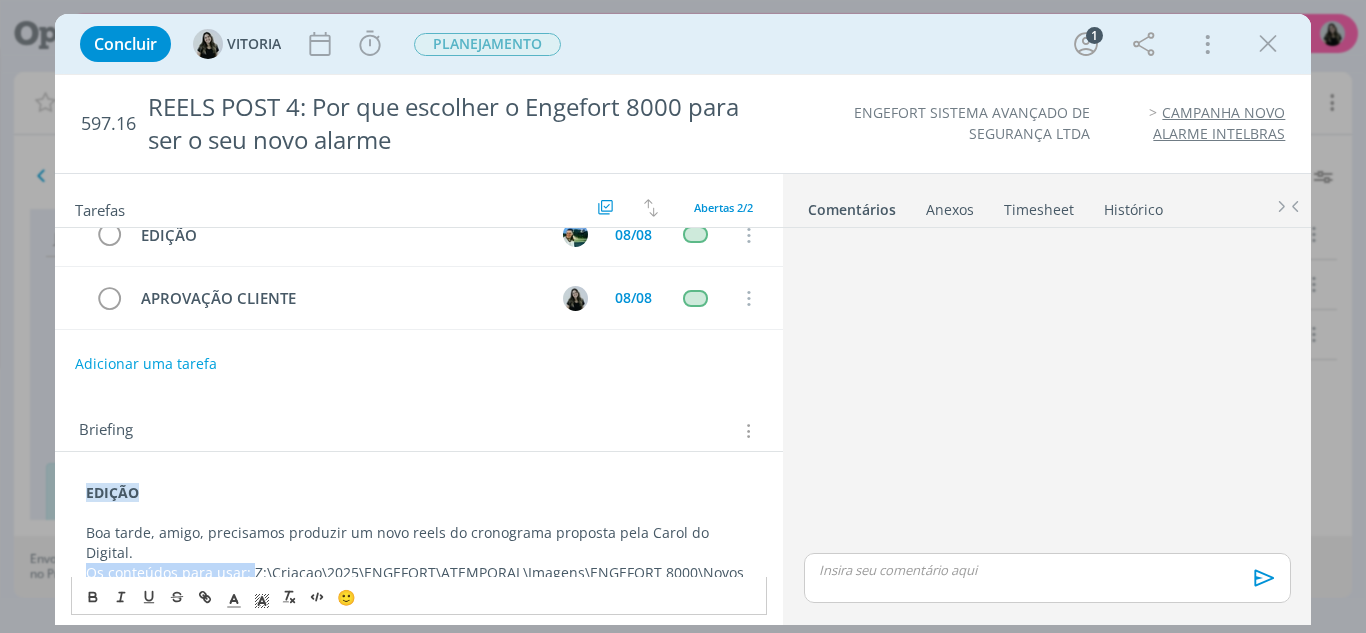 drag, startPoint x: 226, startPoint y: 551, endPoint x: 76, endPoint y: 561, distance: 150.33296 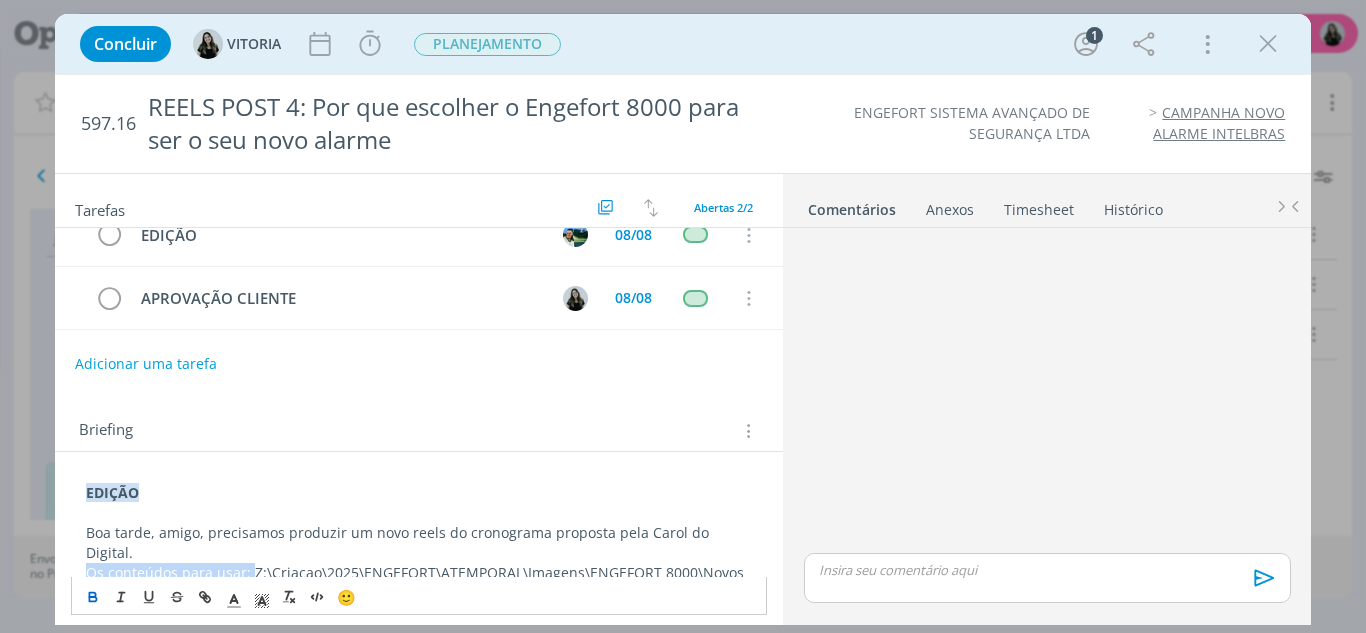 click 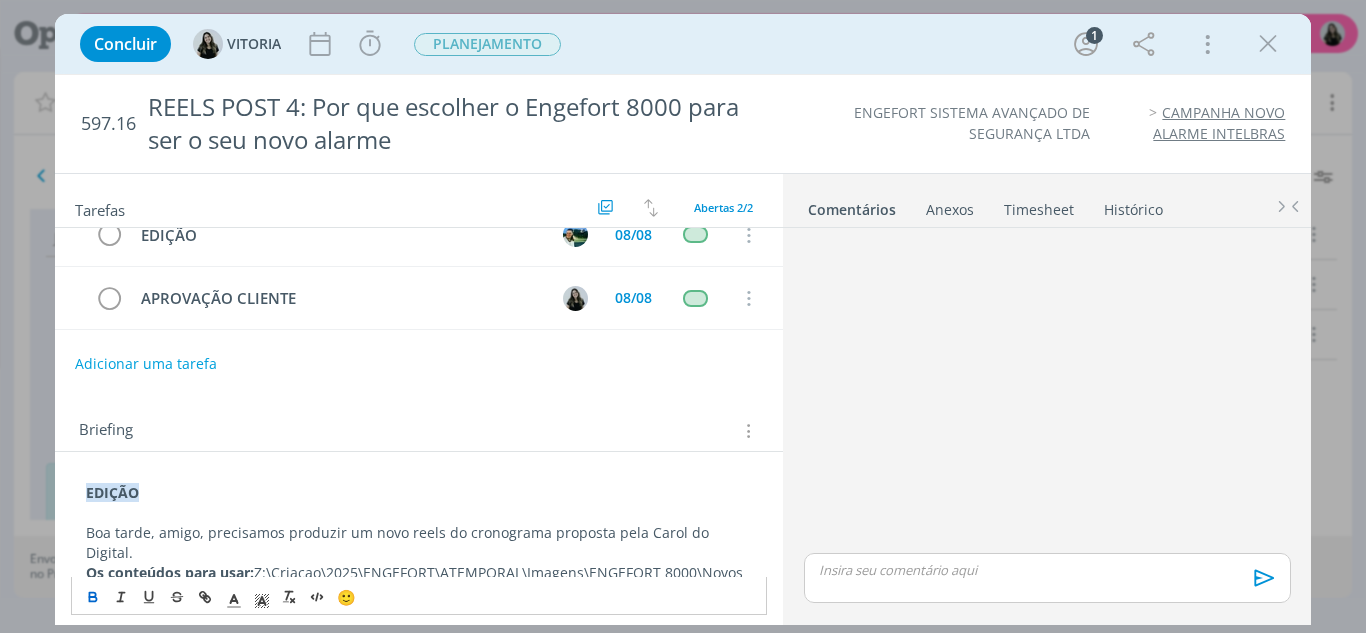 click on "Os conteúdos para usar:  Z:\Criacao\2025\ENGEFORT\ATEMPORAL\Imagens\ENGEFORT 8000\Novos Vídeos" at bounding box center (419, 583) 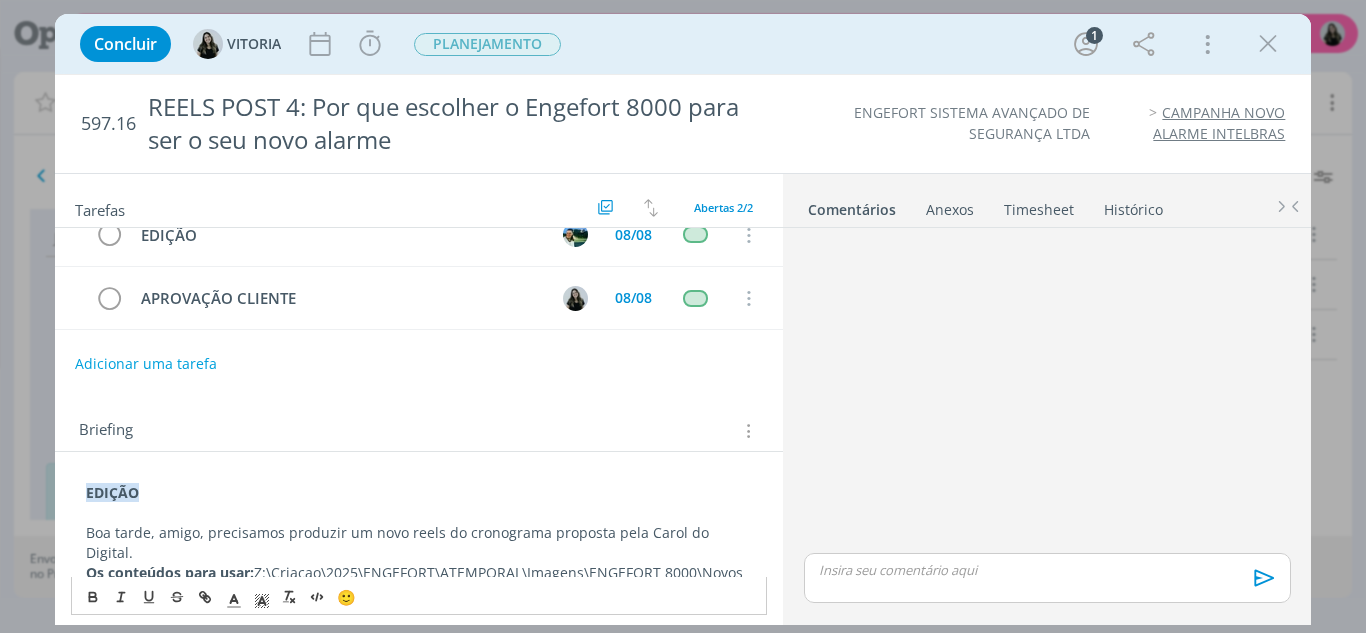 click on "EDIÇÃO                                               Boa tarde, amigo, precisamos produzir um novo reels do cronograma proposta pela Carol do Digital.  Os conteúdos para usar:  Z:\Criacao\2025\ENGEFORT\ATEMPORAL\Imagens\ENGEFORT 8000\Novos Vídeos" at bounding box center (419, 542) 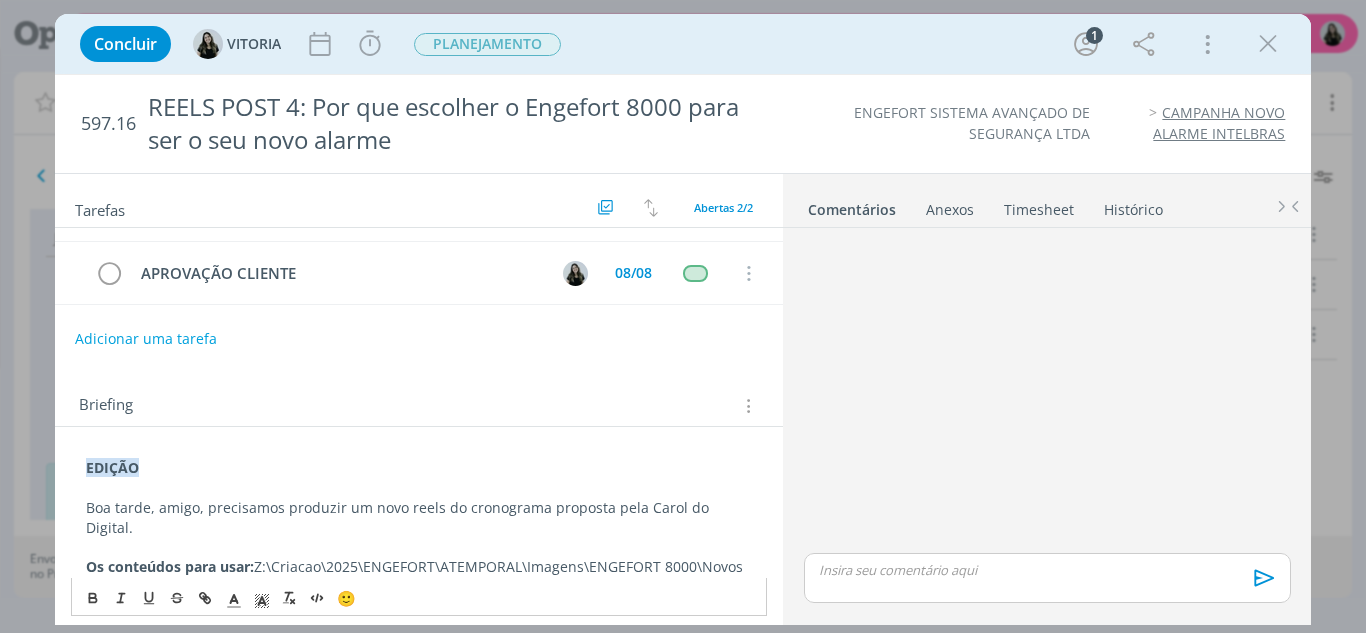 scroll, scrollTop: 63, scrollLeft: 0, axis: vertical 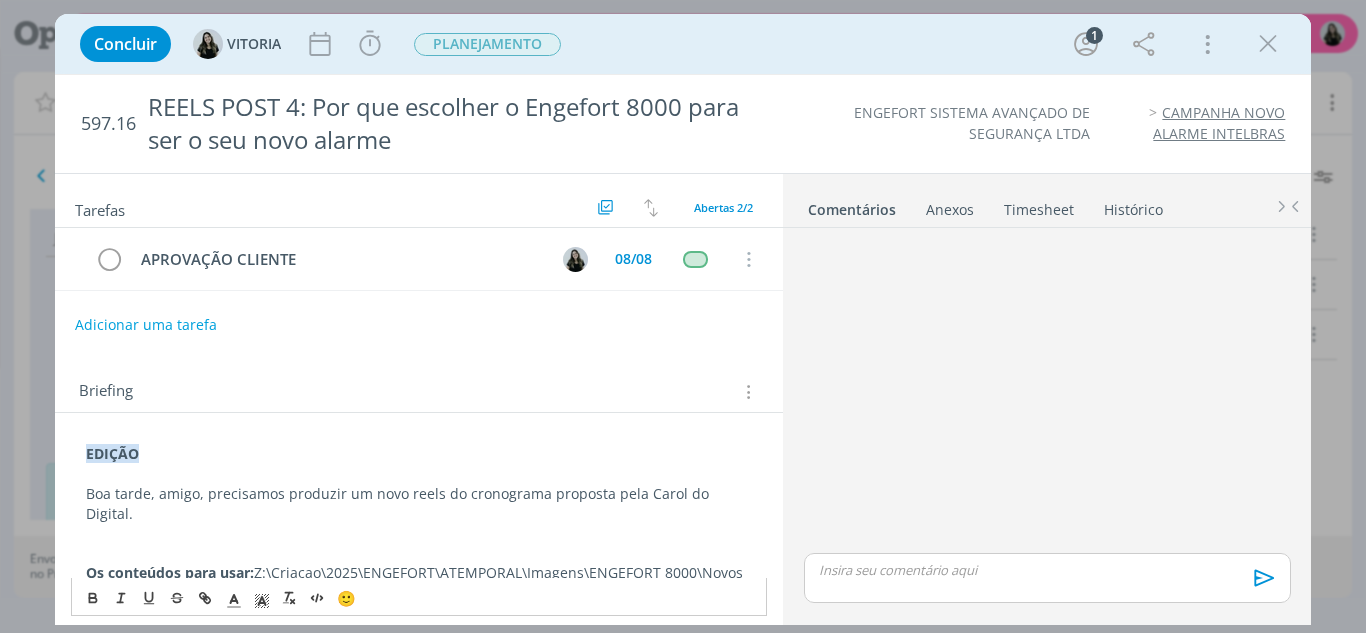 click at bounding box center (419, 534) 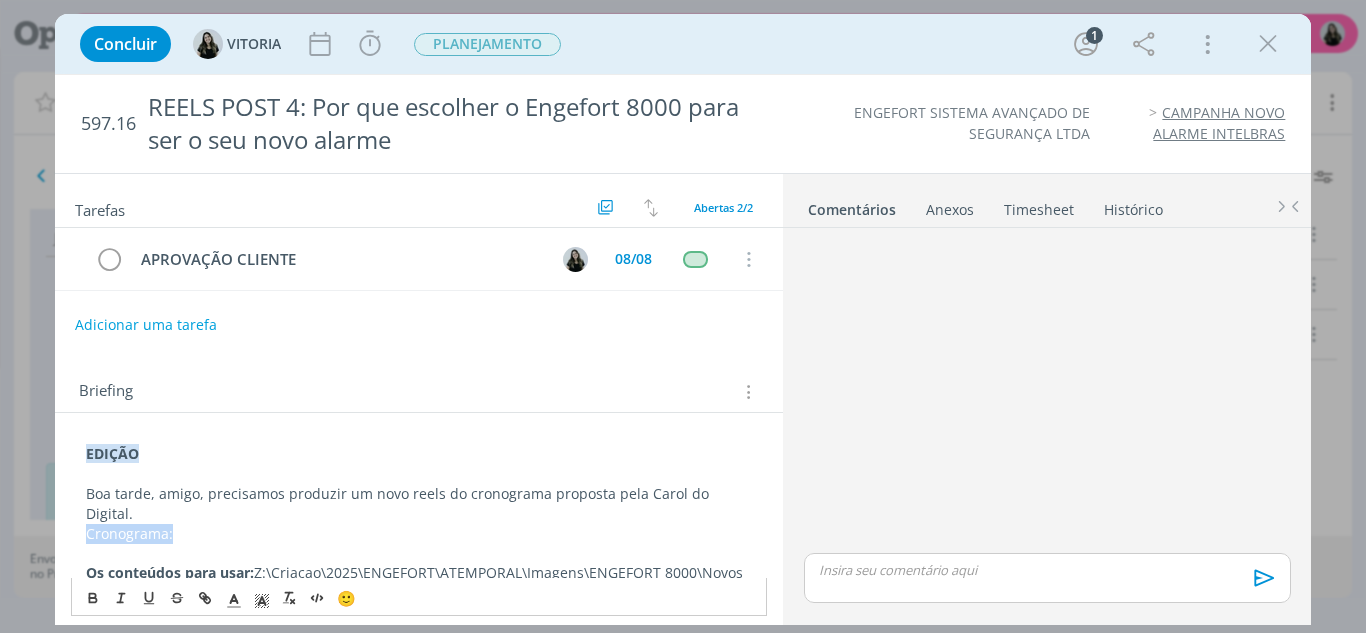 drag, startPoint x: 215, startPoint y: 520, endPoint x: 53, endPoint y: 516, distance: 162.04938 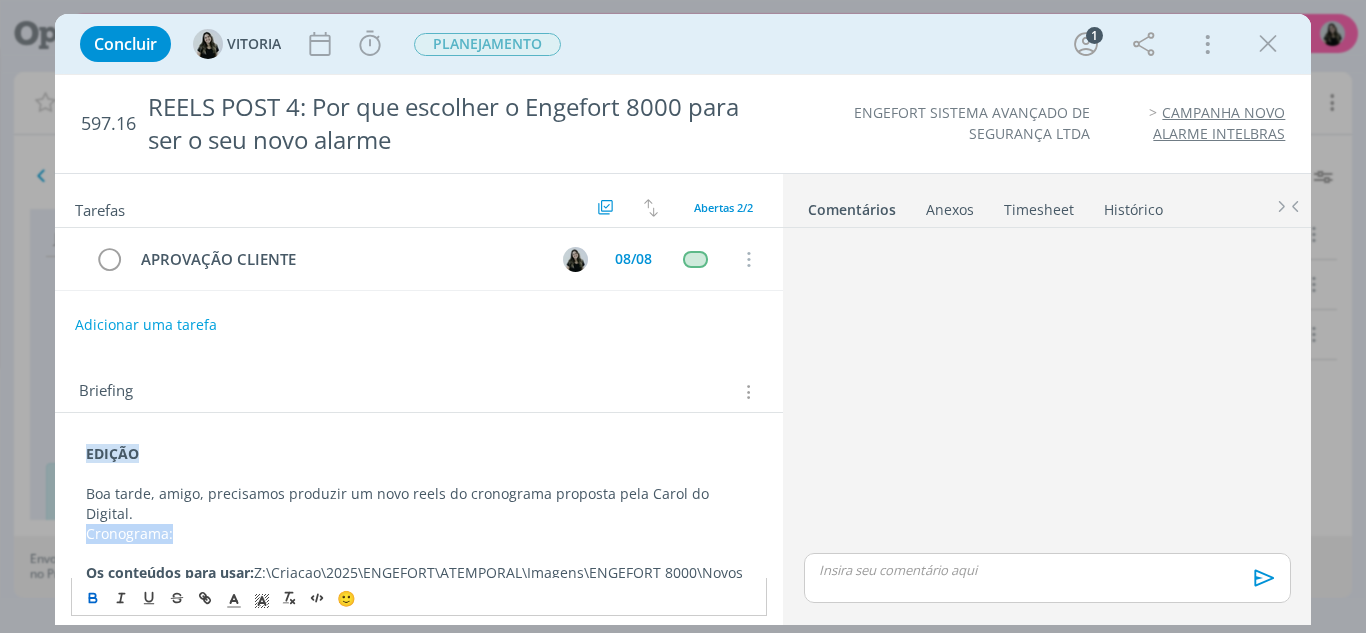 click 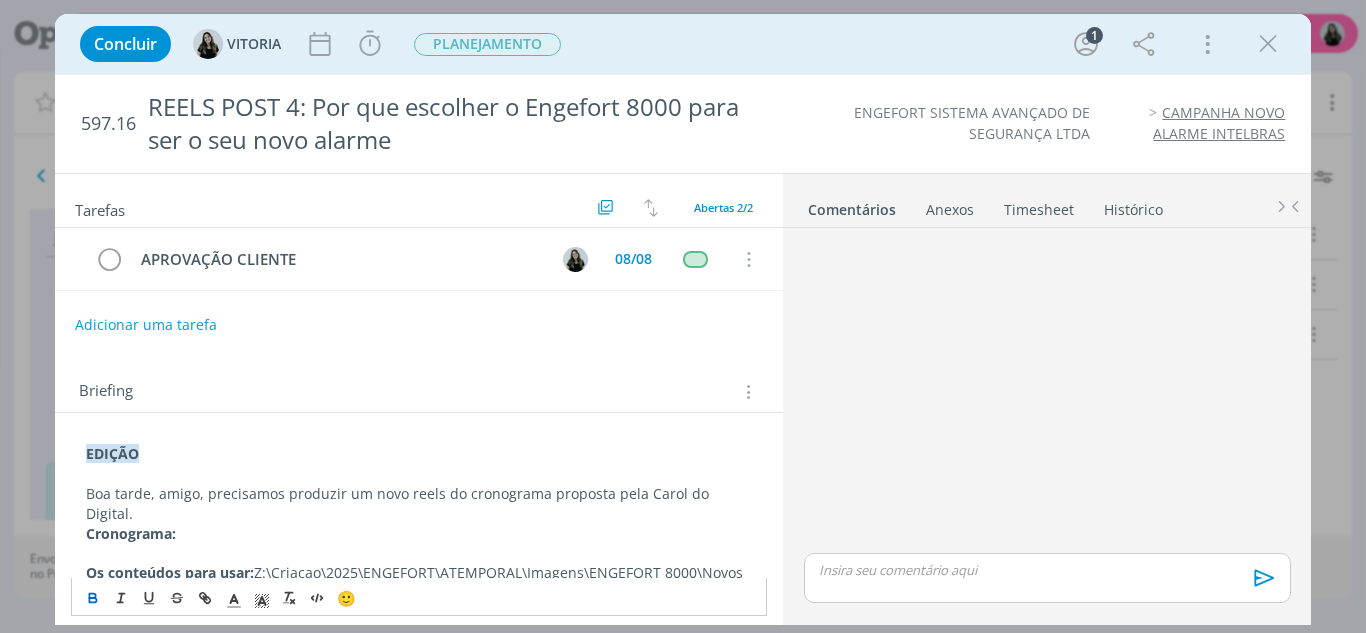 click at bounding box center [419, 553] 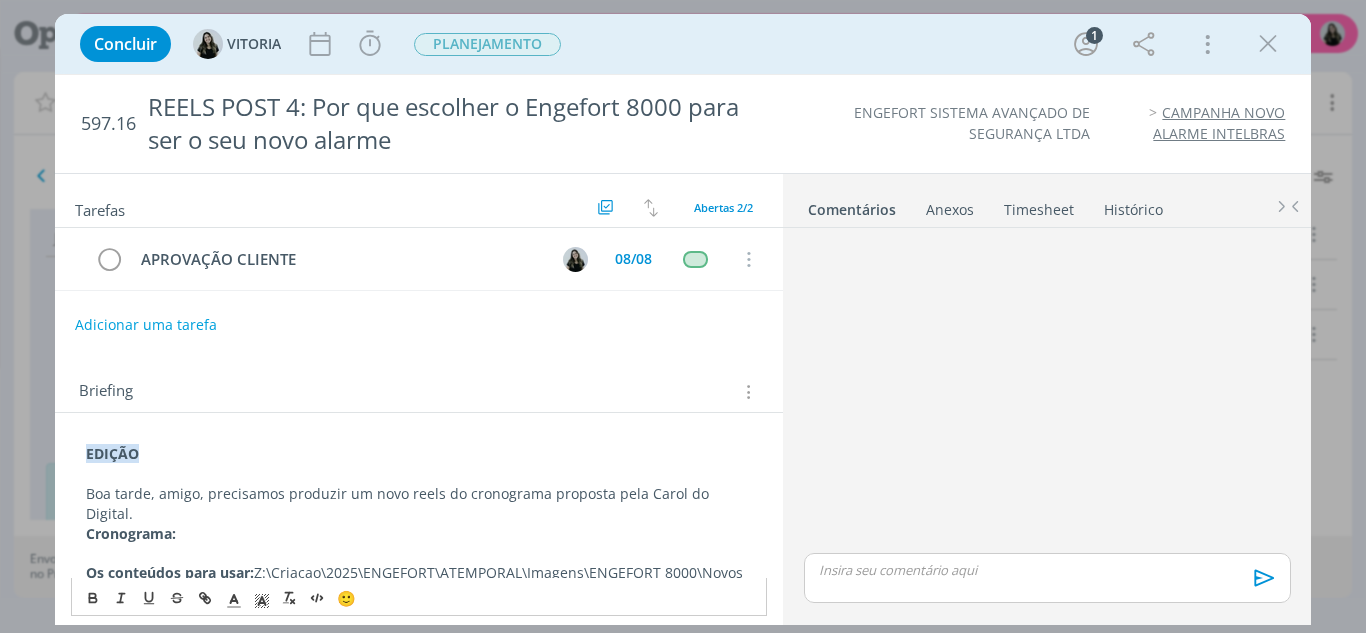 click on "Cronograma:" at bounding box center [419, 534] 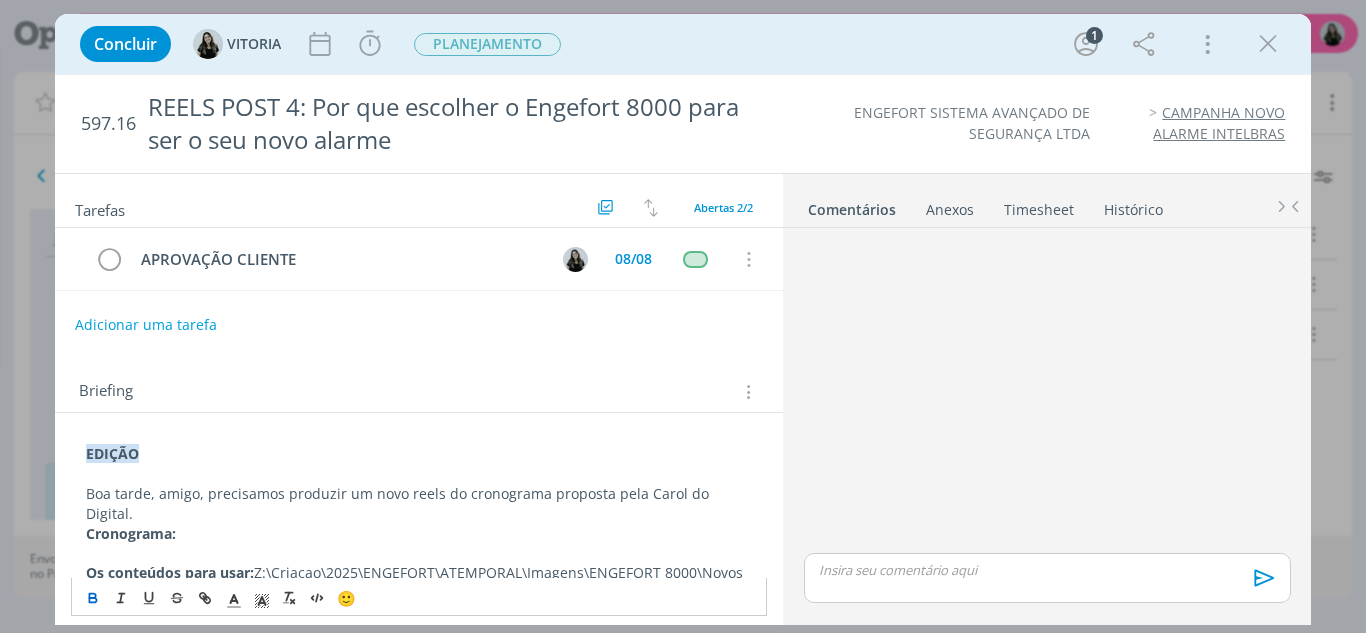 click on "Cronograma:" at bounding box center [419, 534] 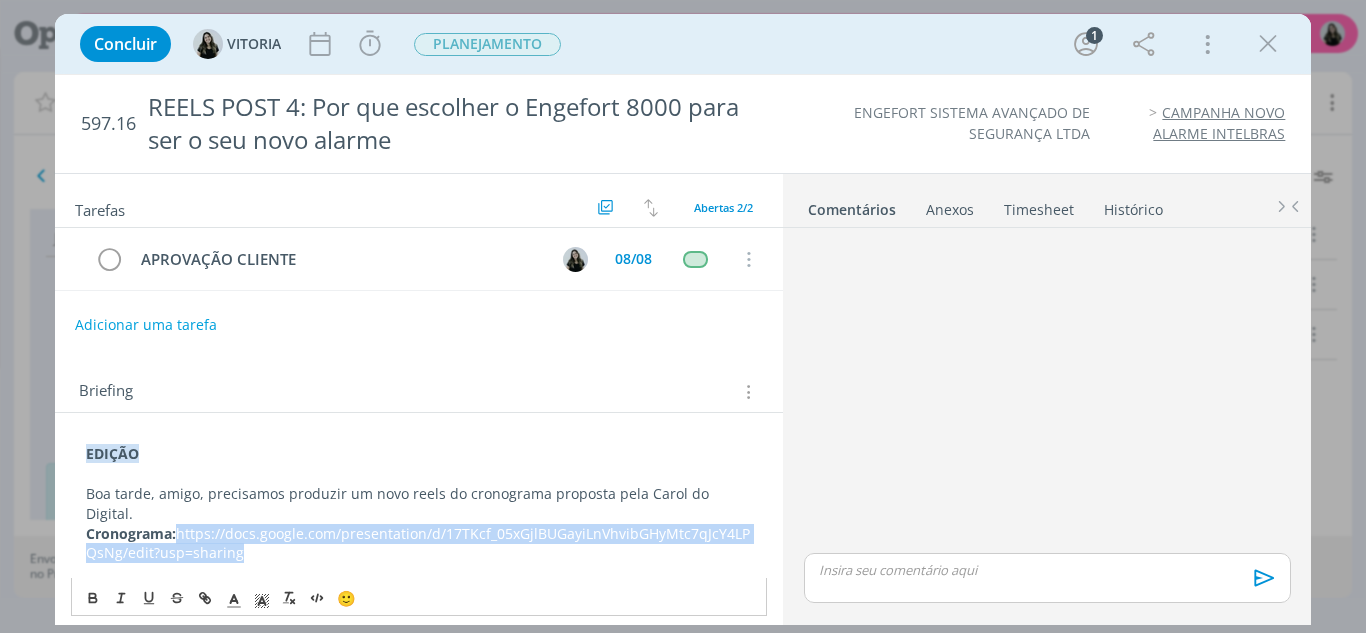 drag, startPoint x: 202, startPoint y: 556, endPoint x: 153, endPoint y: 594, distance: 62.008064 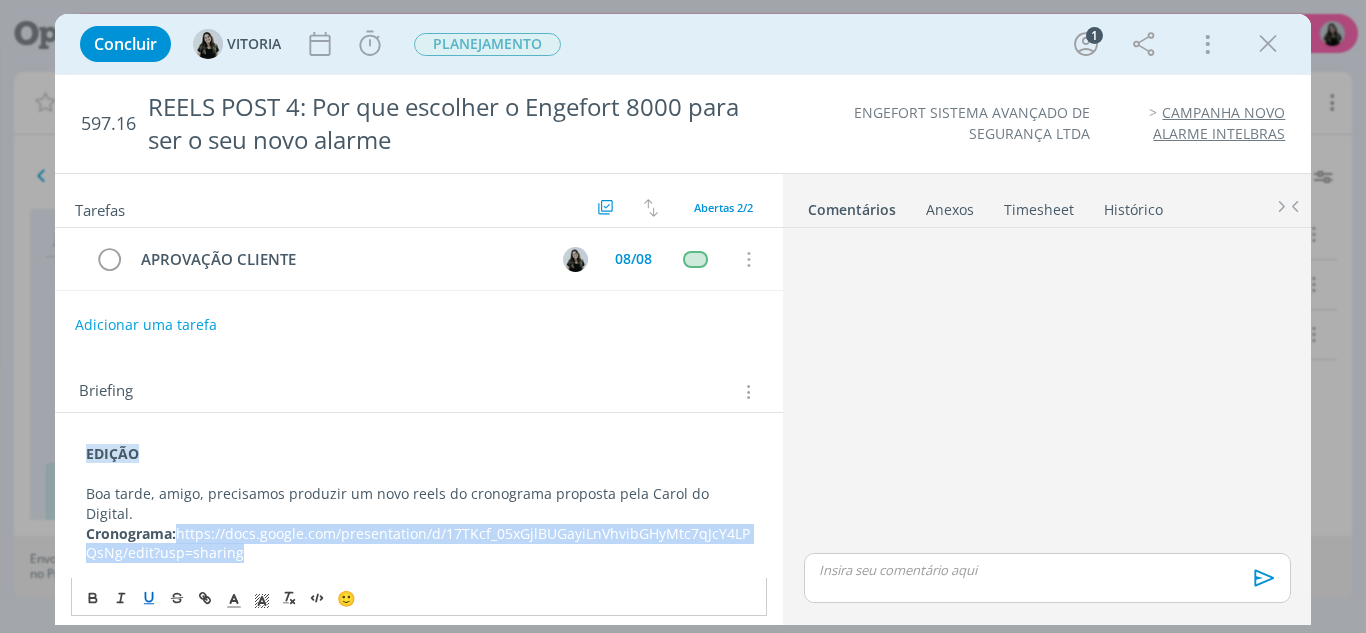 click on "EDIÇÃO                                               Boa tarde, amigo, precisamos produzir um novo reels do cronograma proposta pela Carol do Digital.  Cronograma:  https://docs.google.com/presentation/d/17TKcf_05xGjlBUGayiLnVhvibGHyMtc7qJcY4LPQsNg/edit?usp=sharing Os conteúdos para usar:  Z:\Criacao\2025\ENGEFORT\ATEMPORAL\Imagens\ENGEFORT 8000\Novos Vídeos                                                                                                                                                                       🙂" at bounding box center [419, 544] 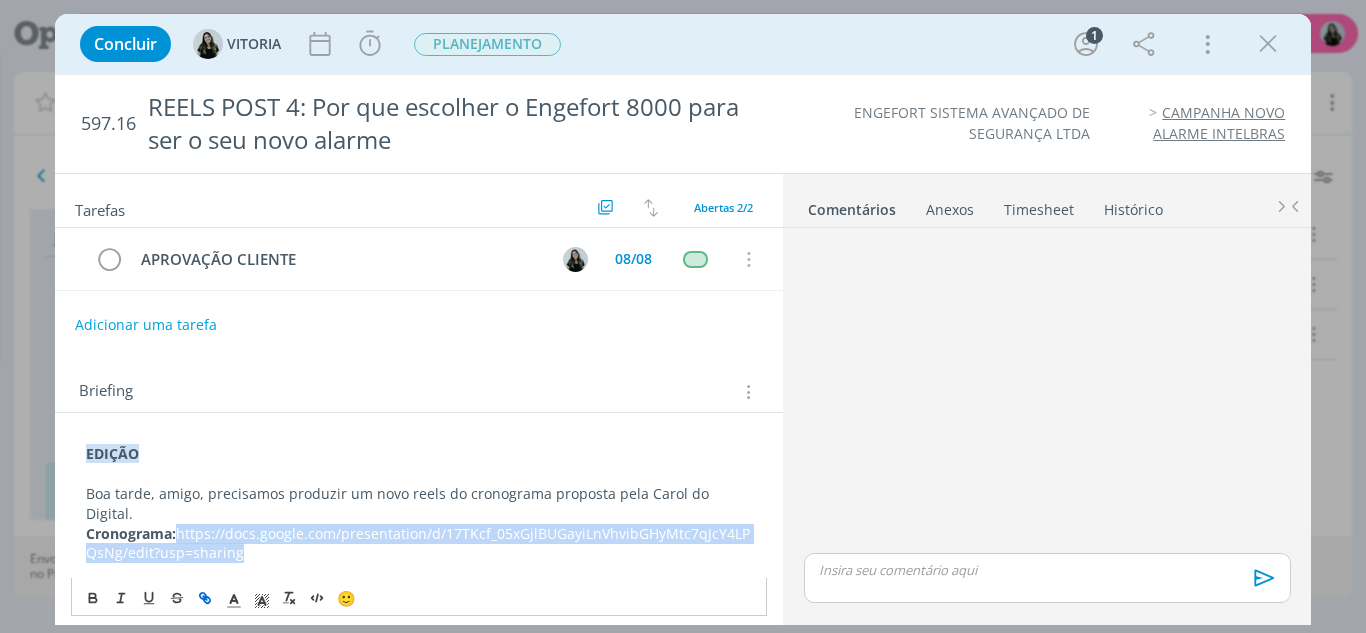 click at bounding box center [206, 598] 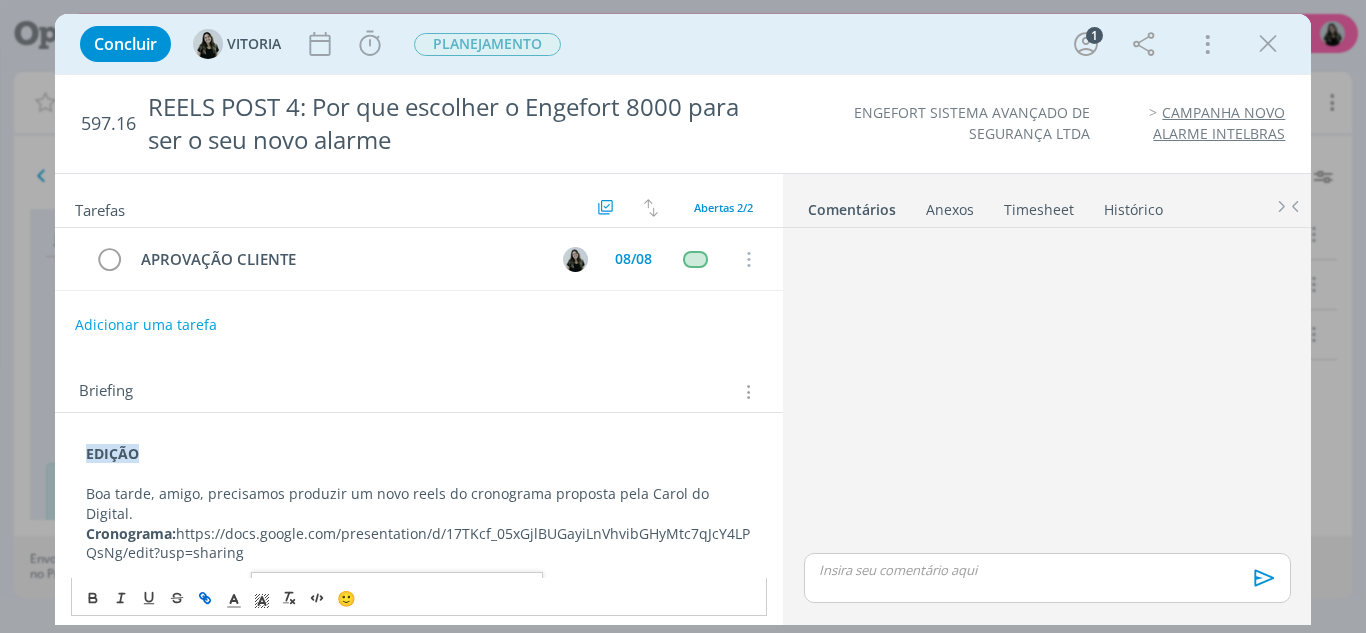 click 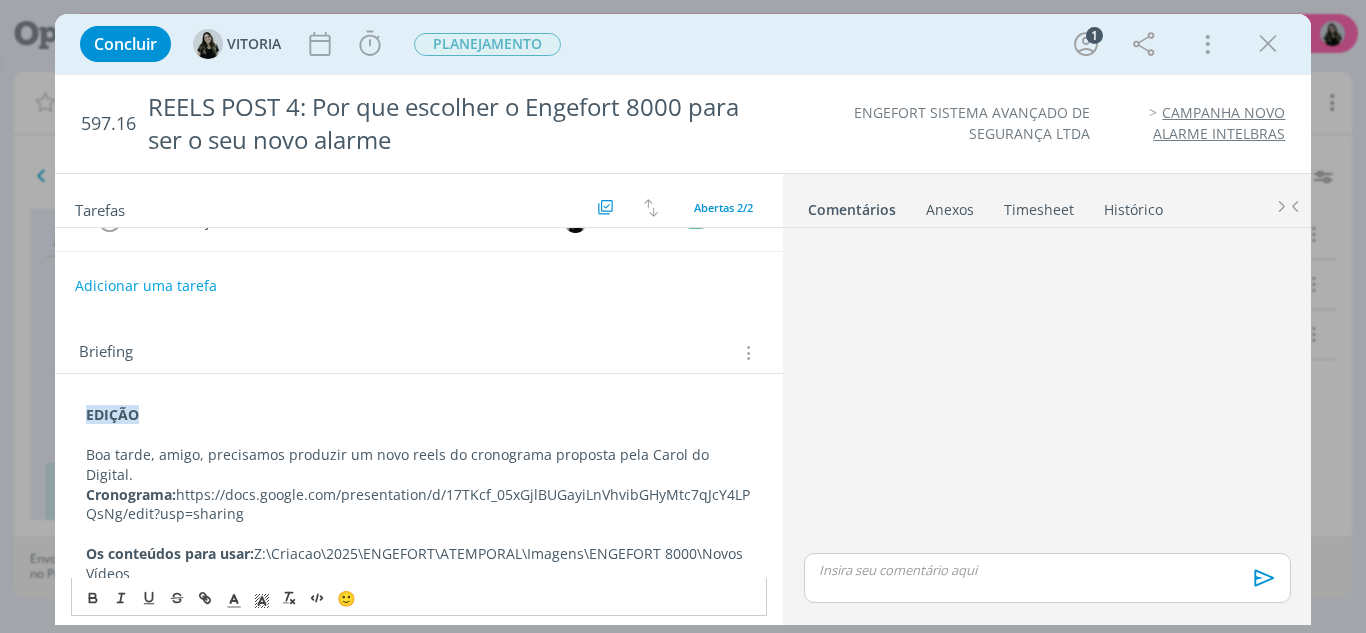 scroll, scrollTop: 123, scrollLeft: 0, axis: vertical 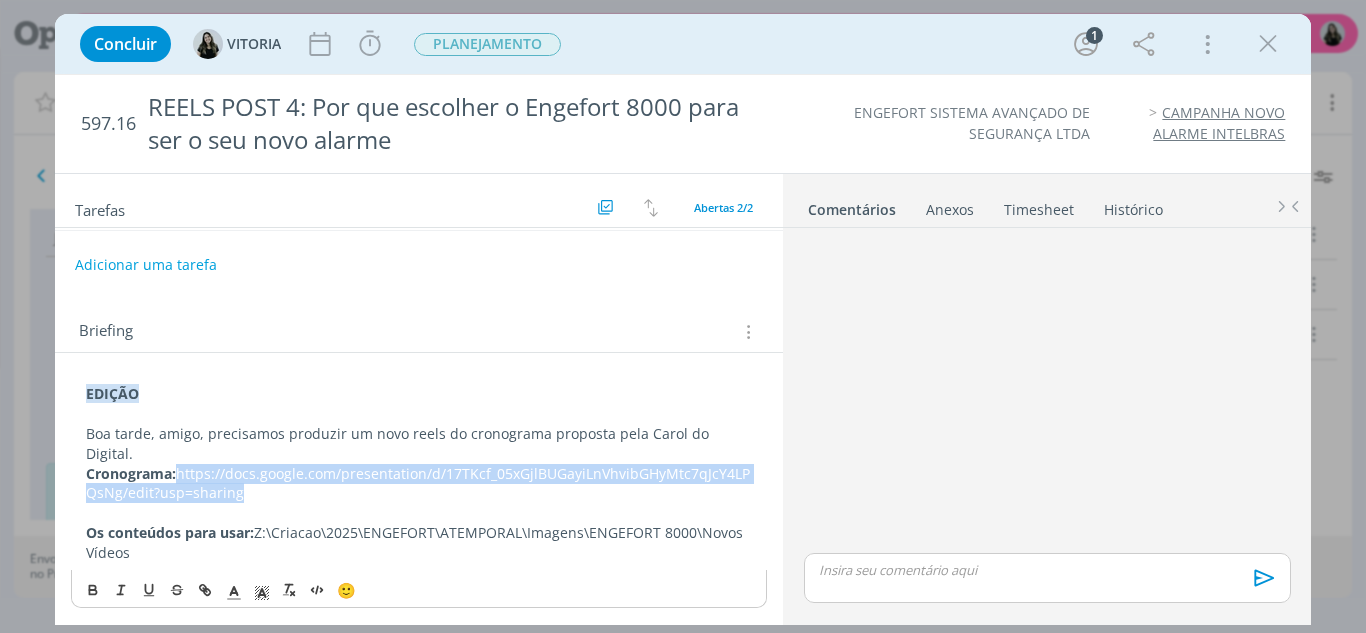 drag, startPoint x: 86, startPoint y: 489, endPoint x: 49, endPoint y: 479, distance: 38.327538 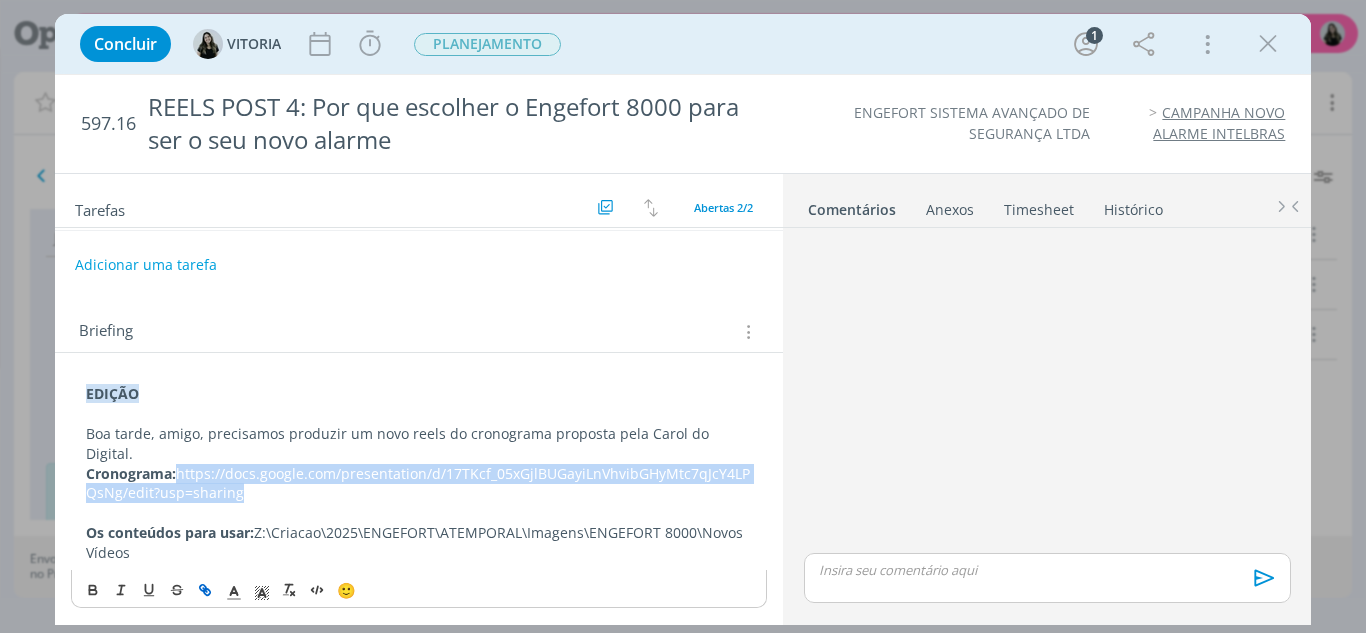 click at bounding box center [206, 590] 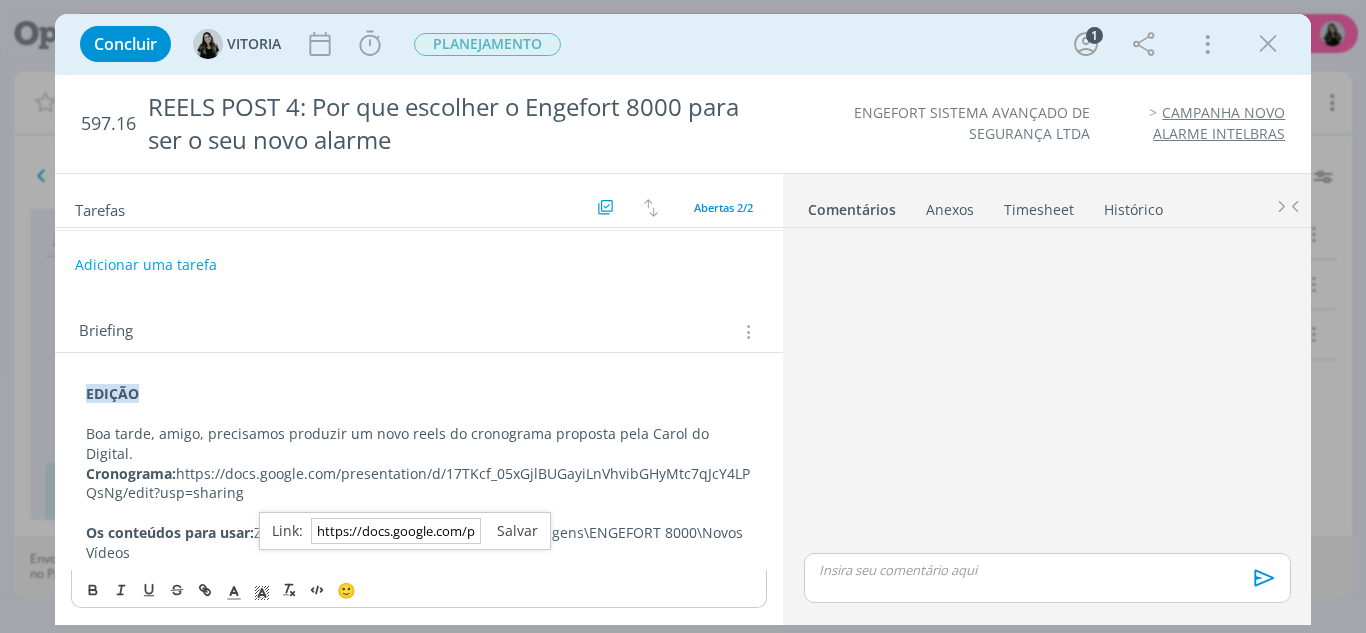 click at bounding box center [509, 530] 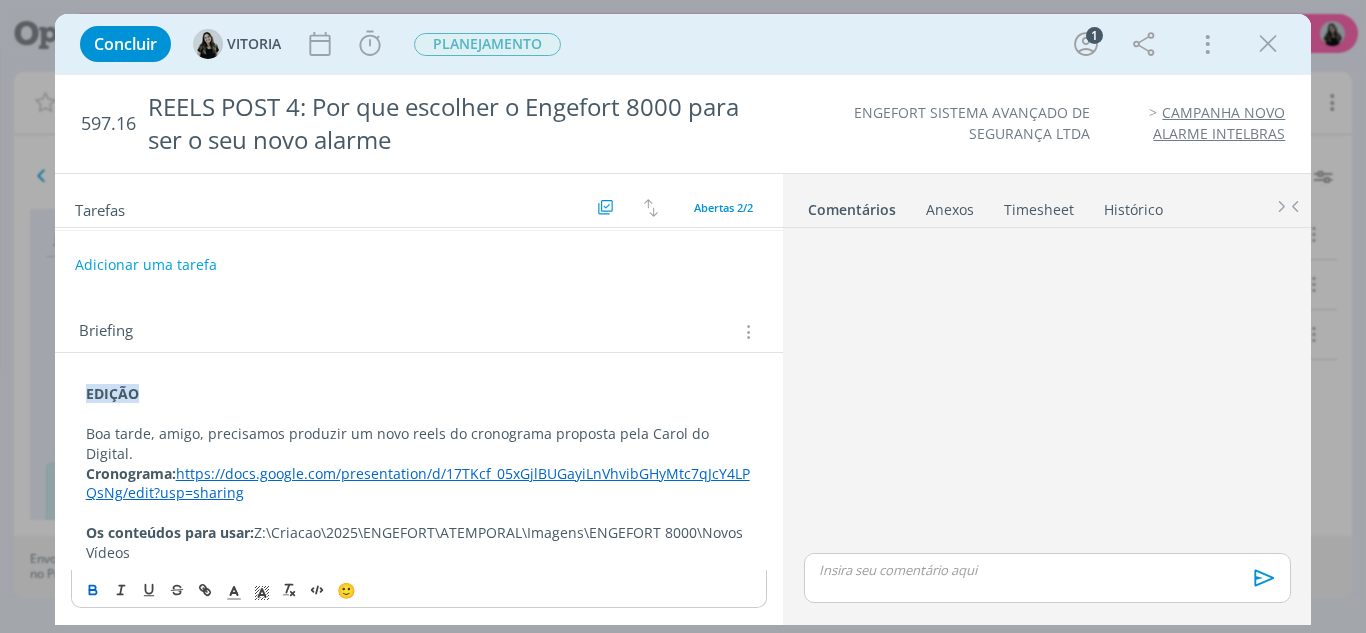 click at bounding box center [419, 513] 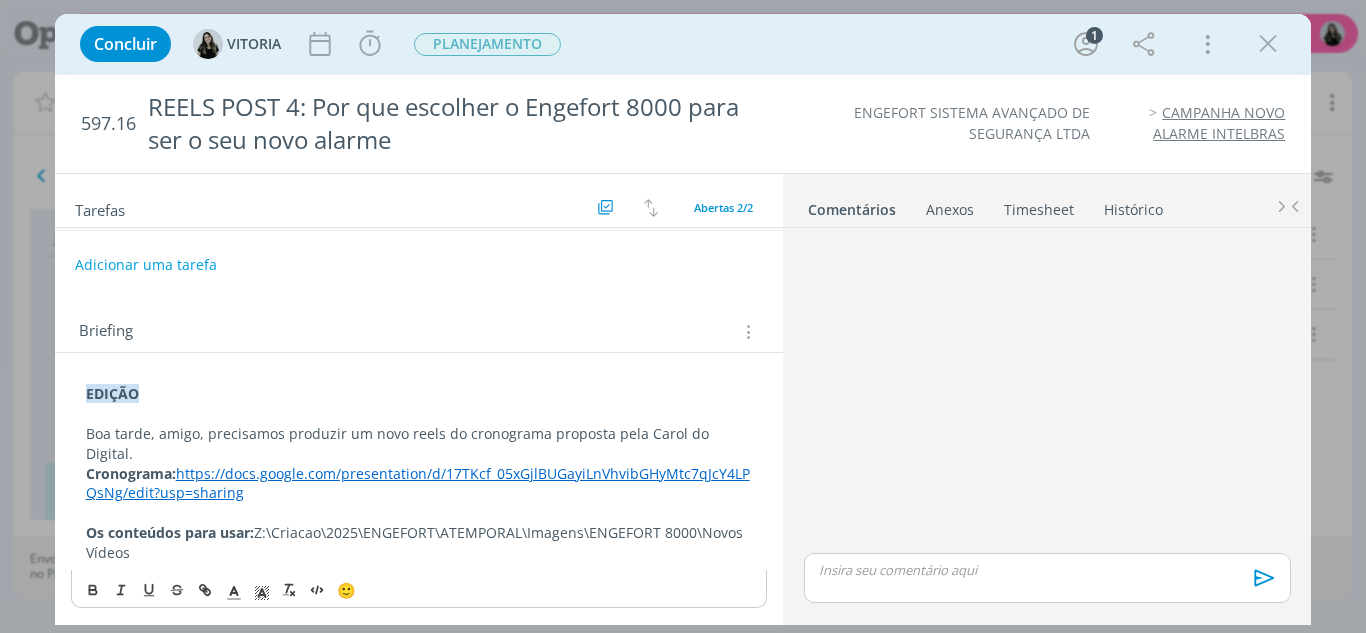 click on "https://docs.google.com/presentation/d/17TKcf_05xGjlBUGayiLnVhvibGHyMtc7qJcY4LPQsNg/edit?usp=sharing" at bounding box center [418, 483] 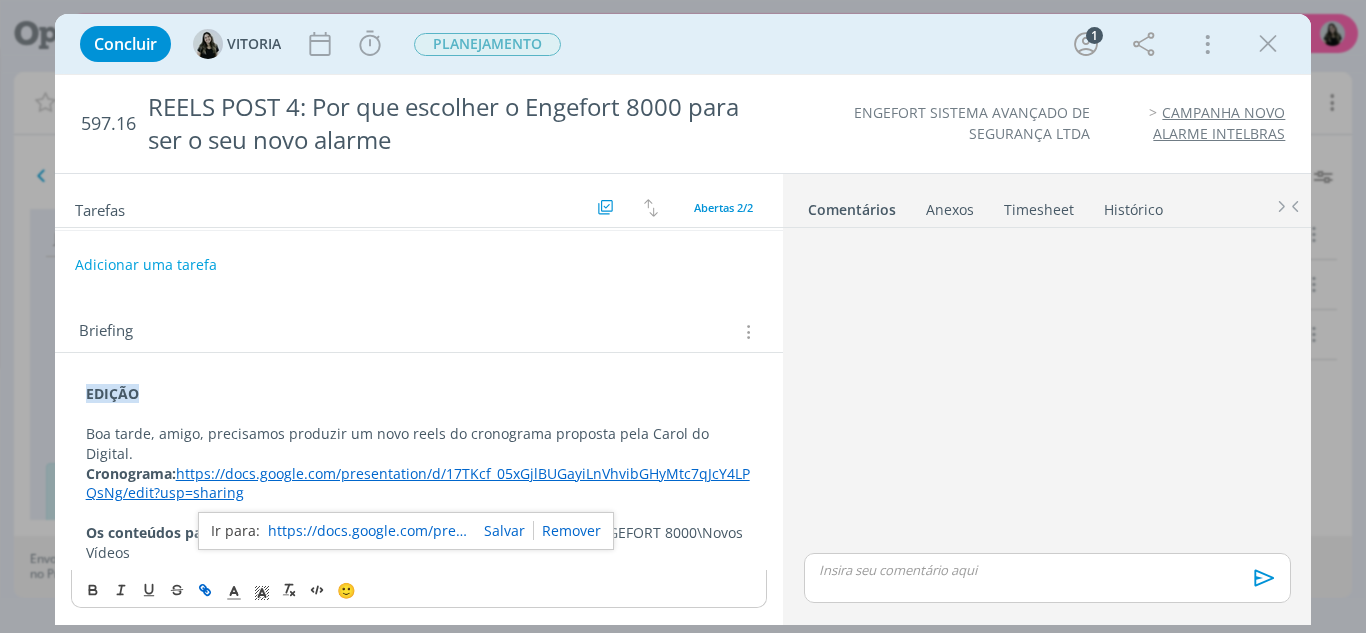 click on "Cronograma:  https://docs.google.com/presentation/d/17TKcf_05xGjlBUGayiLnVhvibGHyMtc7qJcY4LPQsNg/edit?usp=sharing" at bounding box center (419, 484) 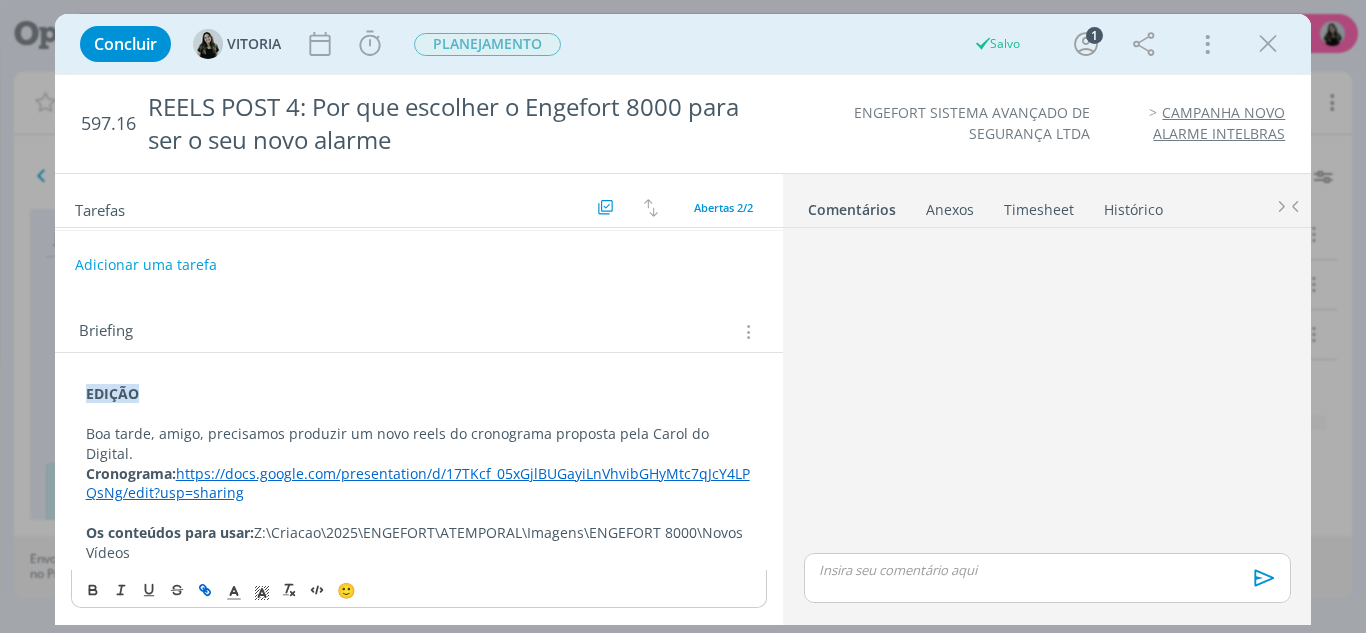 click on "Boa tarde, amigo, precisamos produzir um novo reels do cronograma proposta pela Carol do Digital." at bounding box center (419, 444) 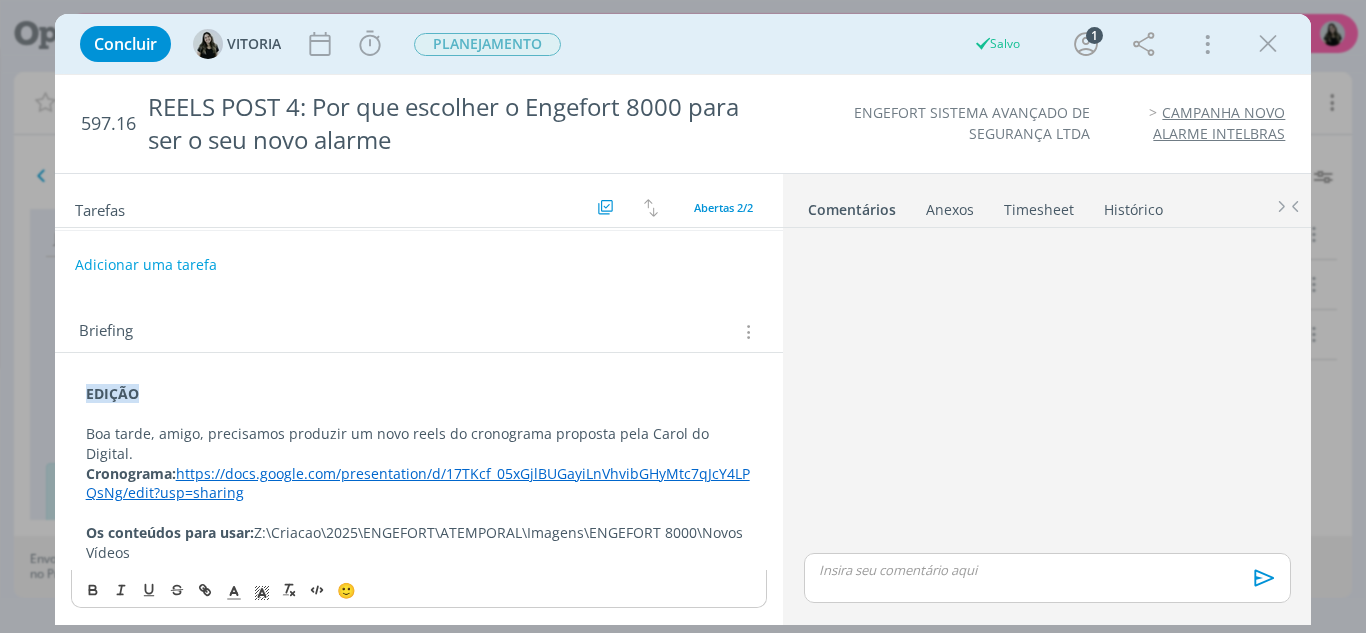 click on "Boa tarde, amigo, precisamos produzir um novo reels do cronograma proposta pela Carol do Digital." at bounding box center (419, 444) 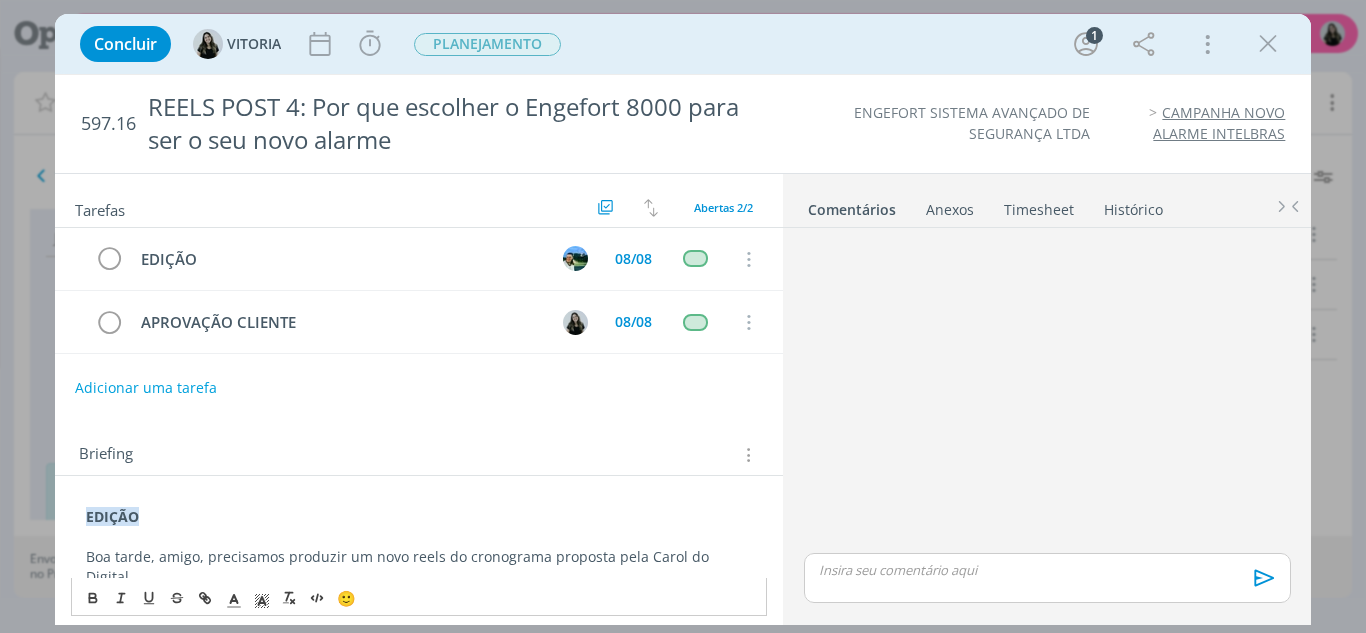scroll, scrollTop: 123, scrollLeft: 0, axis: vertical 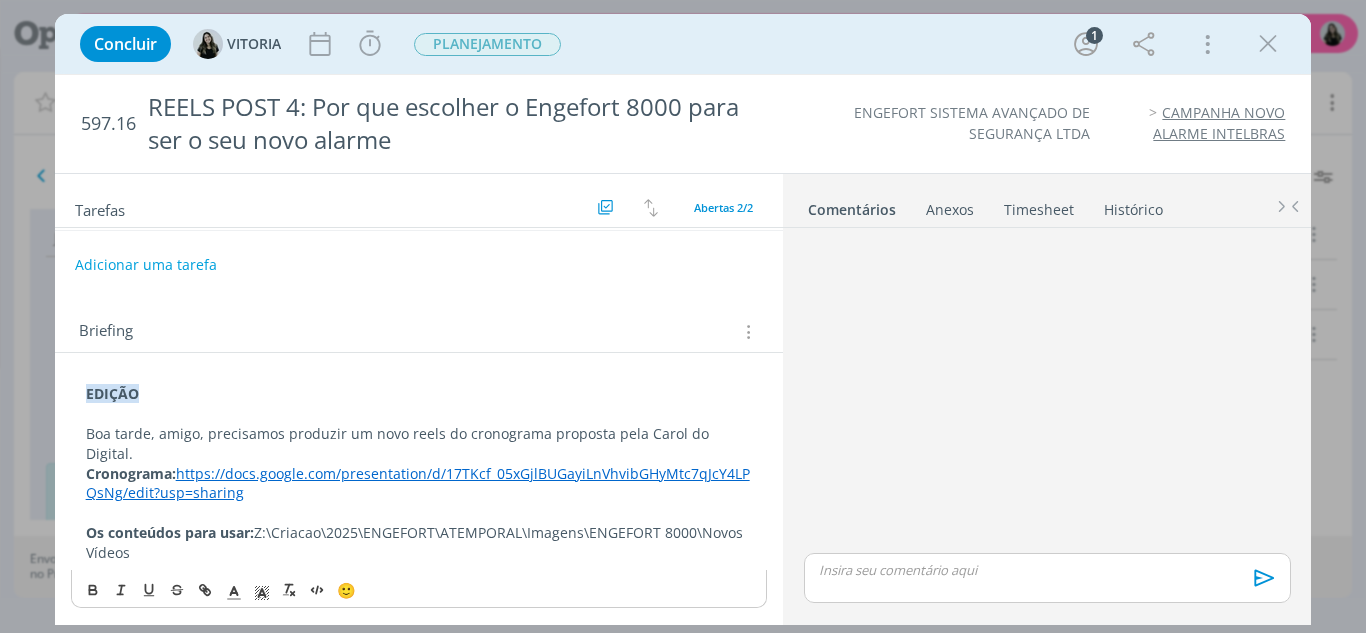 click on "Boa tarde, amigo, precisamos produzir um novo reels do cronograma proposta pela Carol do Digital." at bounding box center (419, 444) 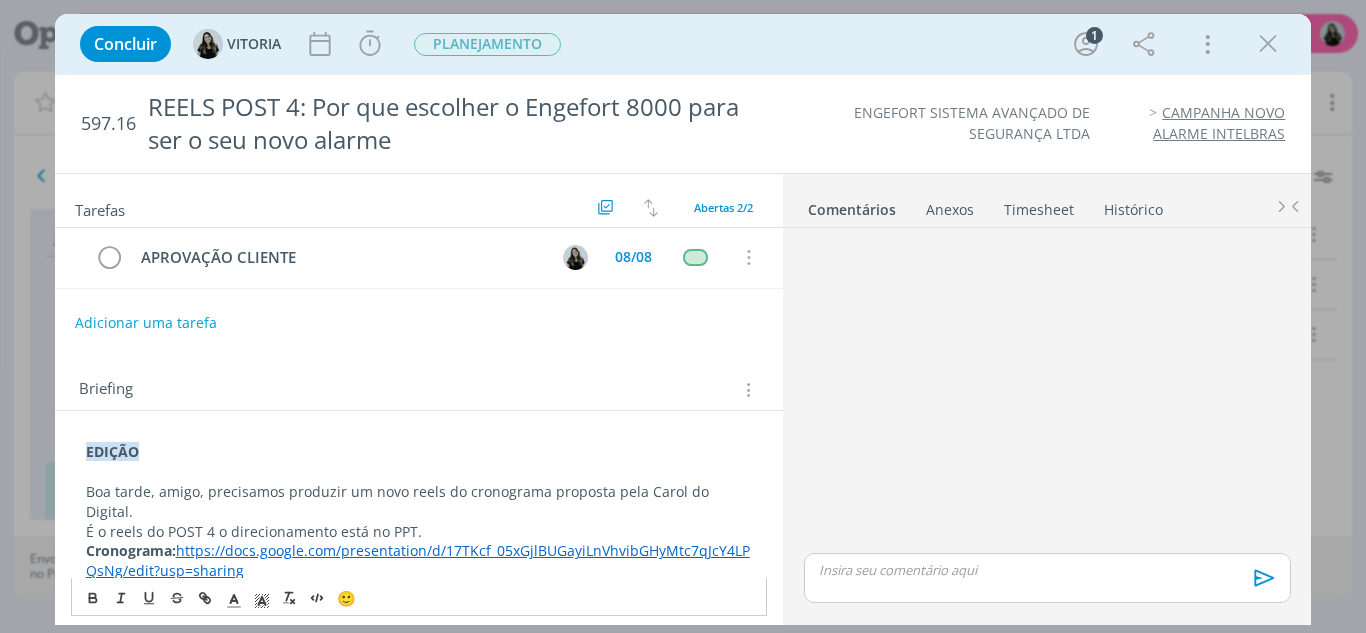 scroll, scrollTop: 143, scrollLeft: 0, axis: vertical 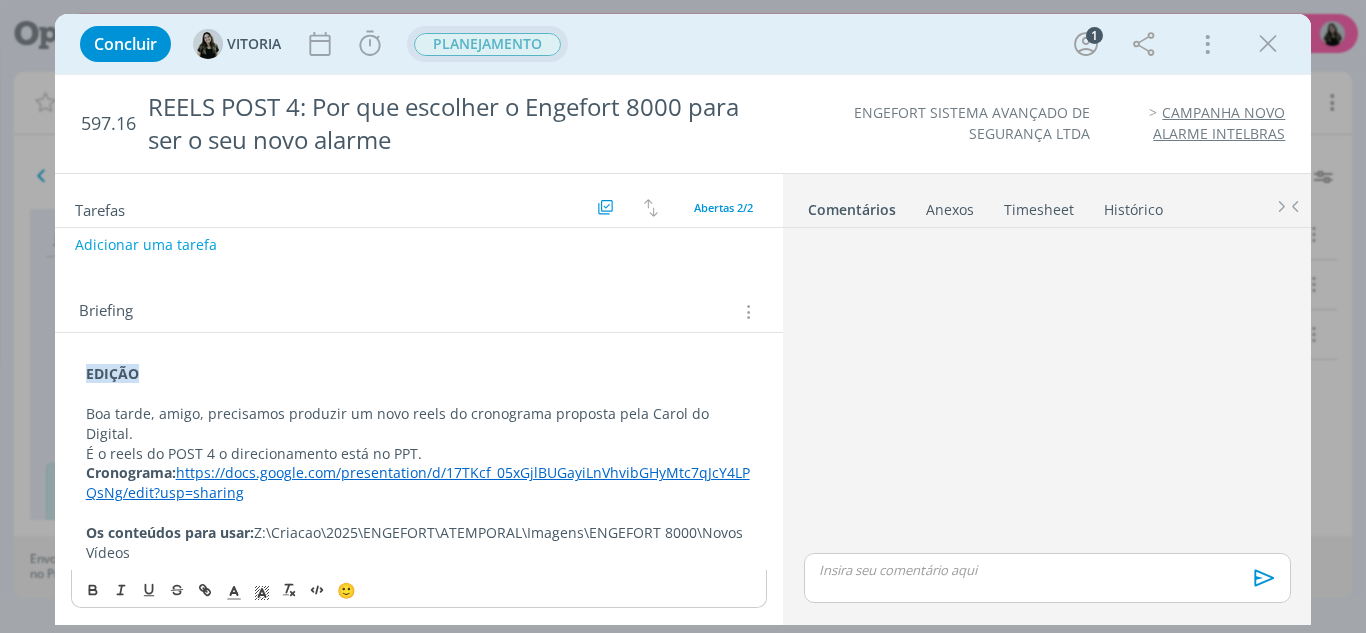 click on "PLANEJAMENTO" at bounding box center [487, 44] 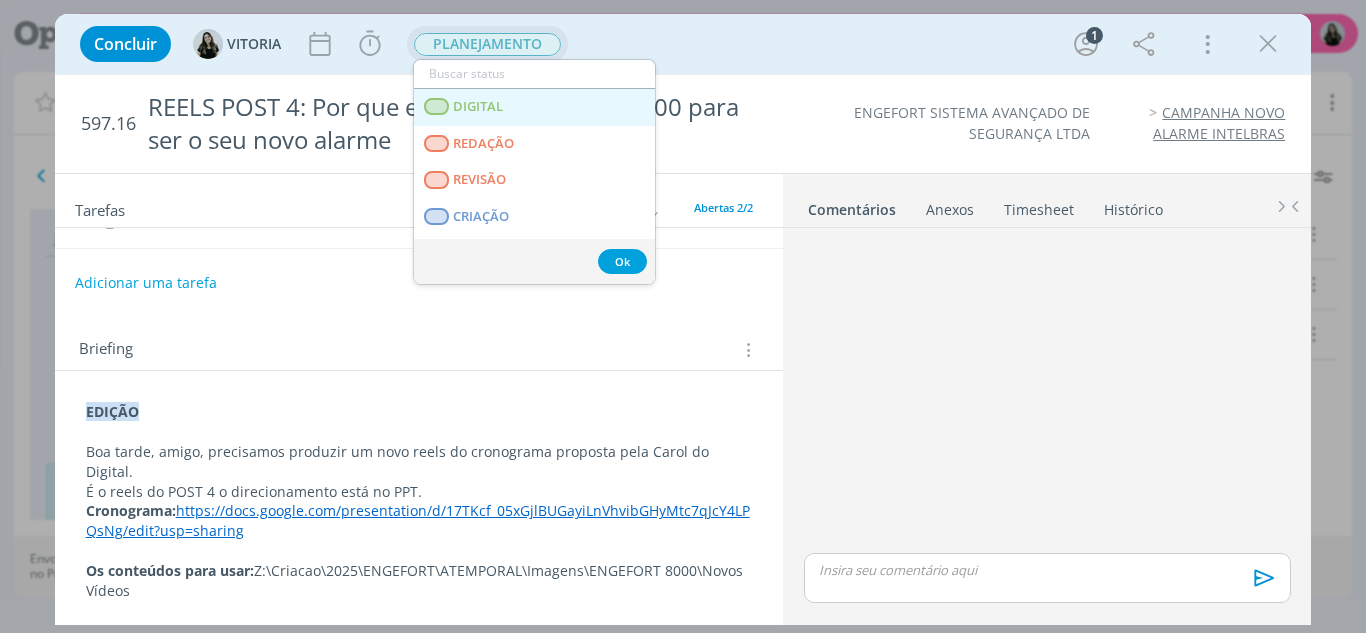 type on "d" 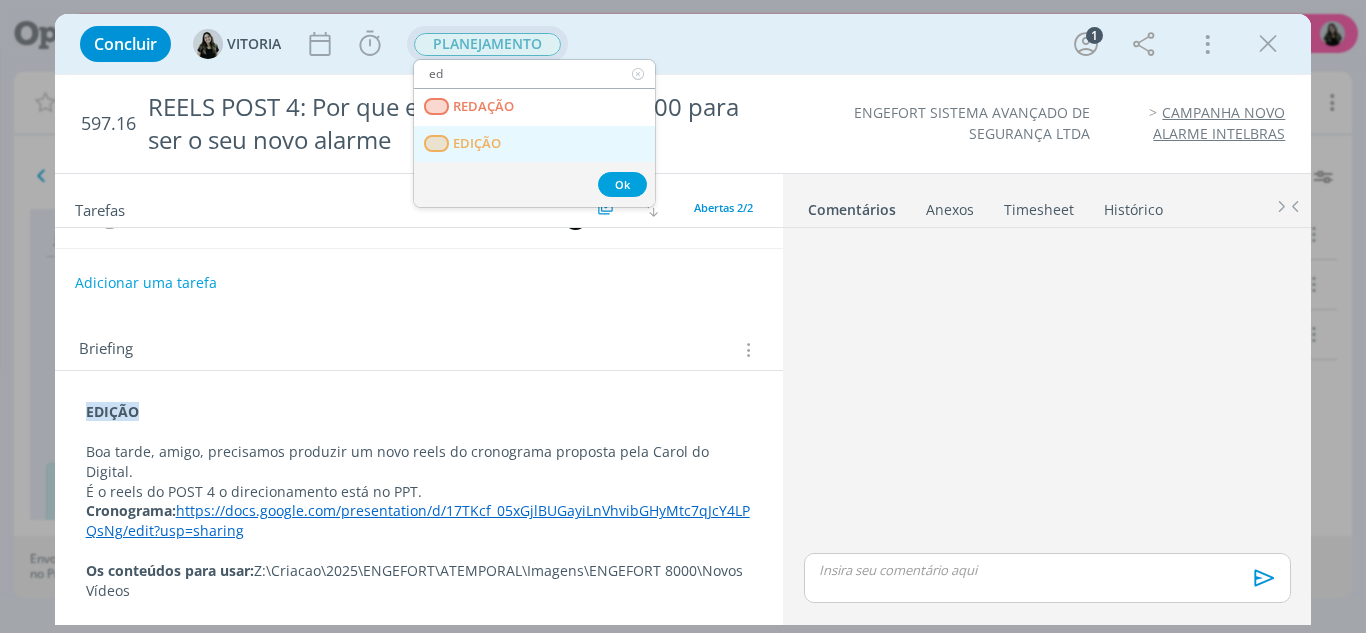 type on "ed" 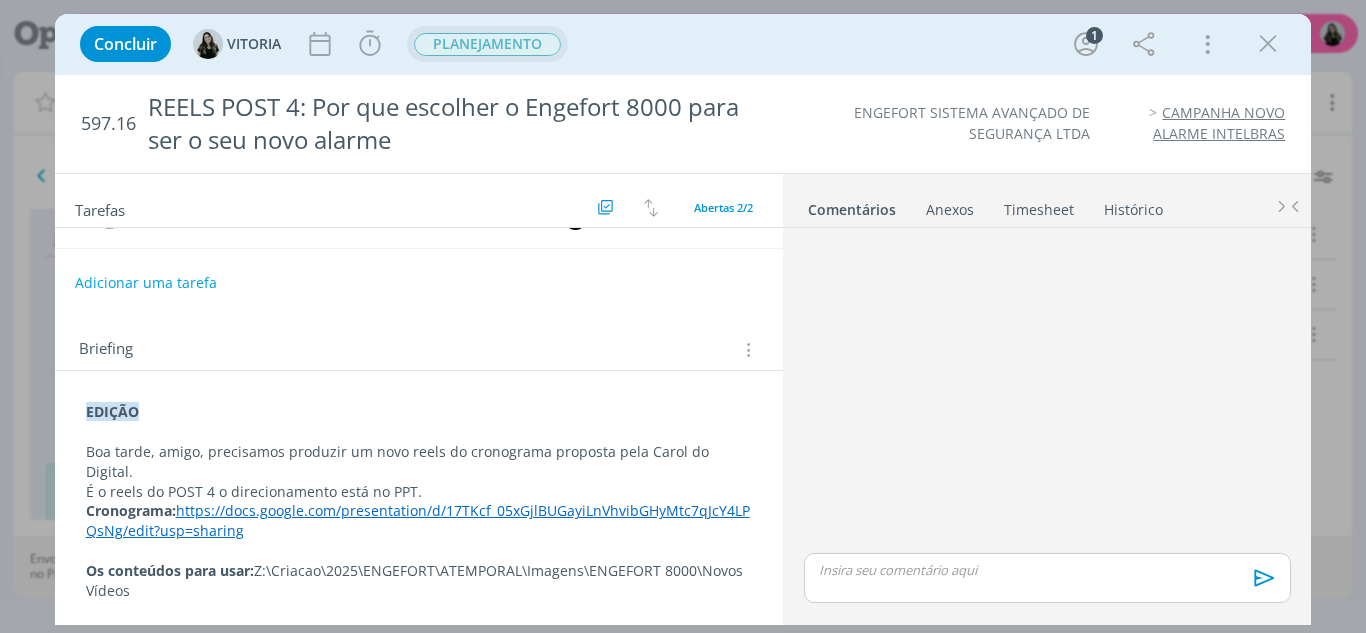 scroll, scrollTop: 0, scrollLeft: 0, axis: both 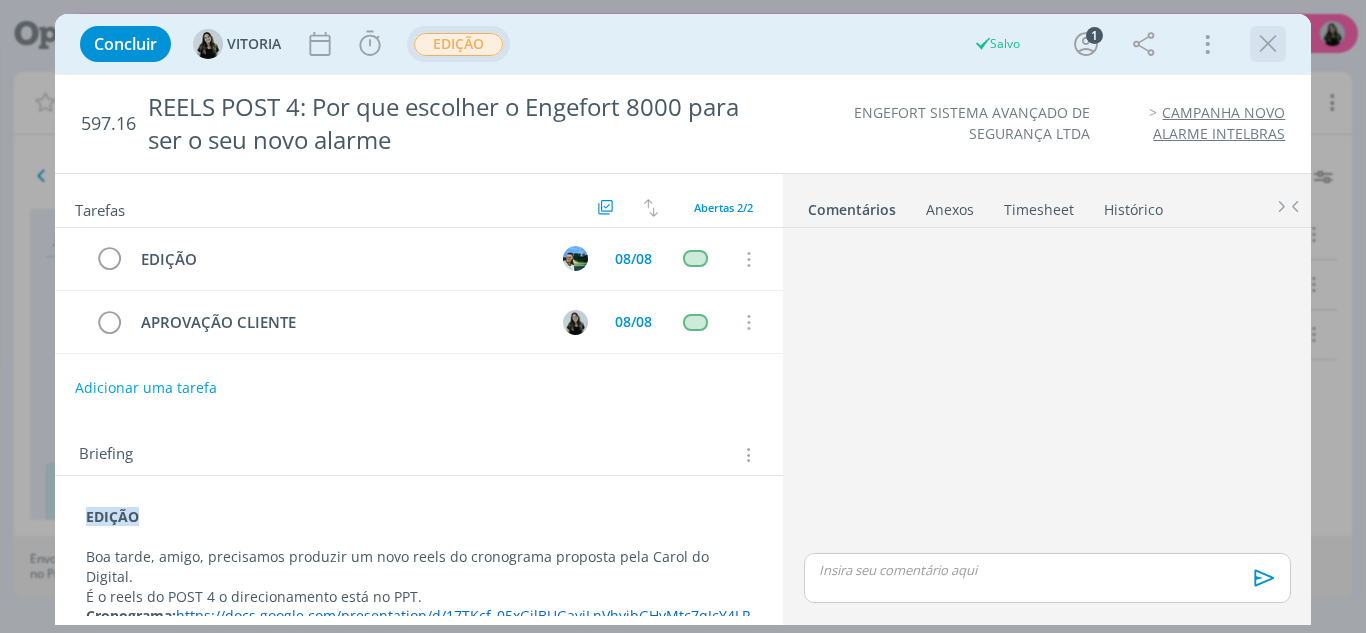 click at bounding box center (1268, 44) 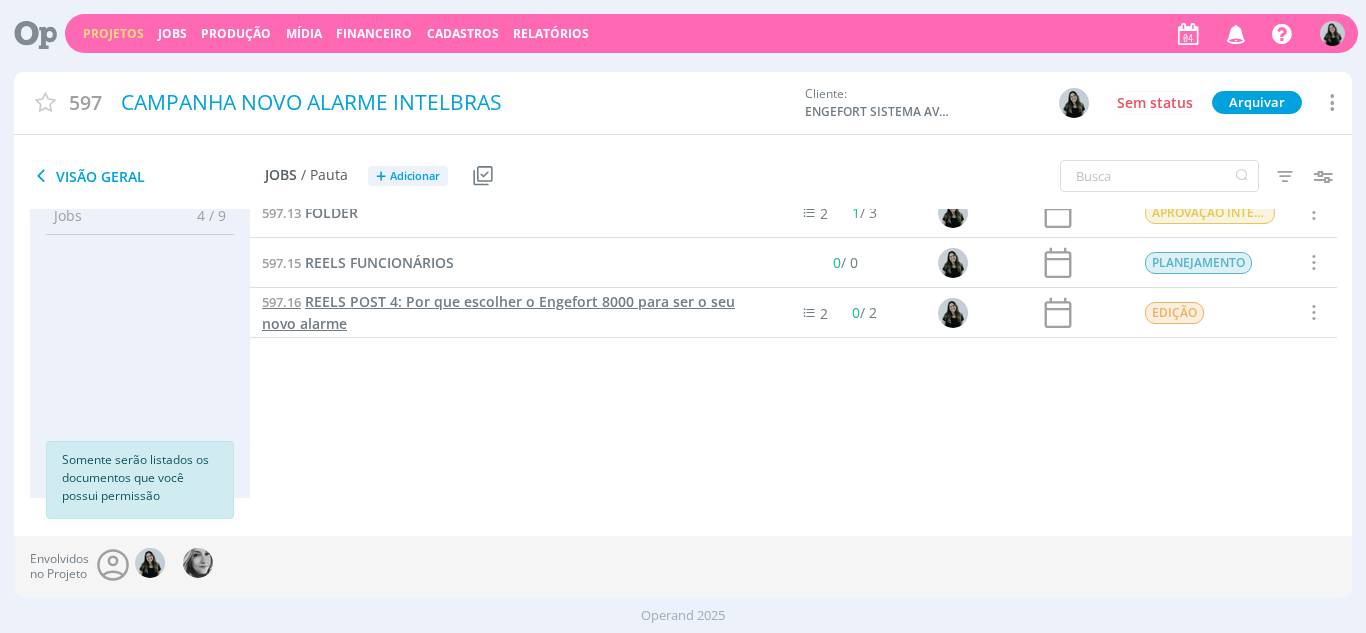 scroll, scrollTop: 29, scrollLeft: 0, axis: vertical 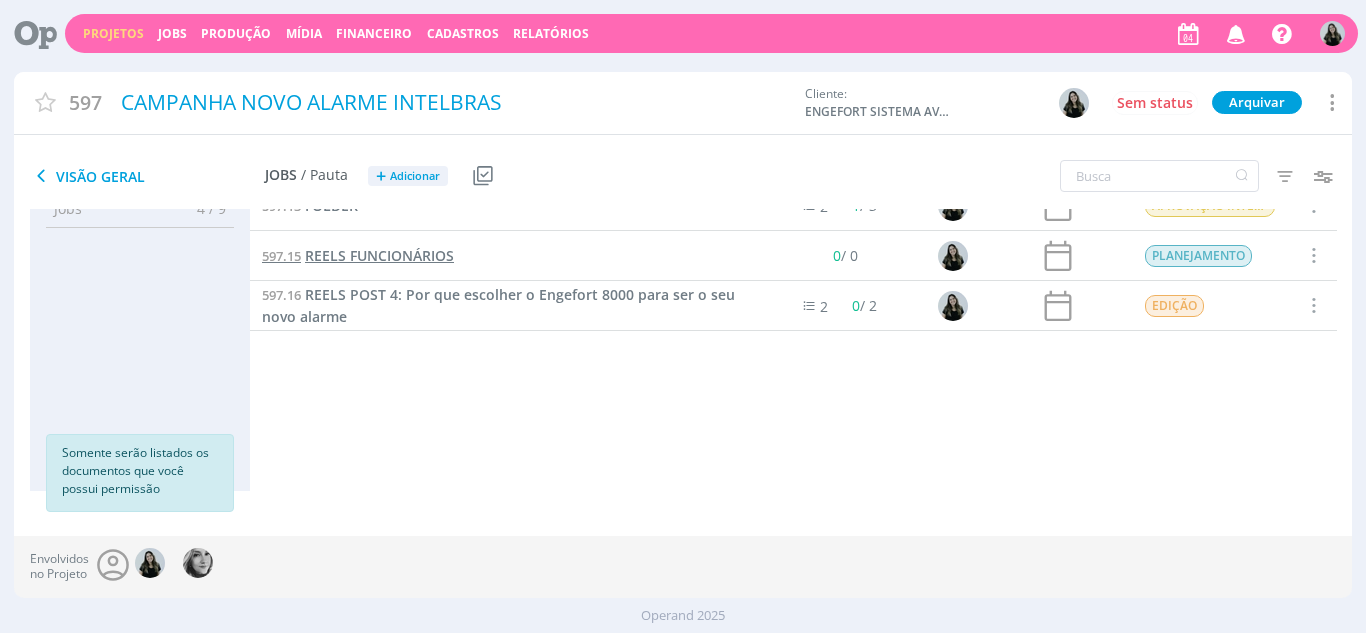 click on "REELS FUNCIONÁRIOS" at bounding box center (379, 255) 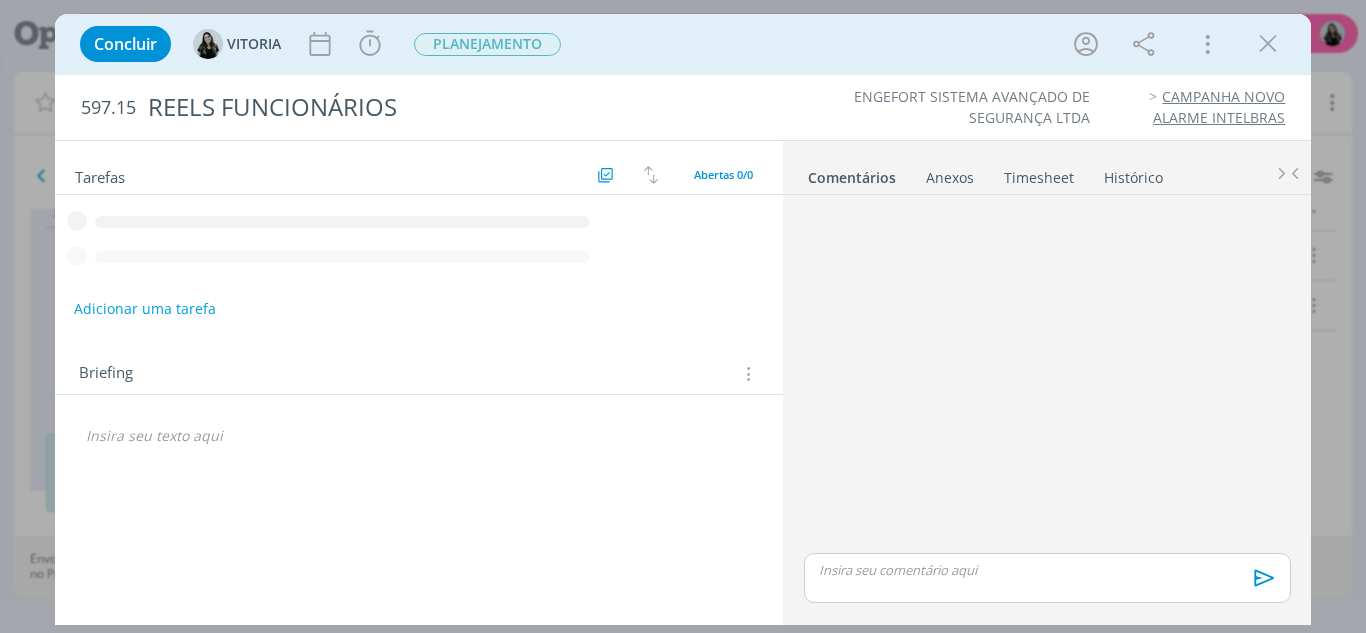 click on "Adicionar uma tarefa" at bounding box center [145, 309] 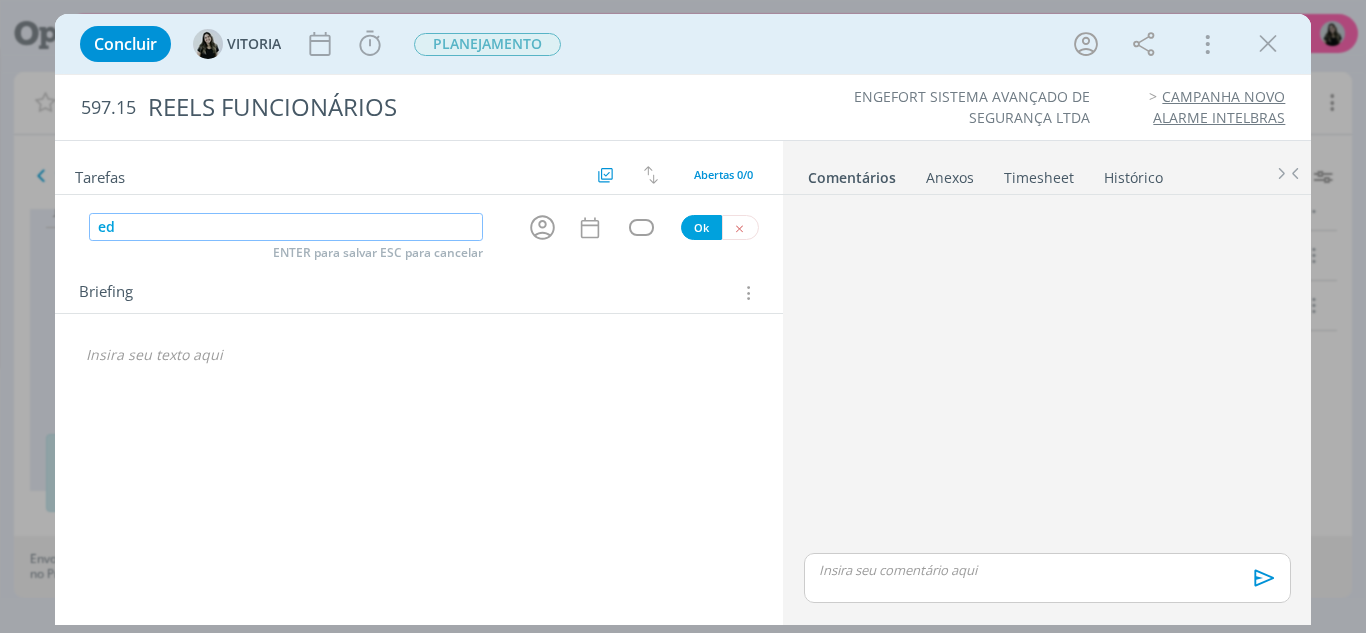 type on "e" 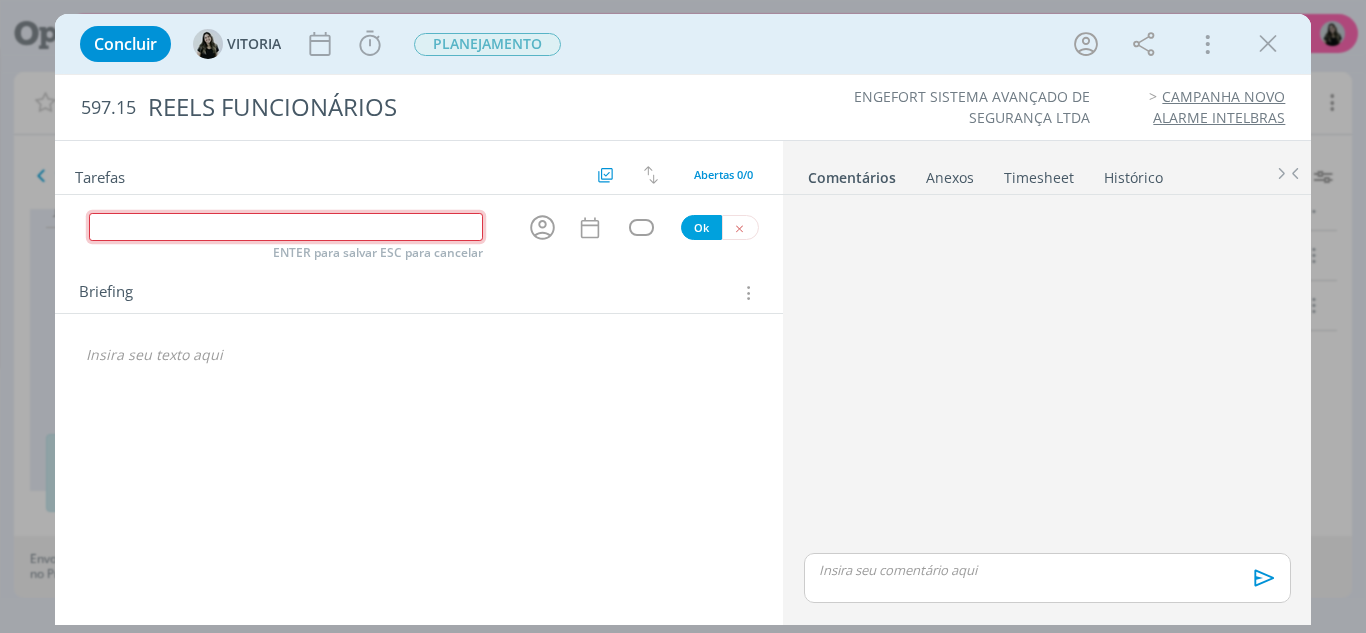 type on "D" 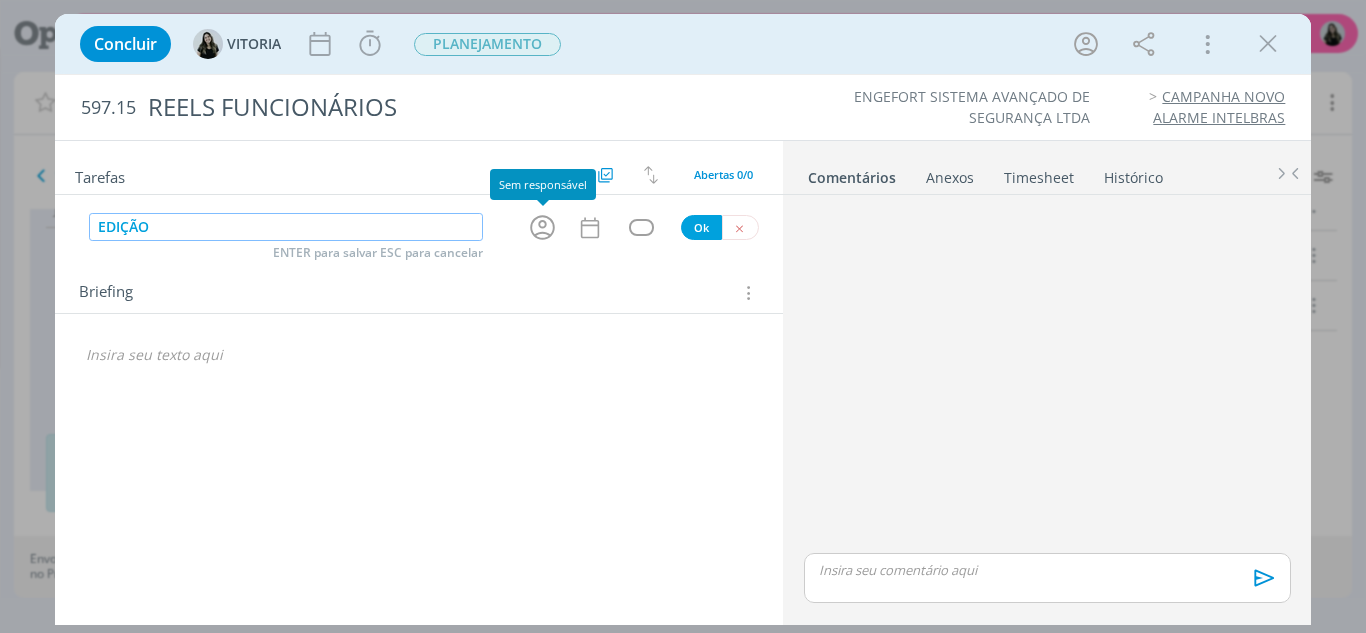 click 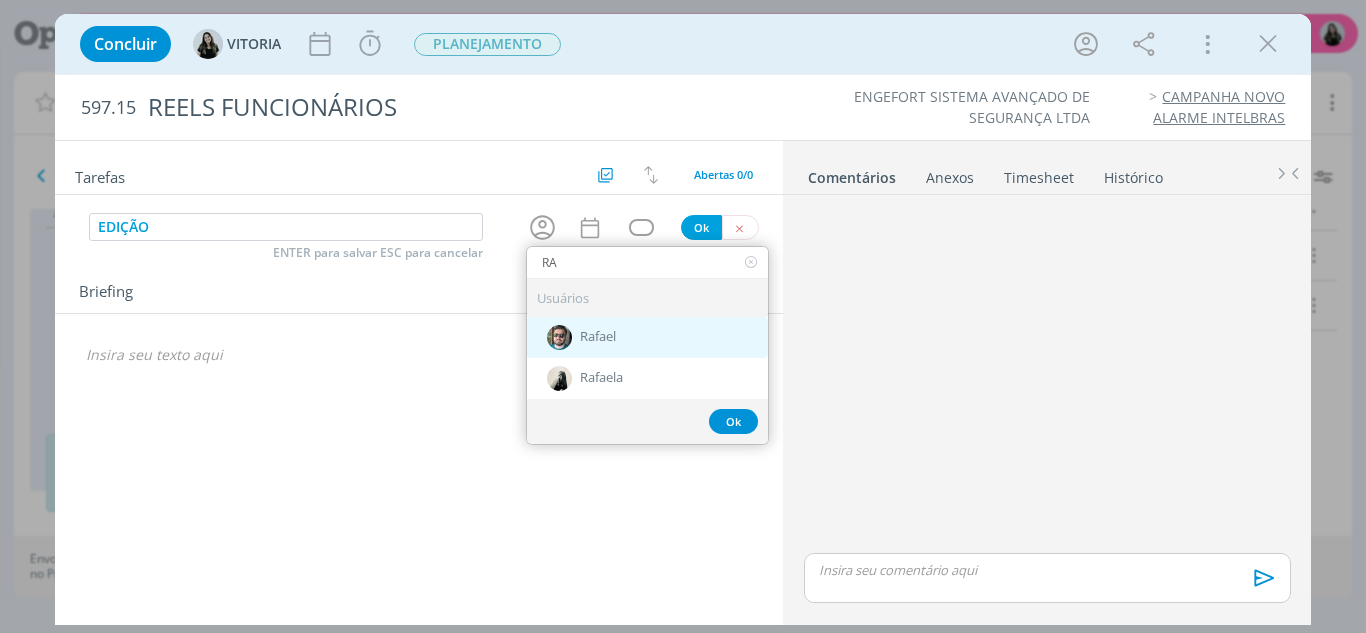 type on "RA" 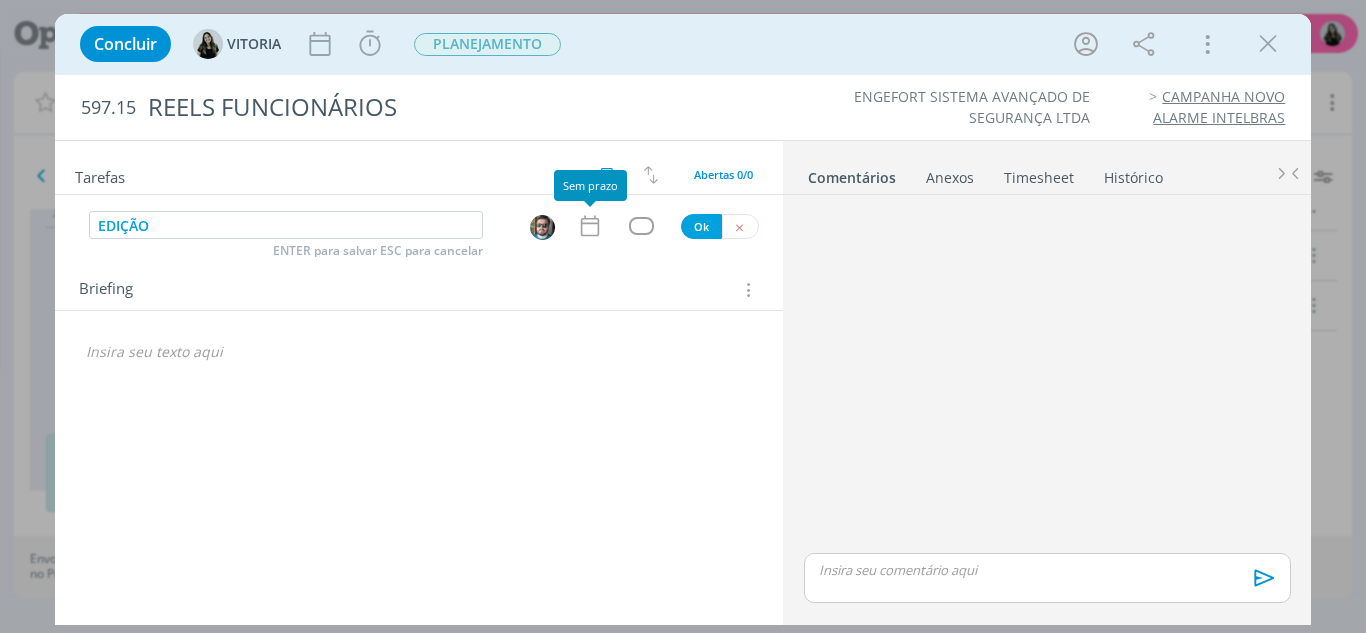 click 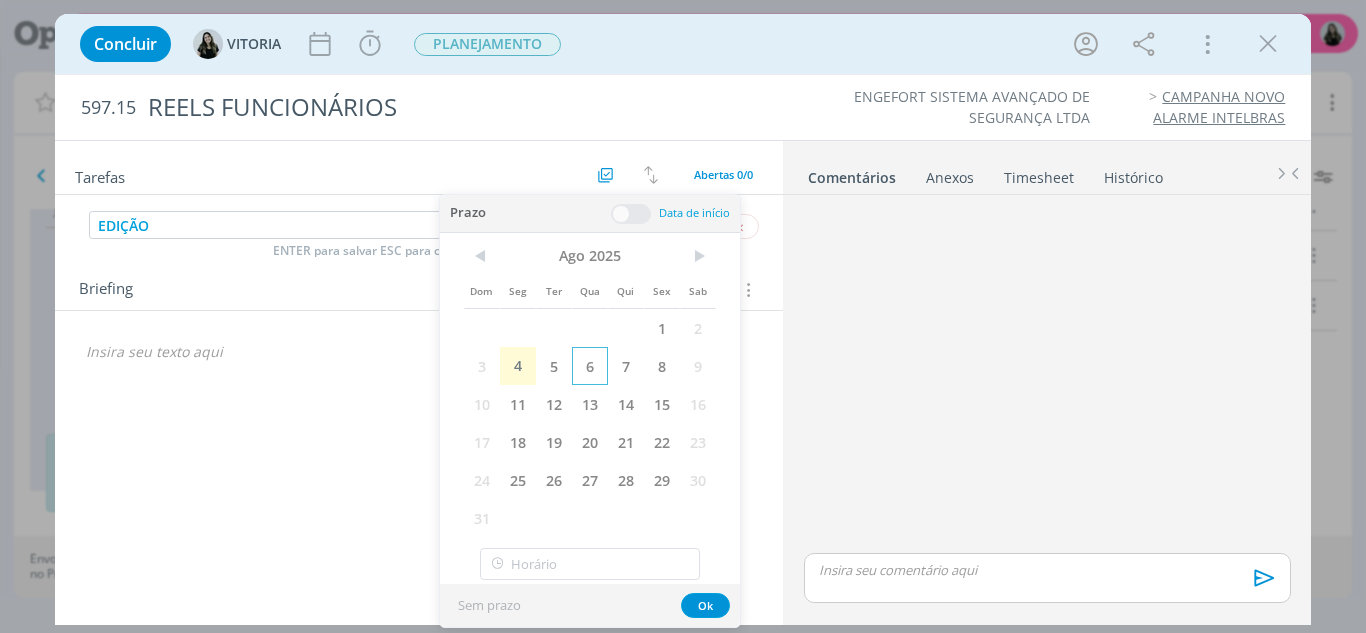 click on "6" at bounding box center (590, 366) 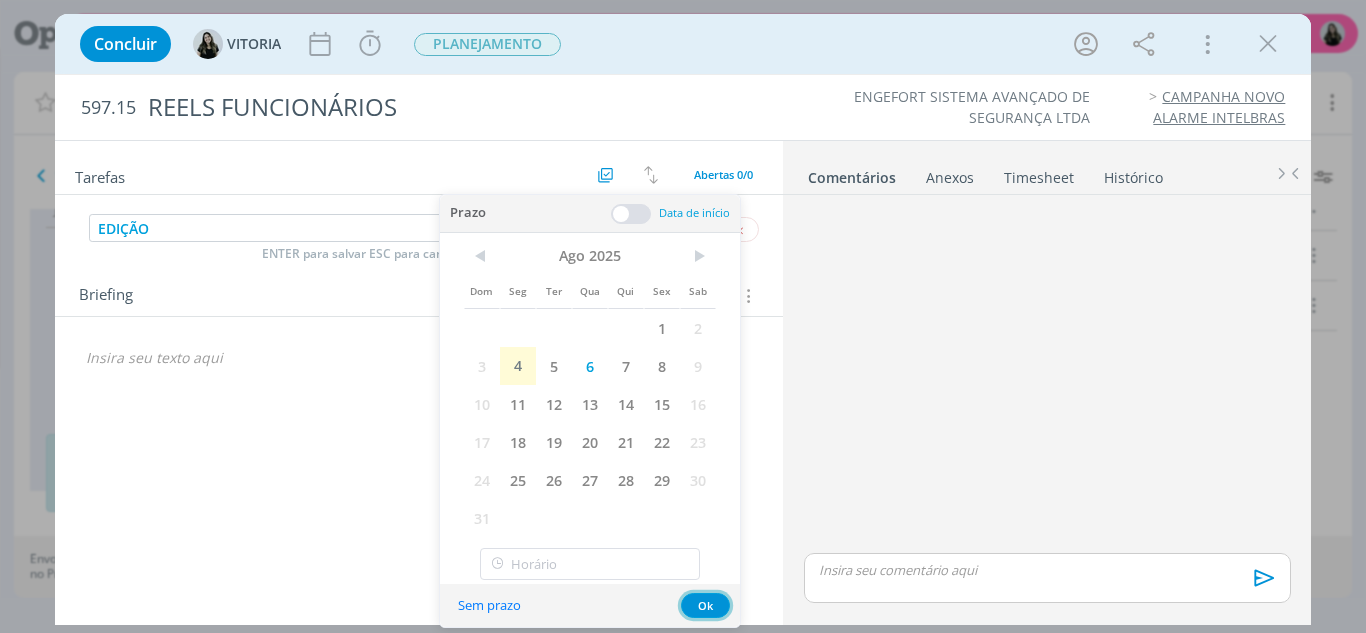 click on "Ok" at bounding box center (705, 605) 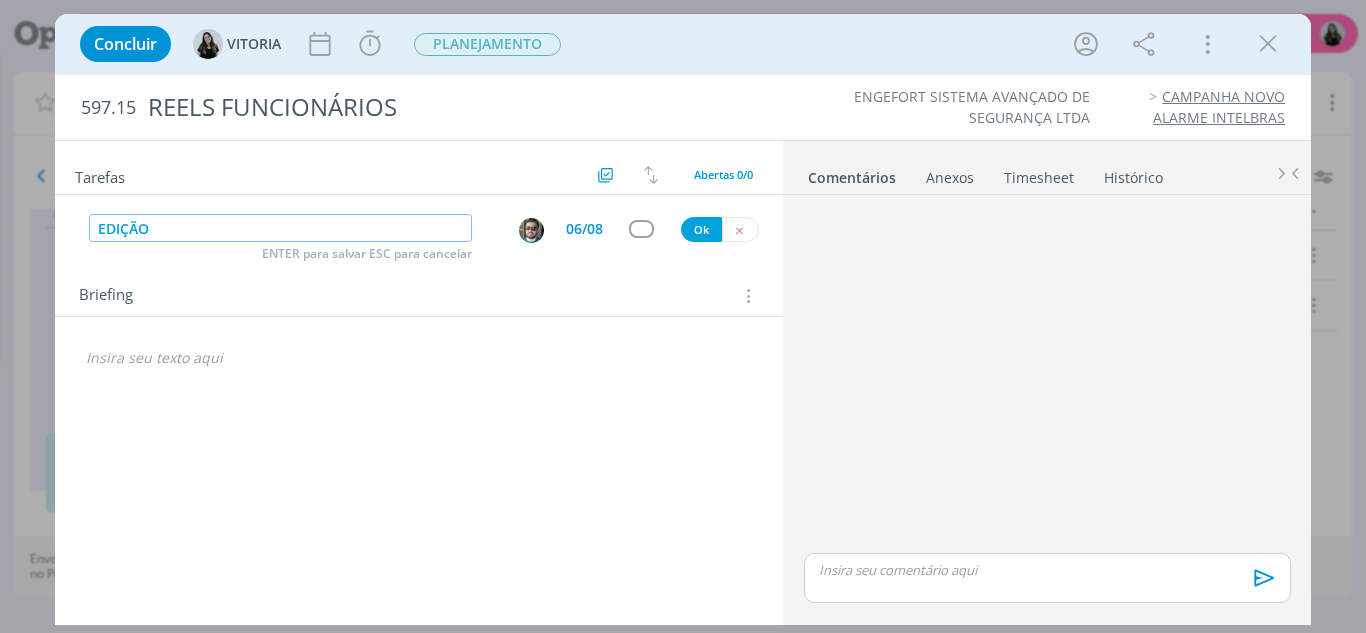 click on "EDIÇÃO" at bounding box center [281, 228] 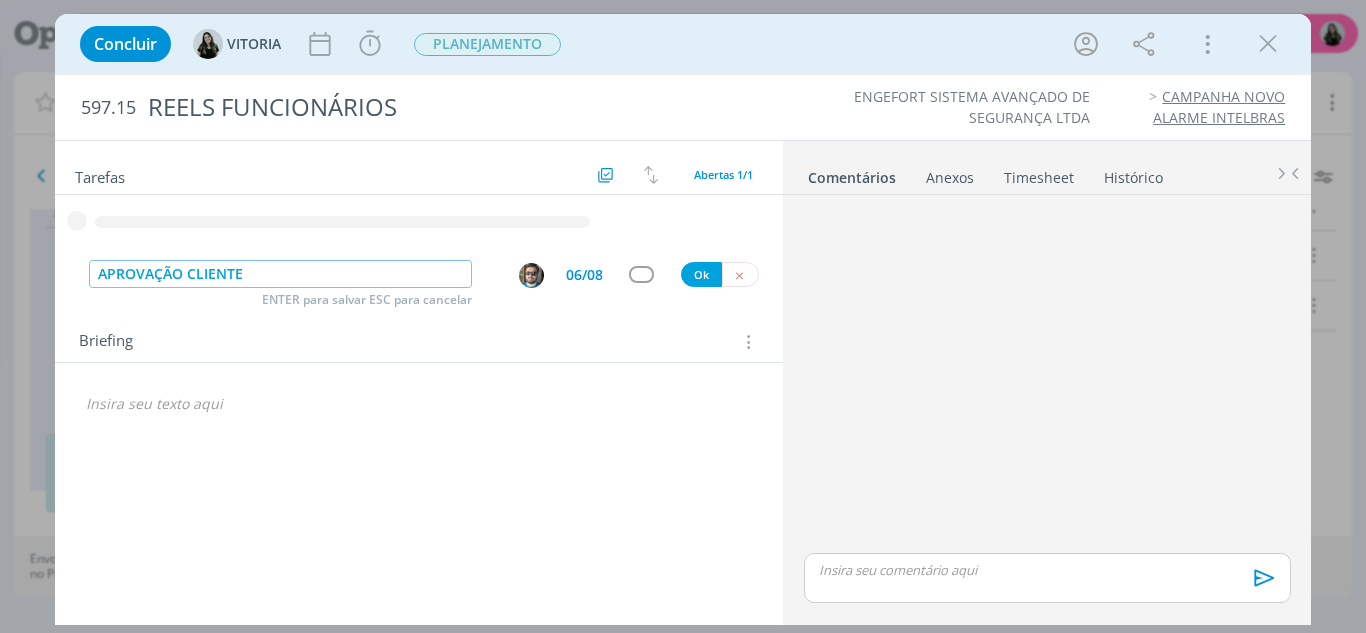 click at bounding box center (531, 275) 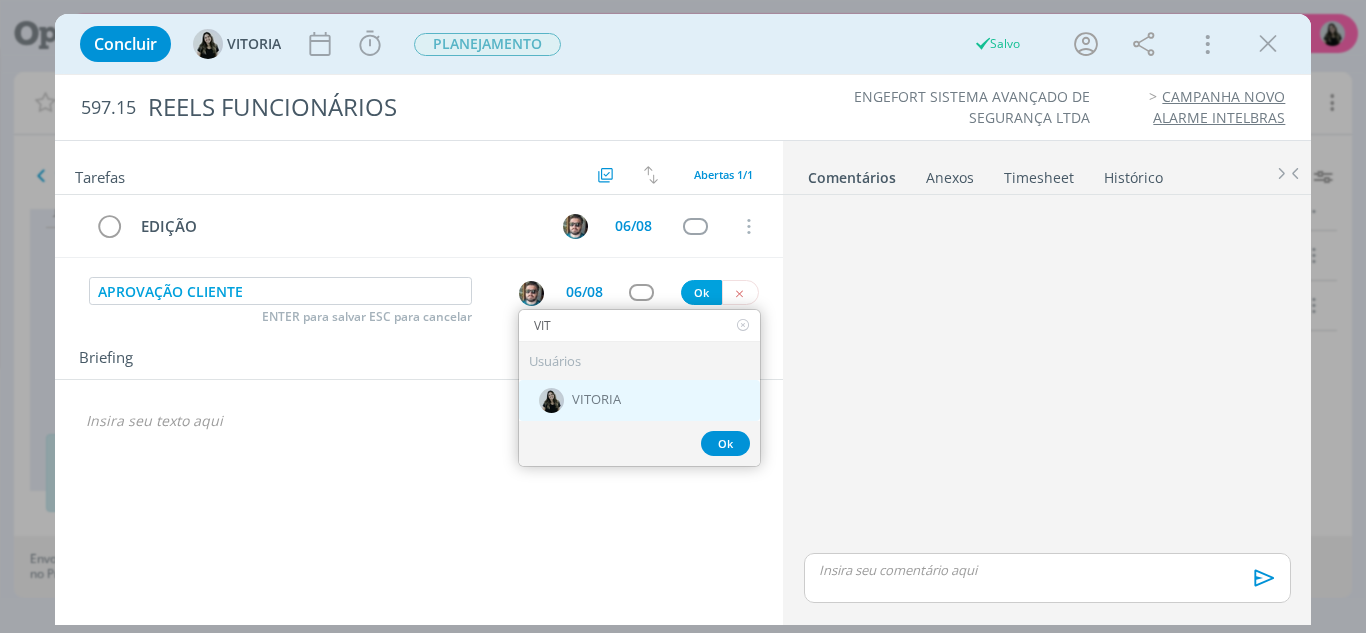 type on "VIT" 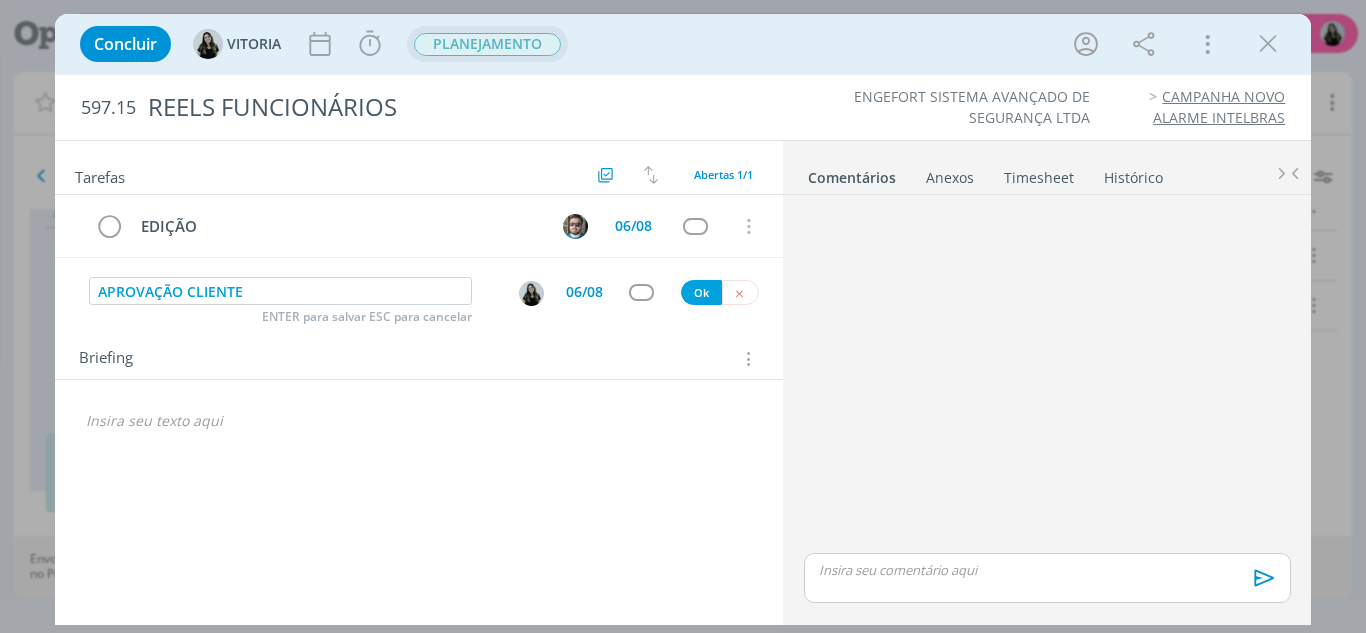 click on "PLANEJAMENTO" at bounding box center [487, 44] 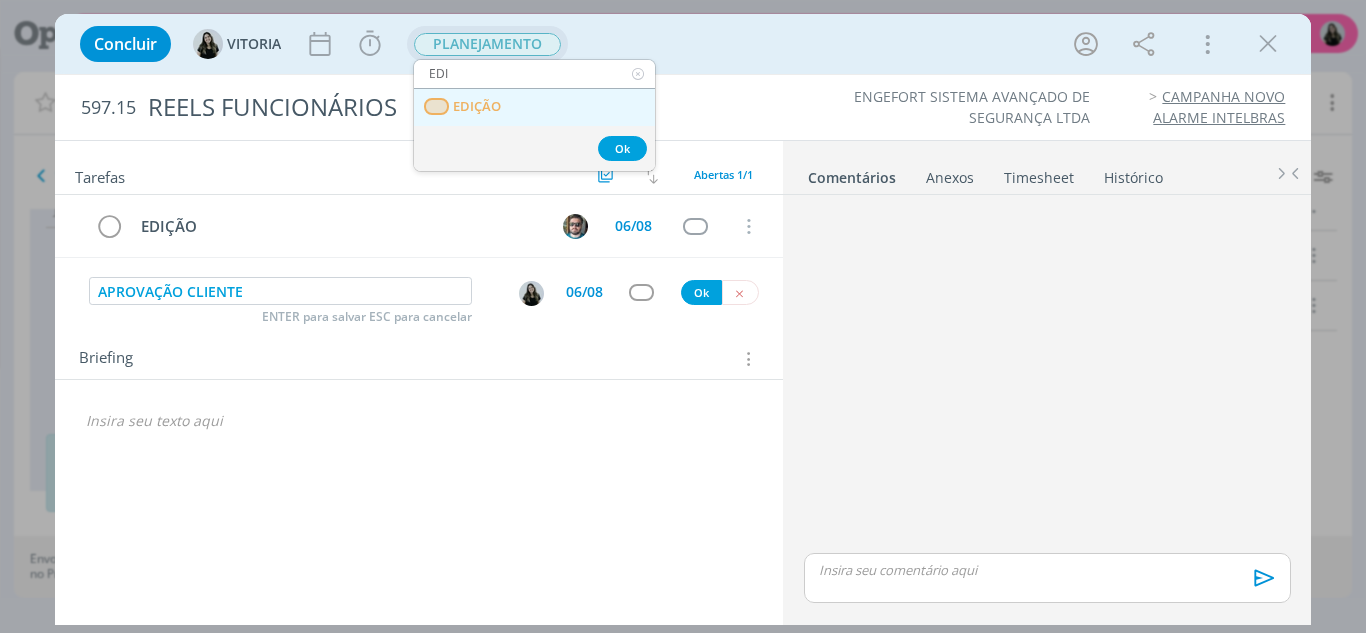 type on "EDI" 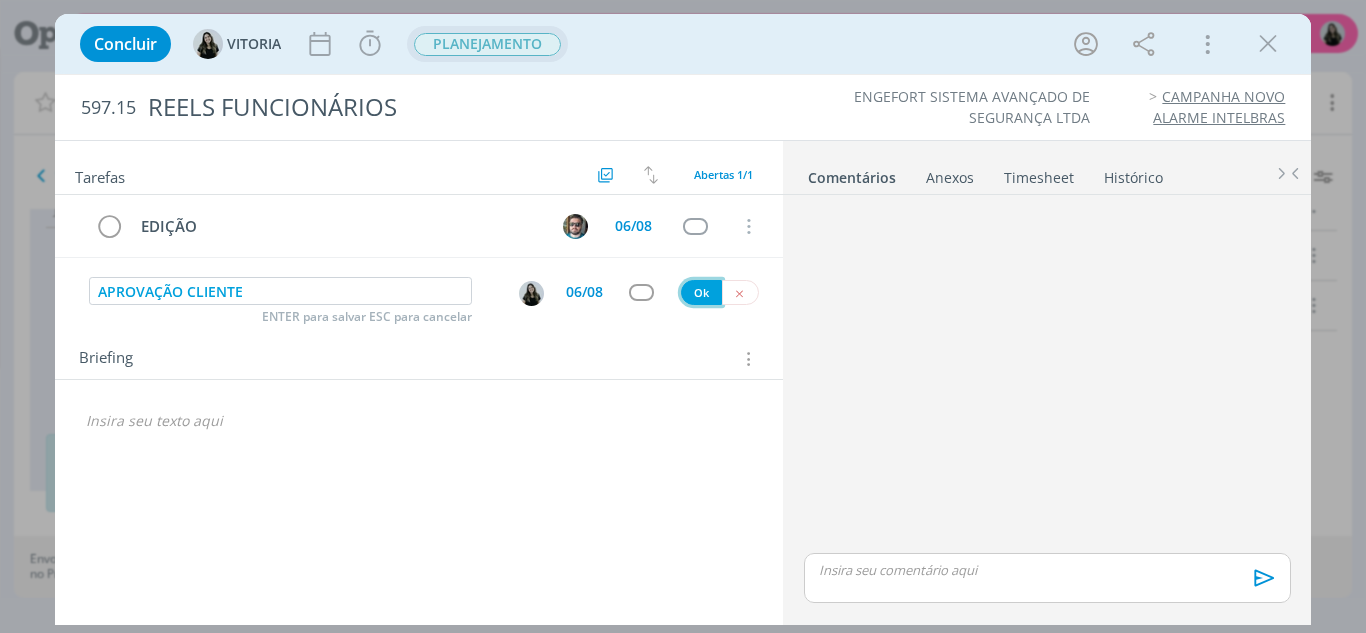 click on "Ok" at bounding box center [701, 292] 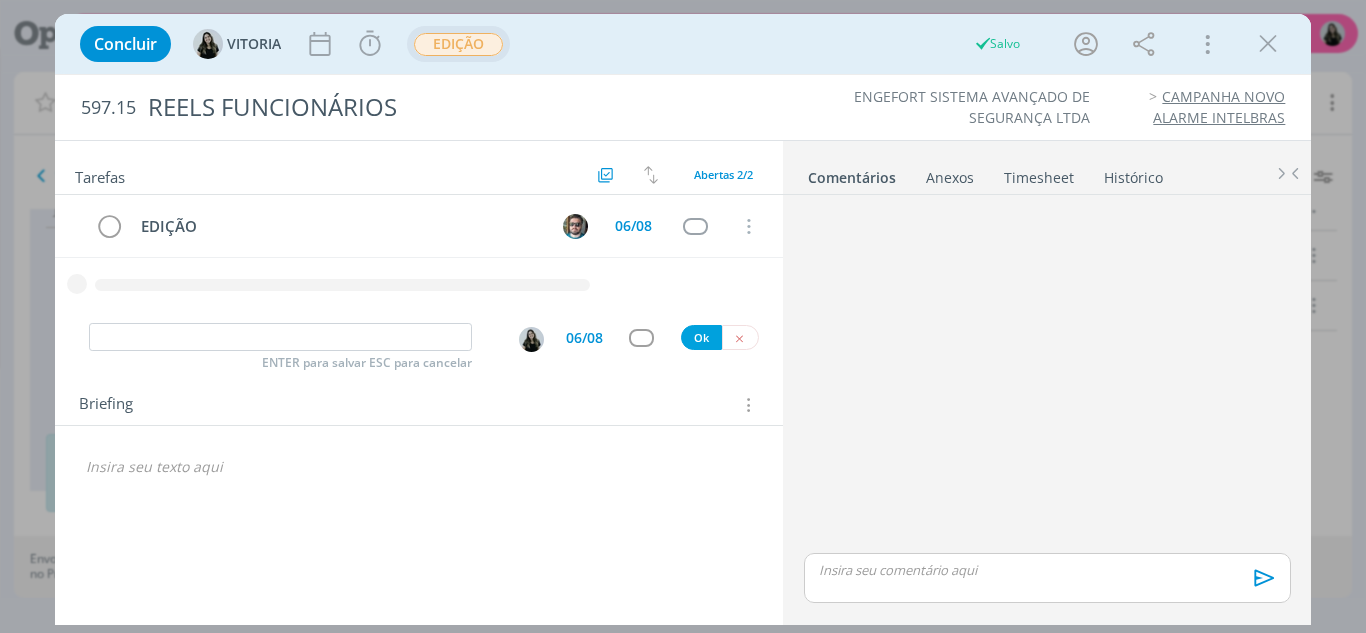 click on "🙂" at bounding box center [419, 459] 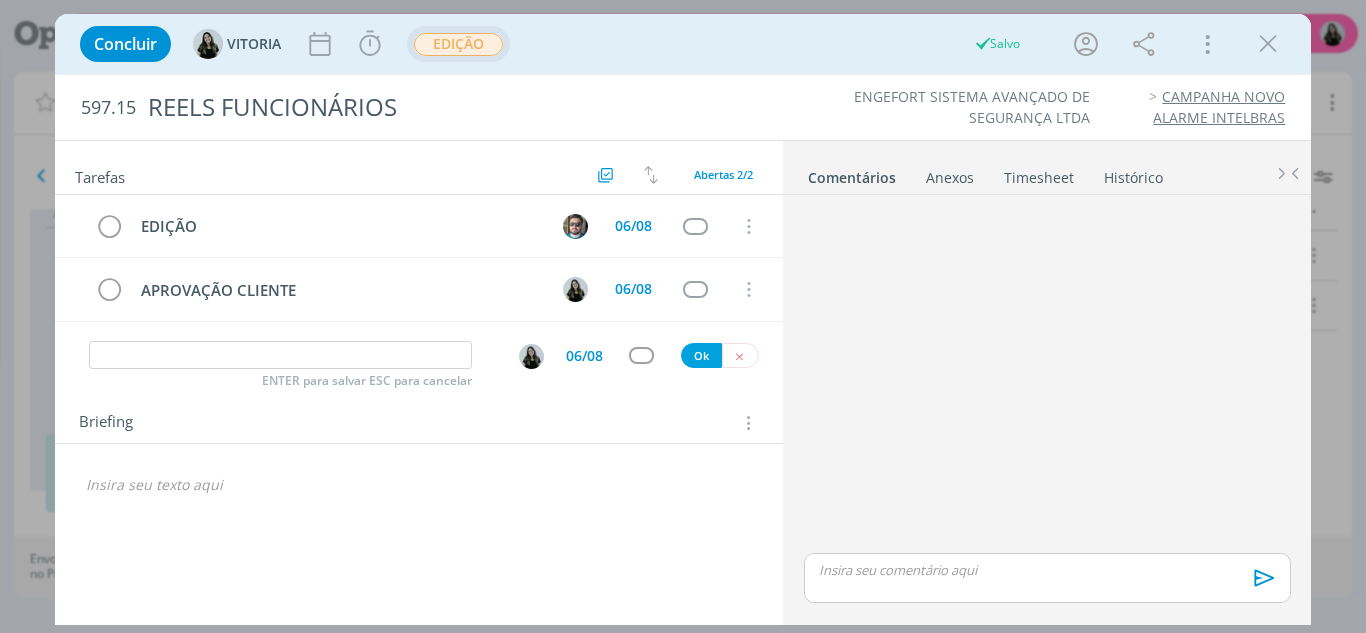 click at bounding box center (419, 485) 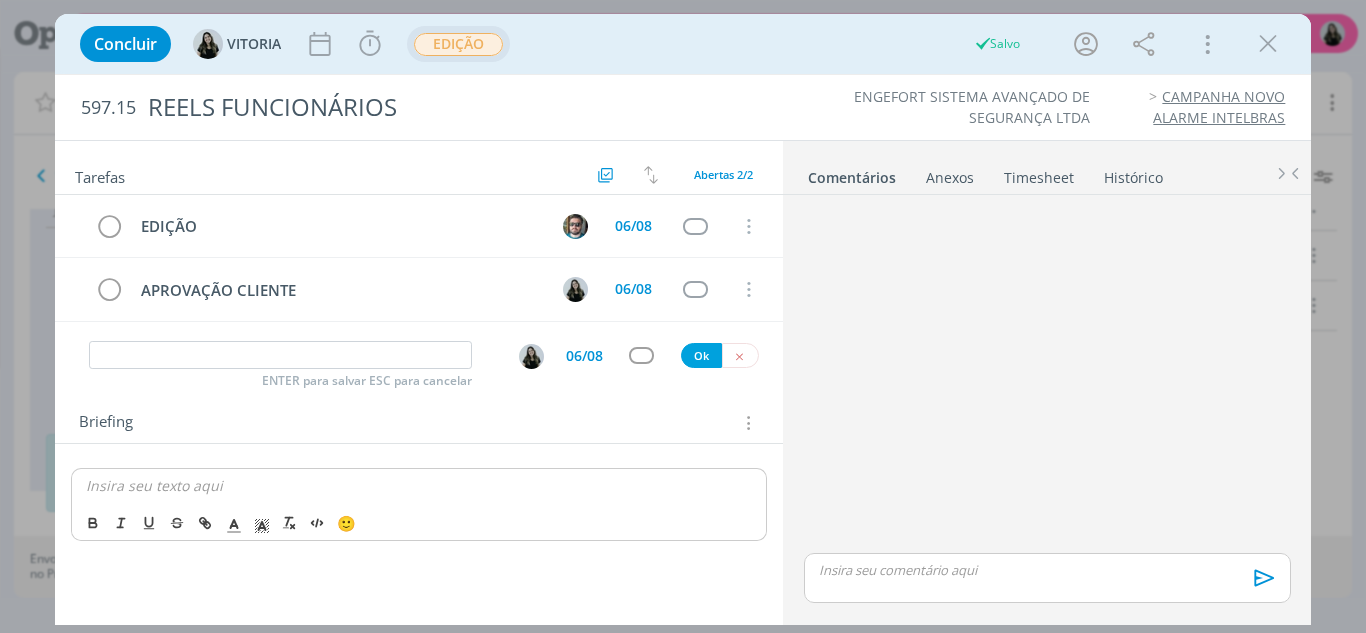 type 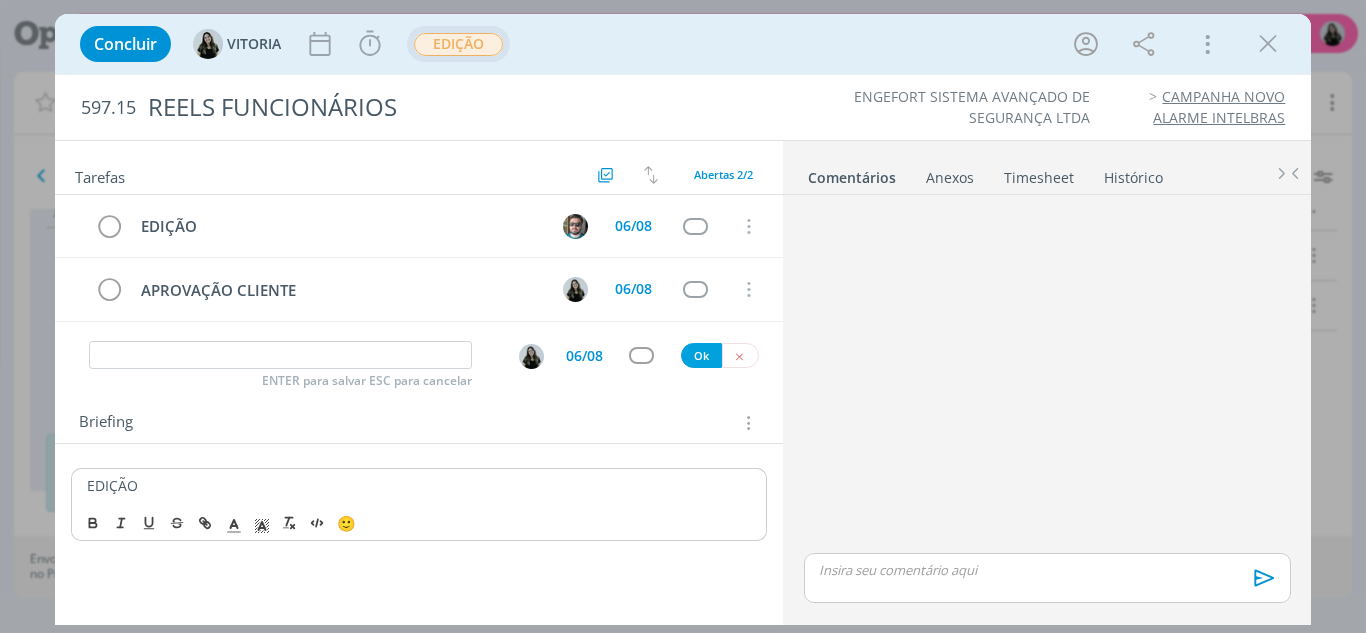 click on "EDIÇÃO" at bounding box center [419, 485] 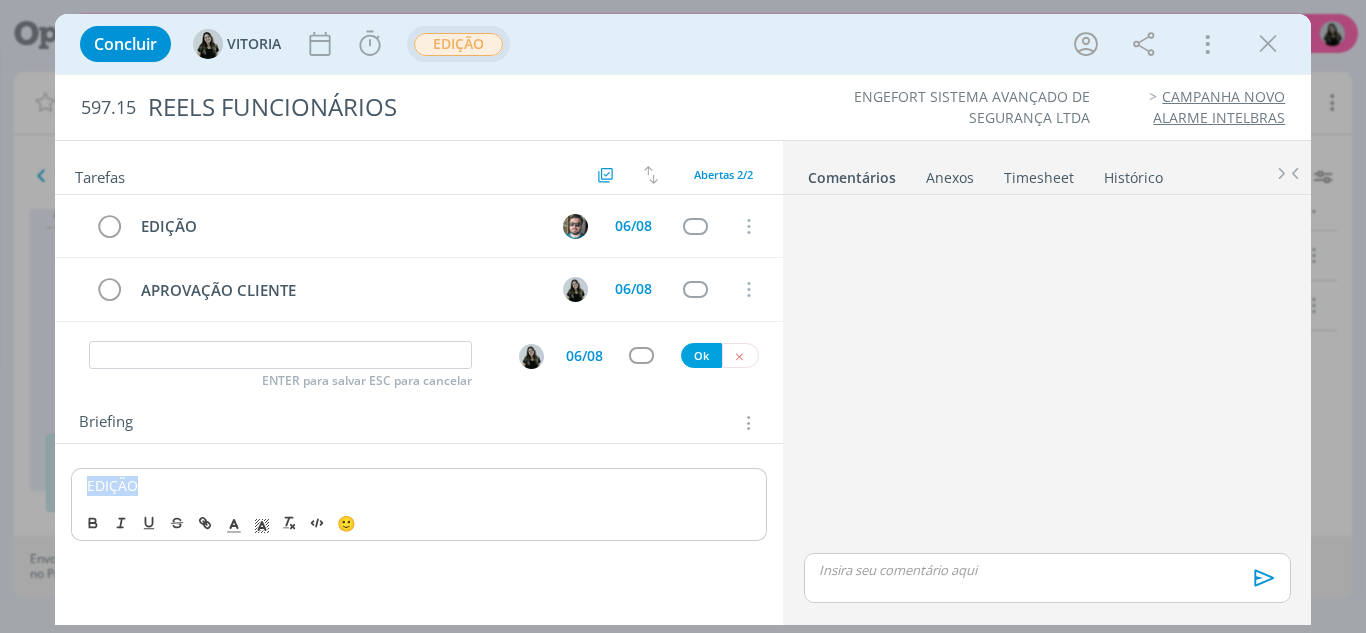 click on "EDIÇÃO" at bounding box center (419, 485) 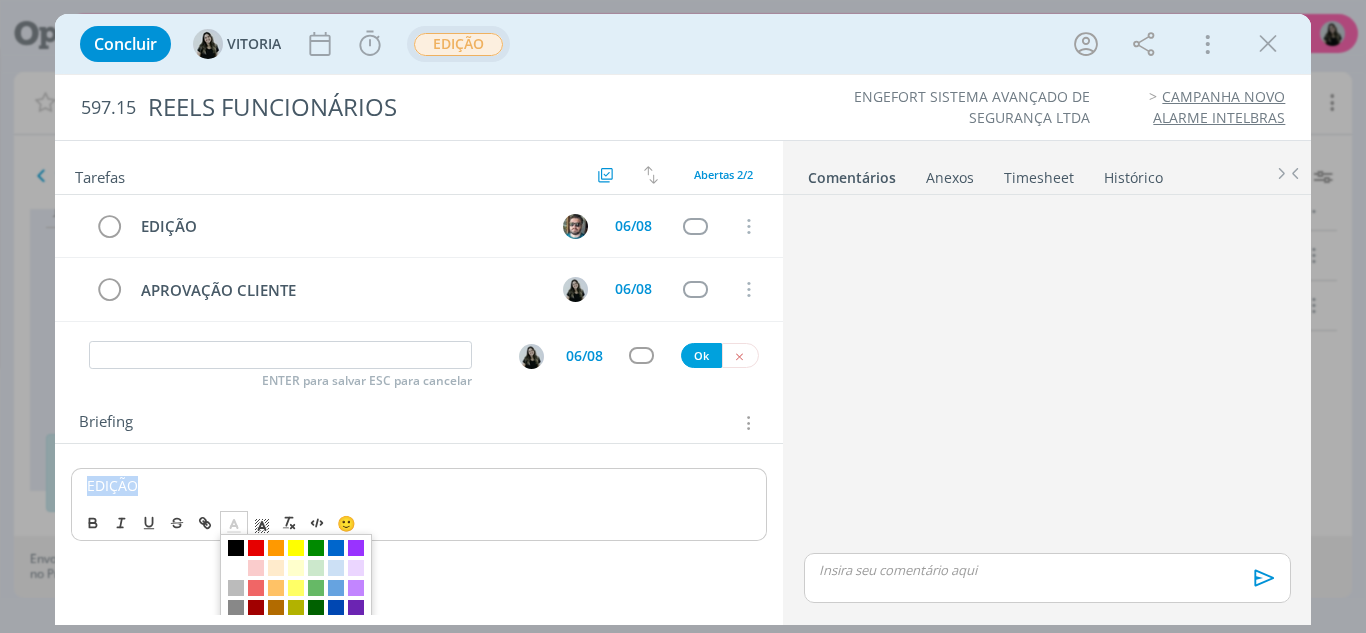 click 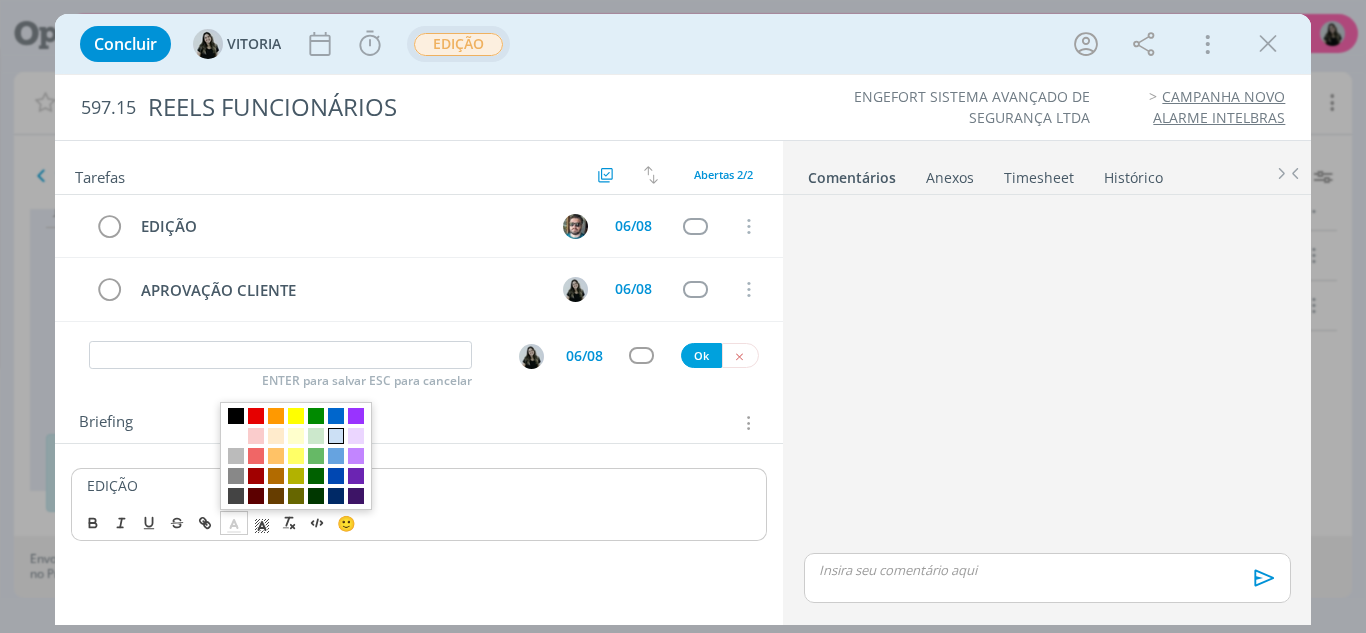 click at bounding box center [336, 436] 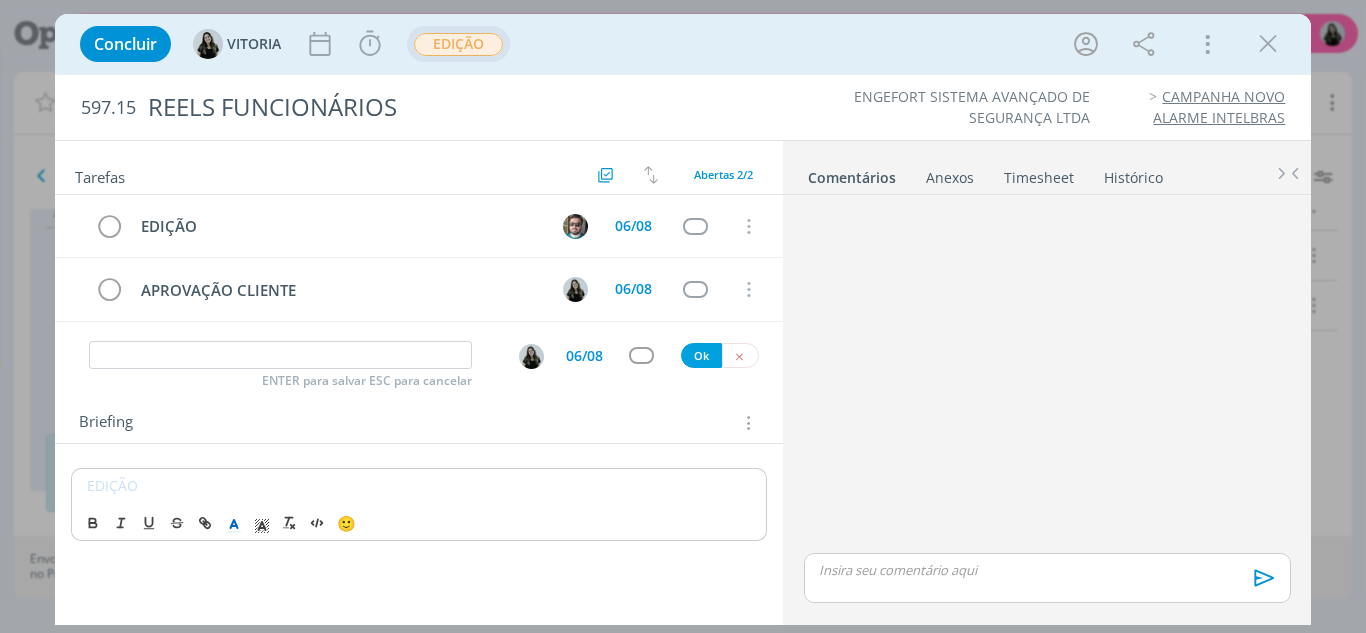 click on "EDIÇÃO" at bounding box center [419, 486] 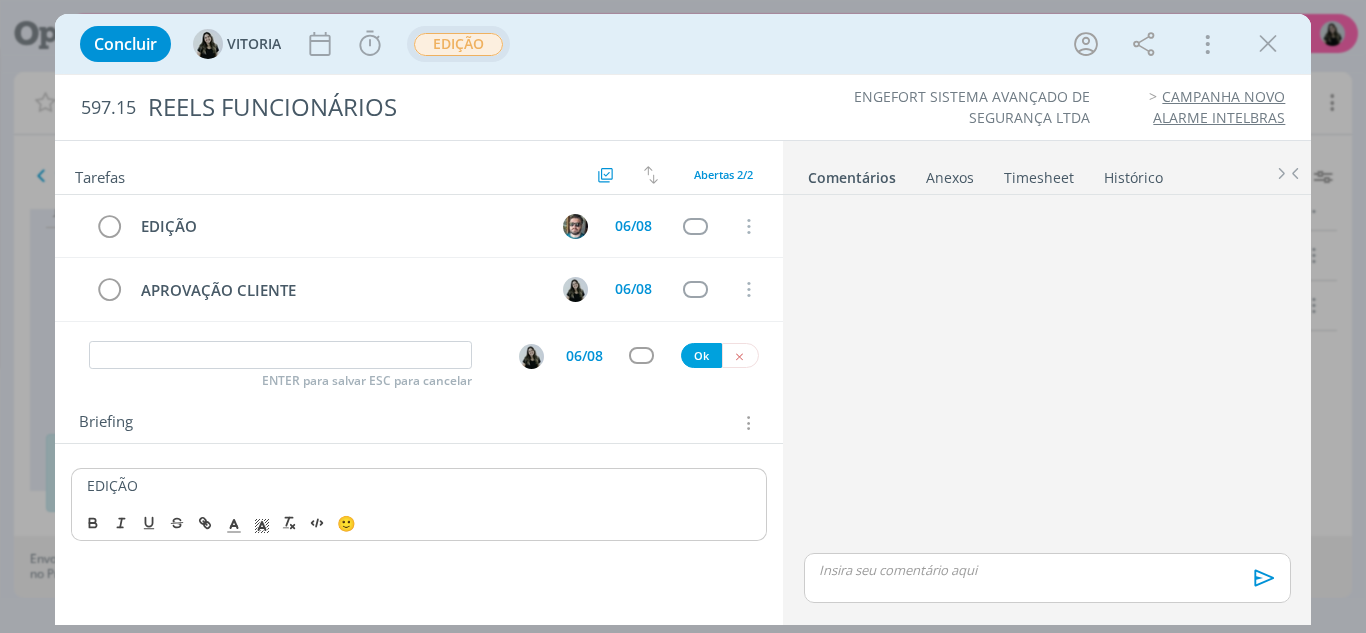 click on "EDIÇÃO" at bounding box center (419, 486) 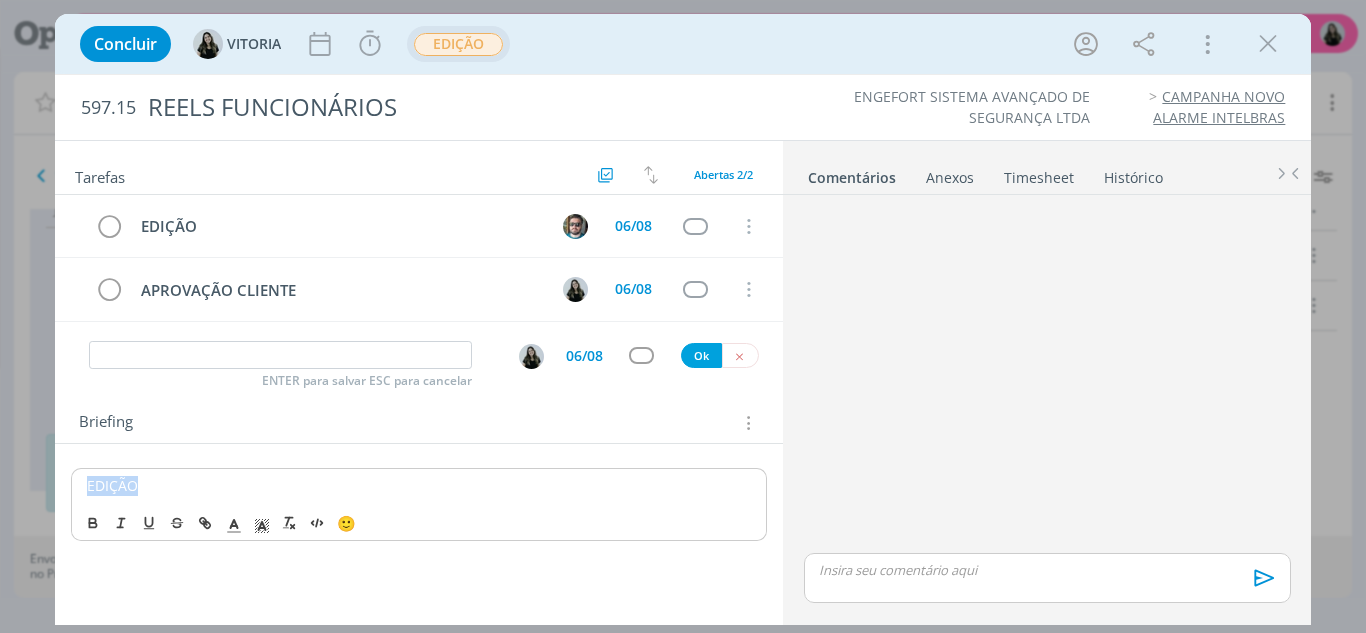 click on "EDIÇÃO" at bounding box center [419, 486] 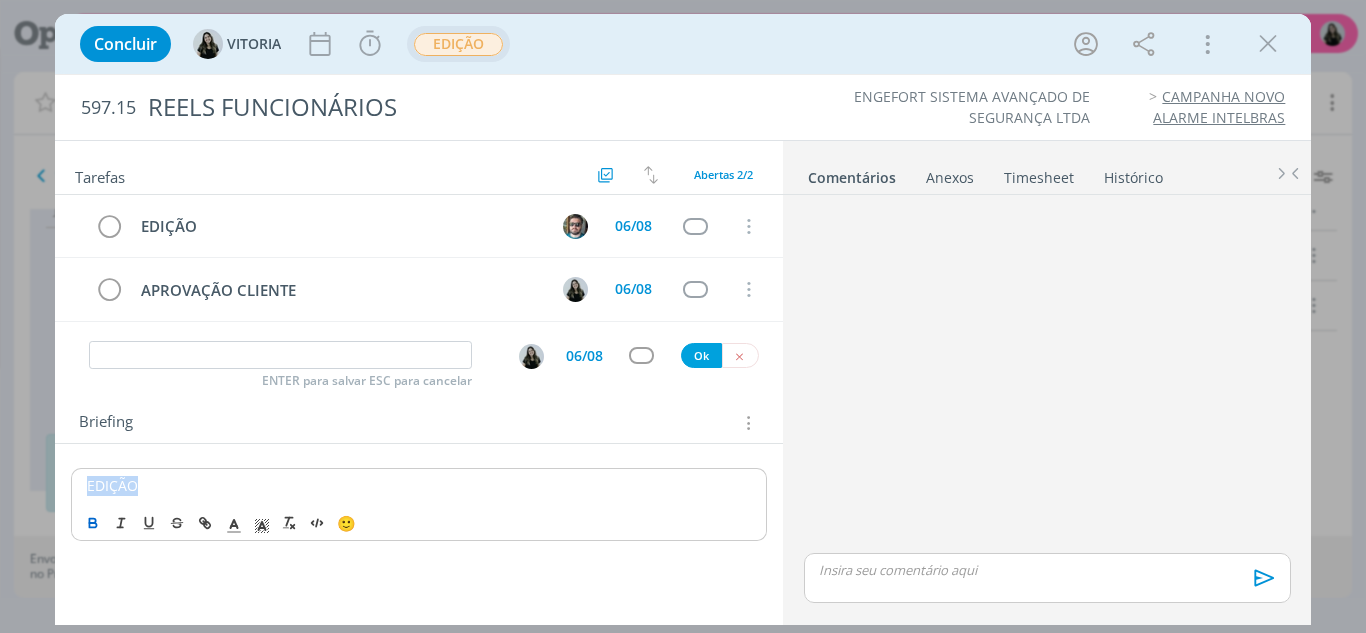 click at bounding box center [94, 523] 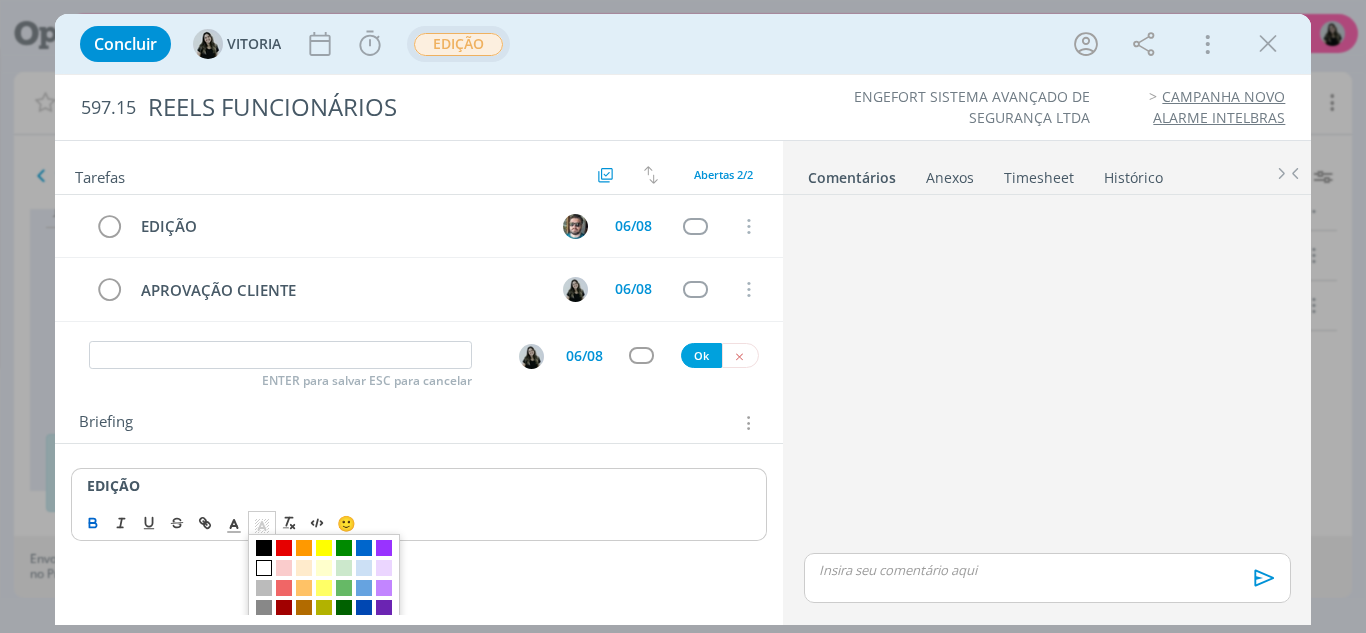 click 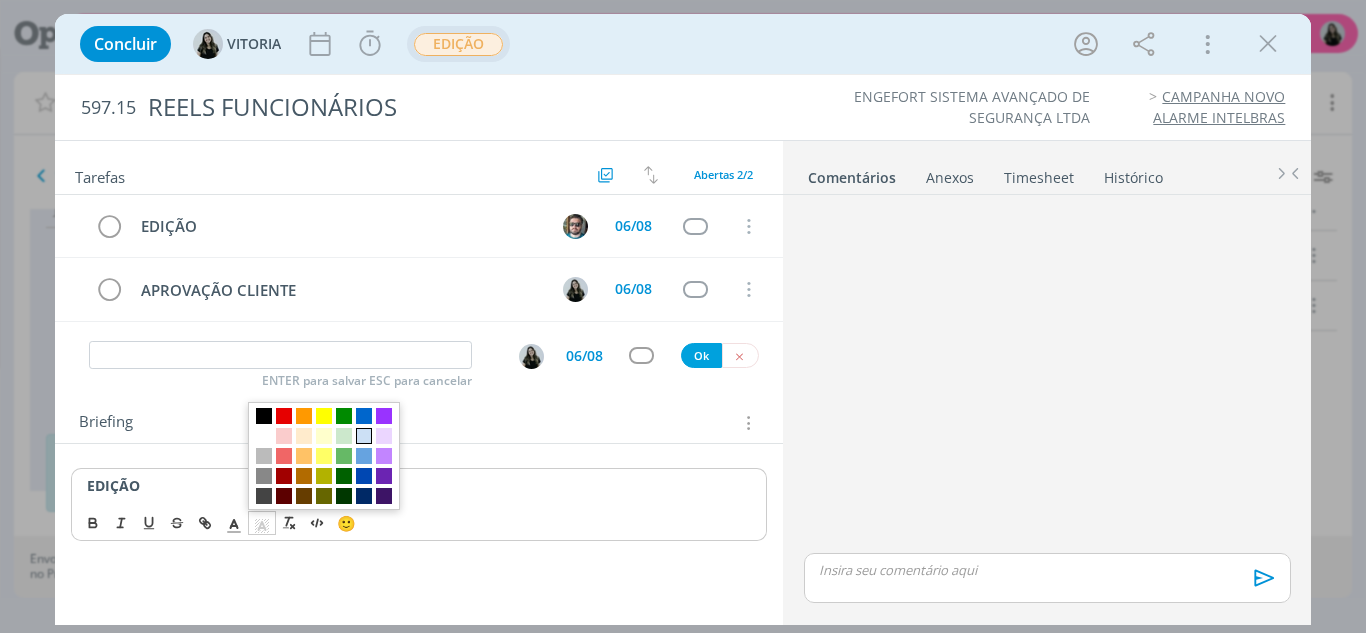 click at bounding box center (364, 436) 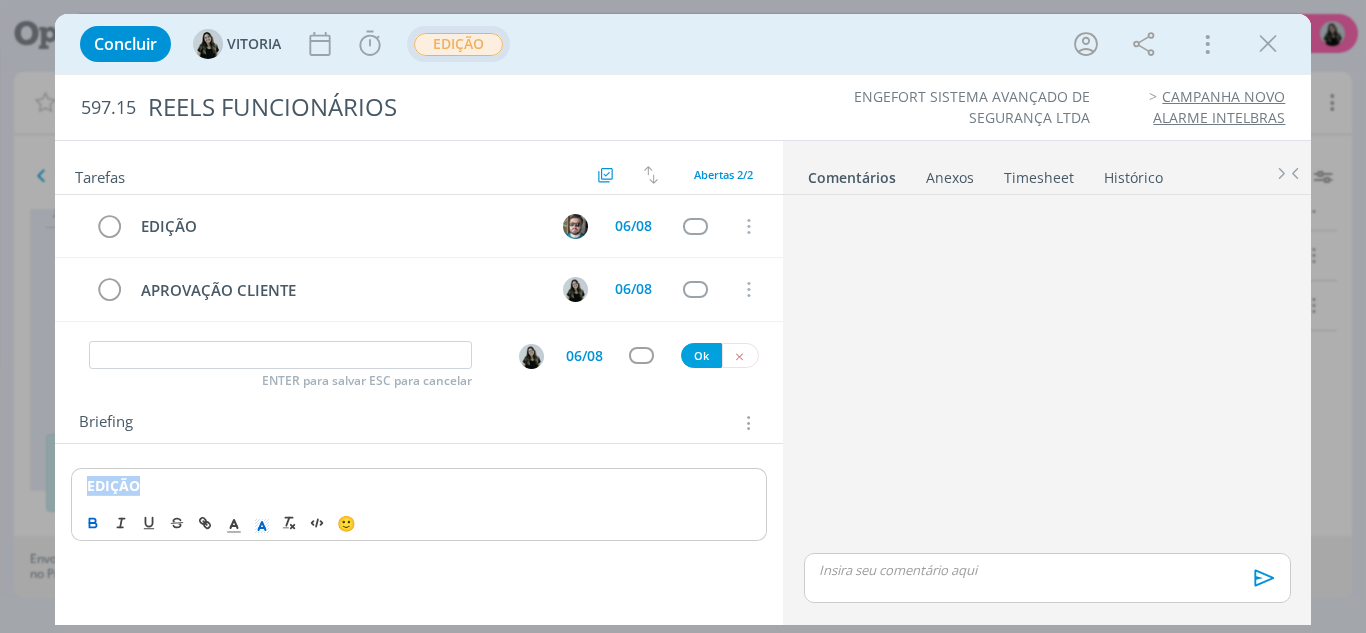 click on "EDIÇÃO" at bounding box center (419, 485) 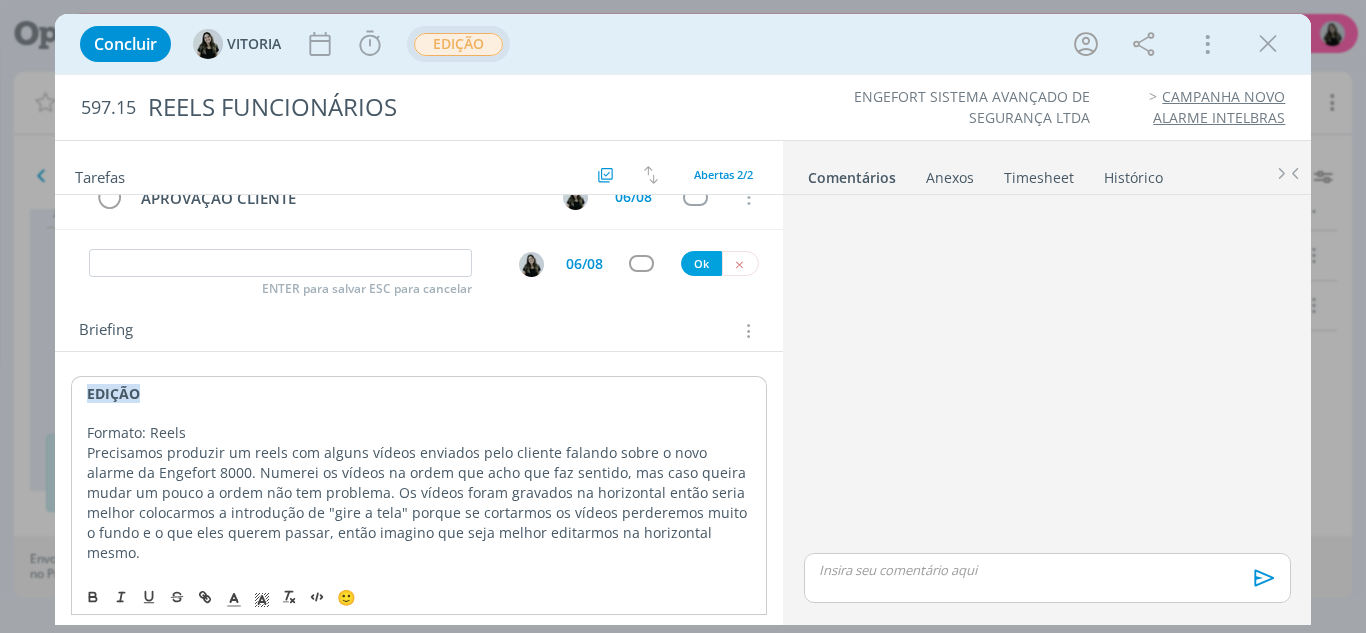 scroll, scrollTop: 132, scrollLeft: 0, axis: vertical 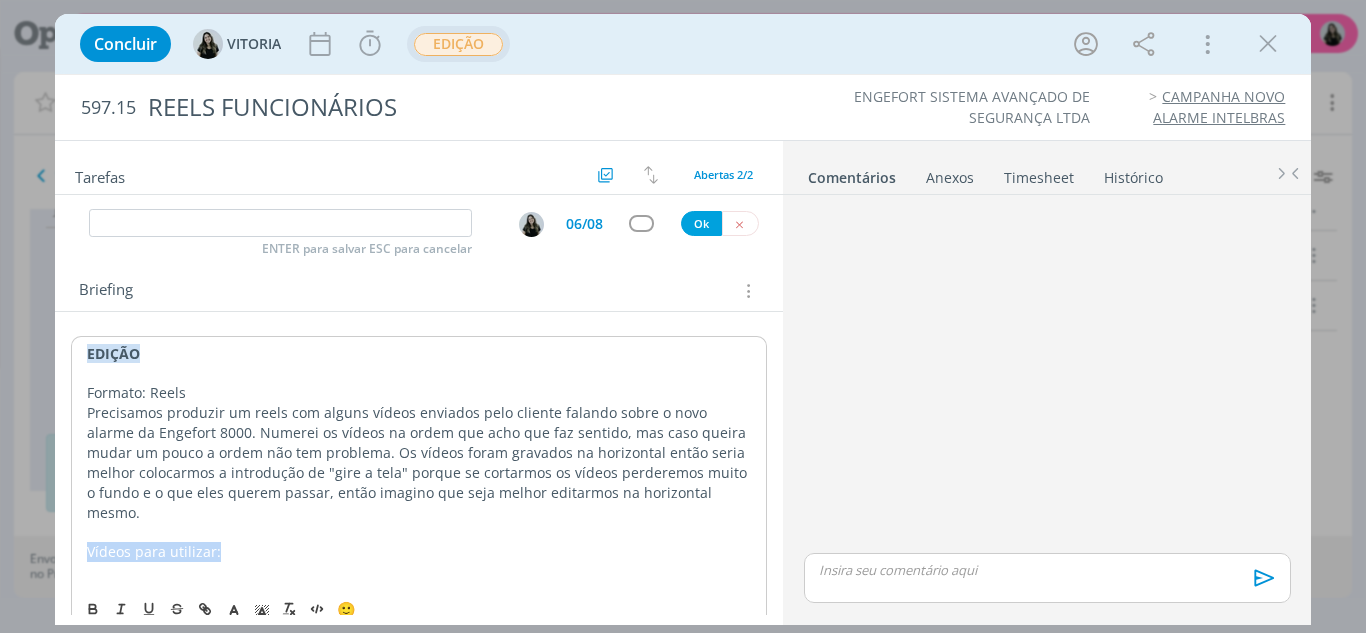 drag, startPoint x: 233, startPoint y: 534, endPoint x: 67, endPoint y: 524, distance: 166.30093 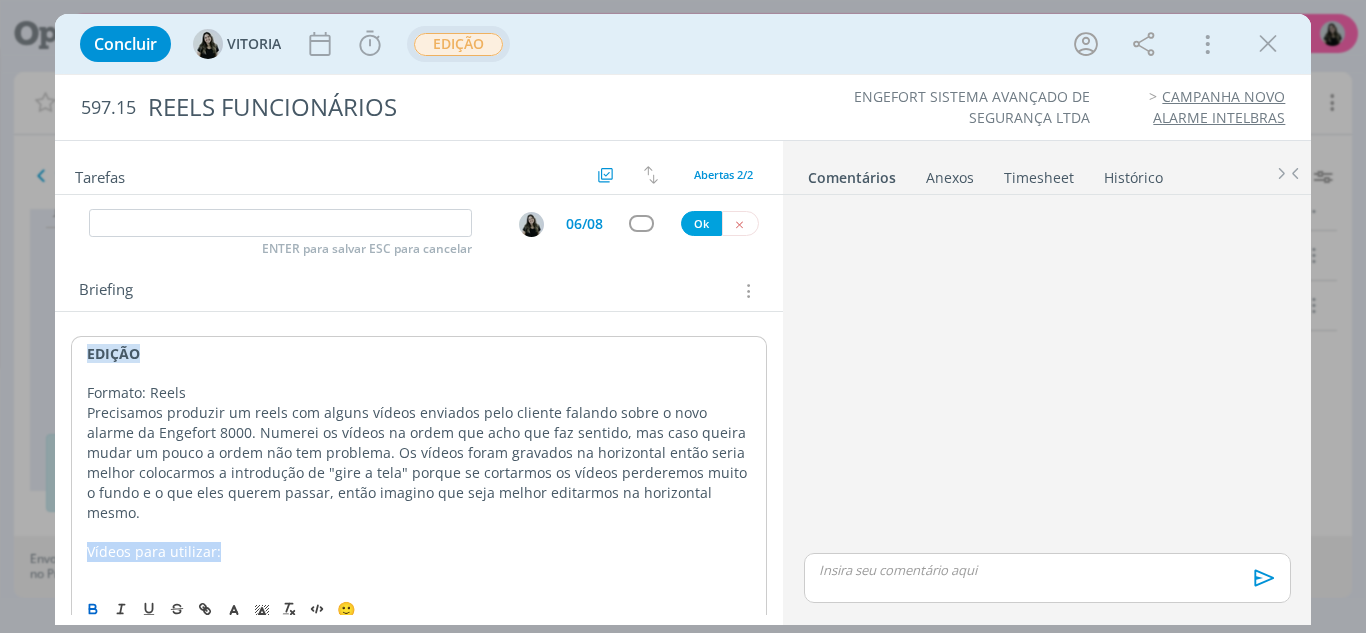 click 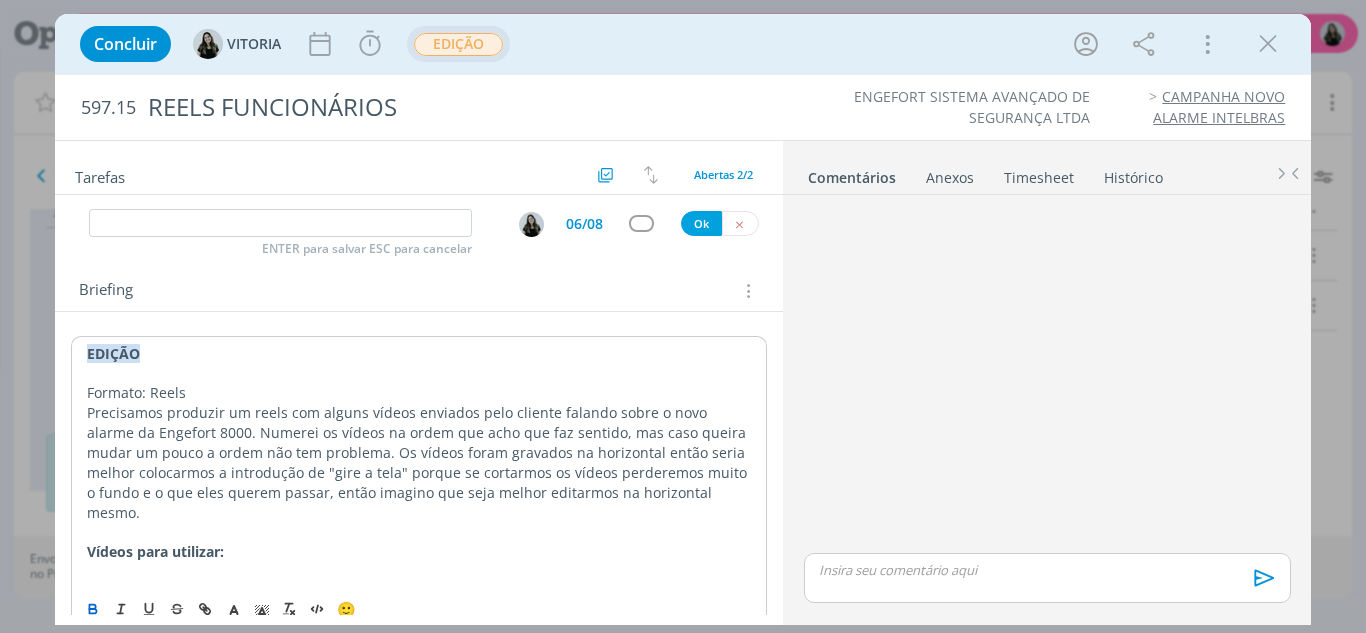 click on "Vídeos para utilizar:" at bounding box center (419, 552) 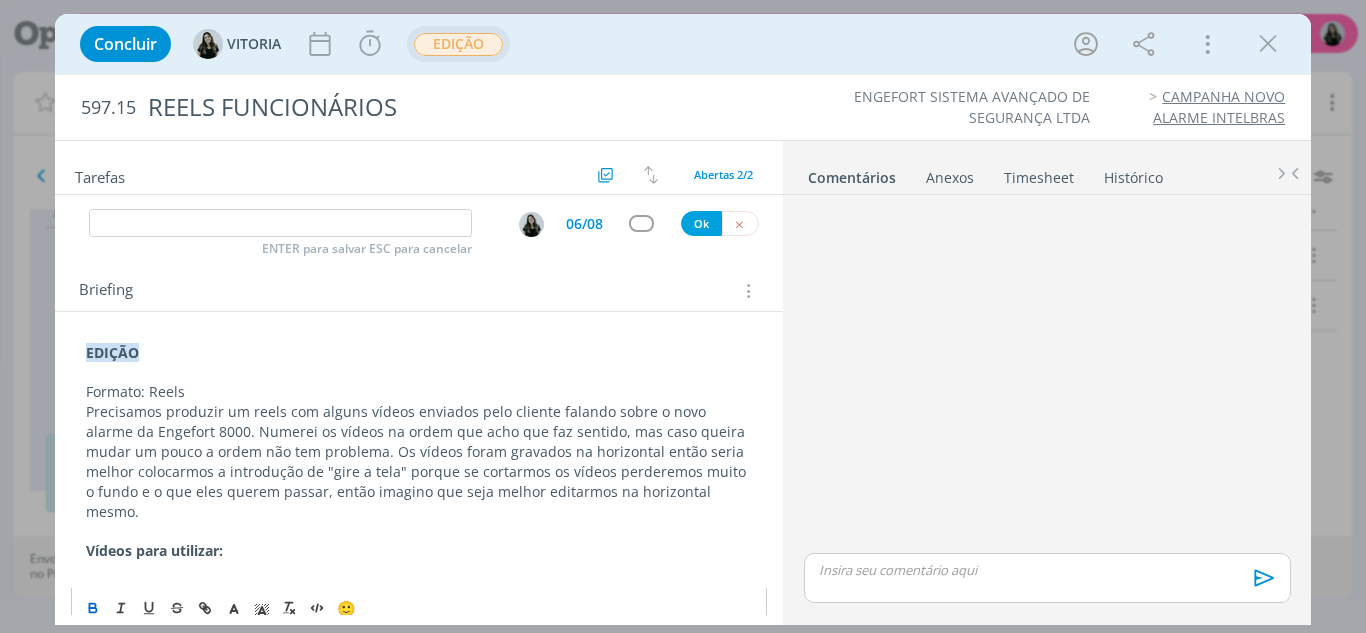 scroll, scrollTop: 131, scrollLeft: 0, axis: vertical 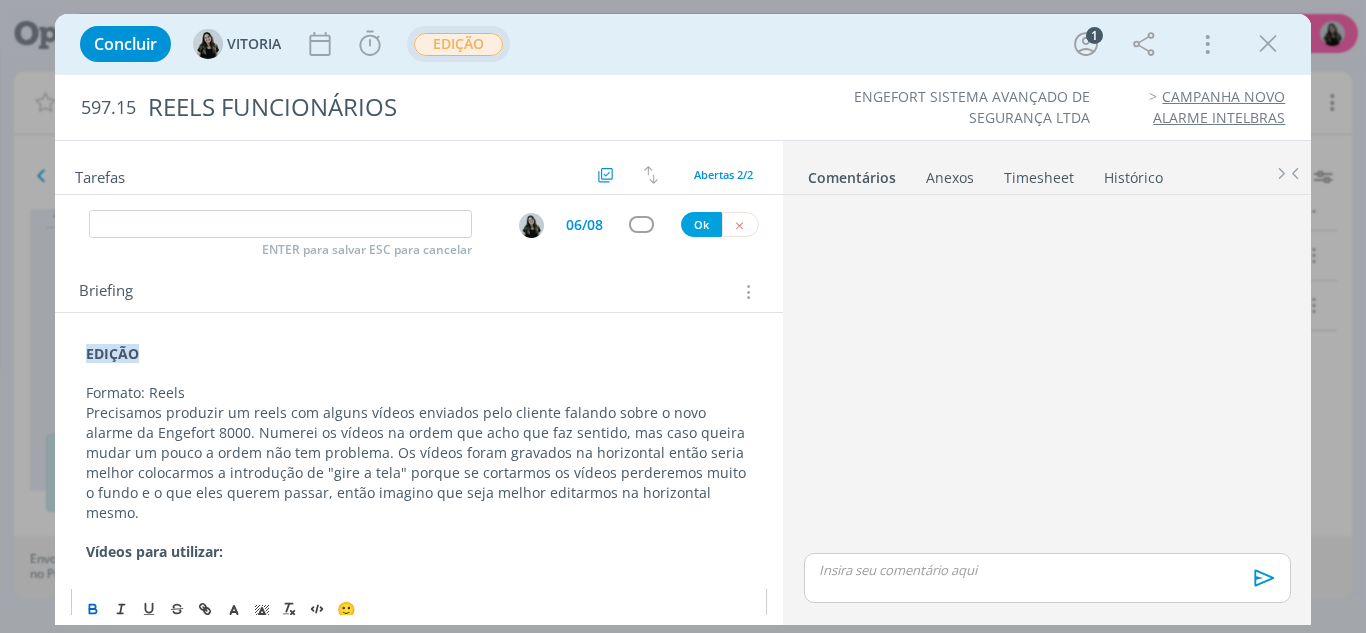 click on "Vídeos para utilizar:" at bounding box center [419, 552] 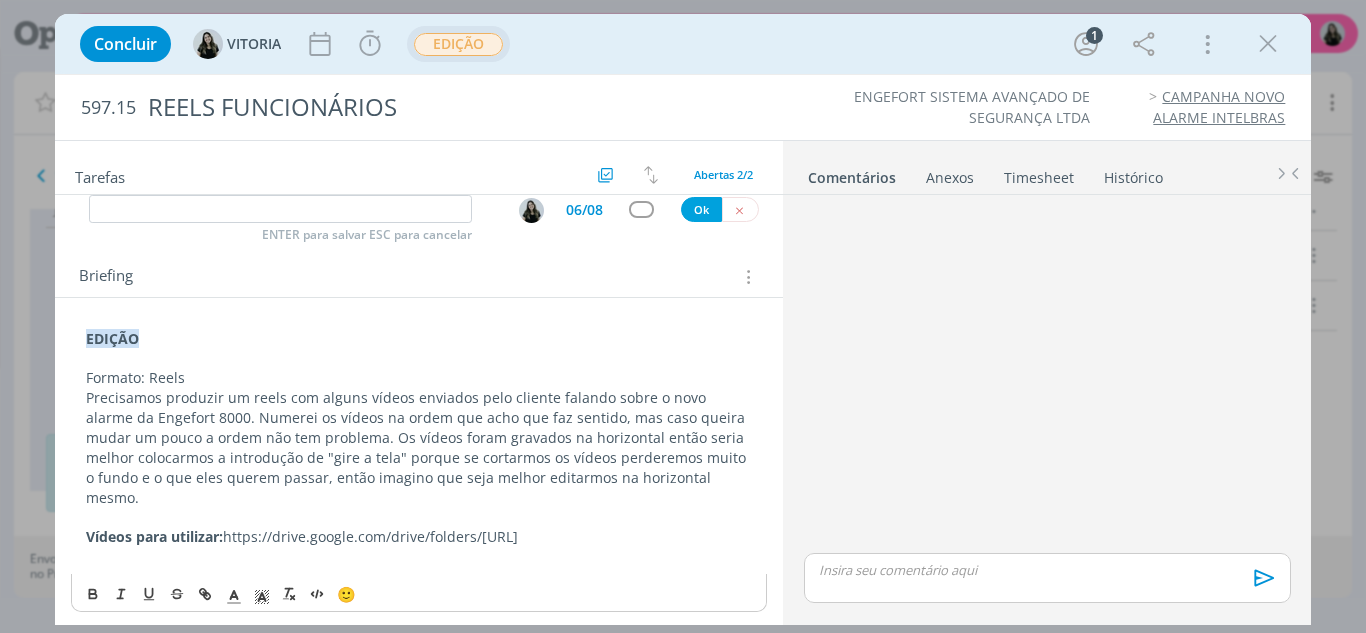 scroll, scrollTop: 151, scrollLeft: 0, axis: vertical 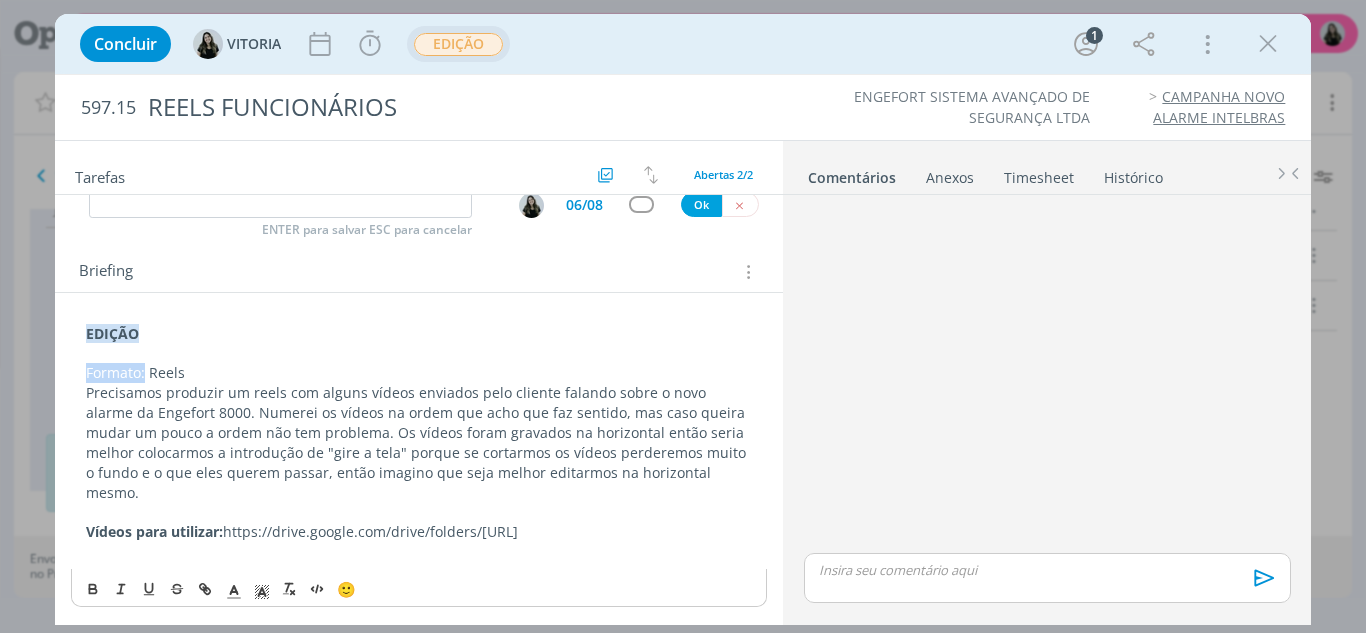 drag, startPoint x: 146, startPoint y: 377, endPoint x: 72, endPoint y: 376, distance: 74.00676 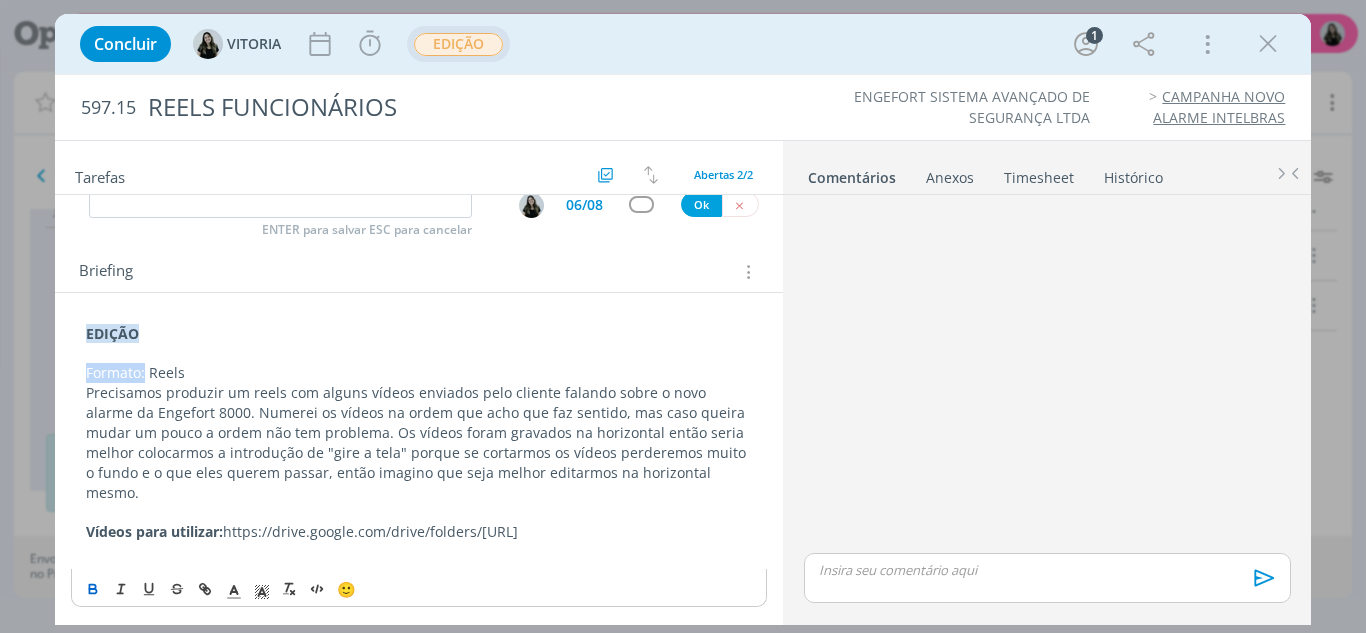 click 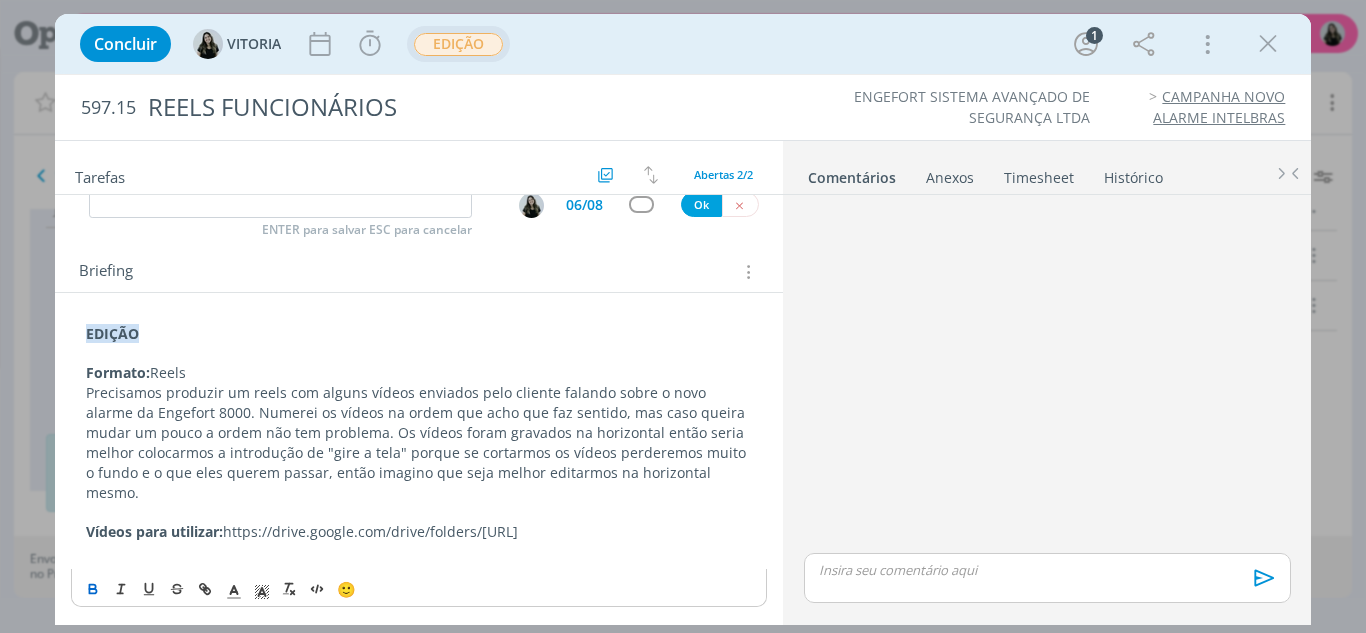 click on "Vídeos para utilizar:  https://drive.google.com/drive/folders/1wdiWLS-RW-Y_lc4RIdOeY-DJqgkhaRpi?usp=sharing" at bounding box center (419, 532) 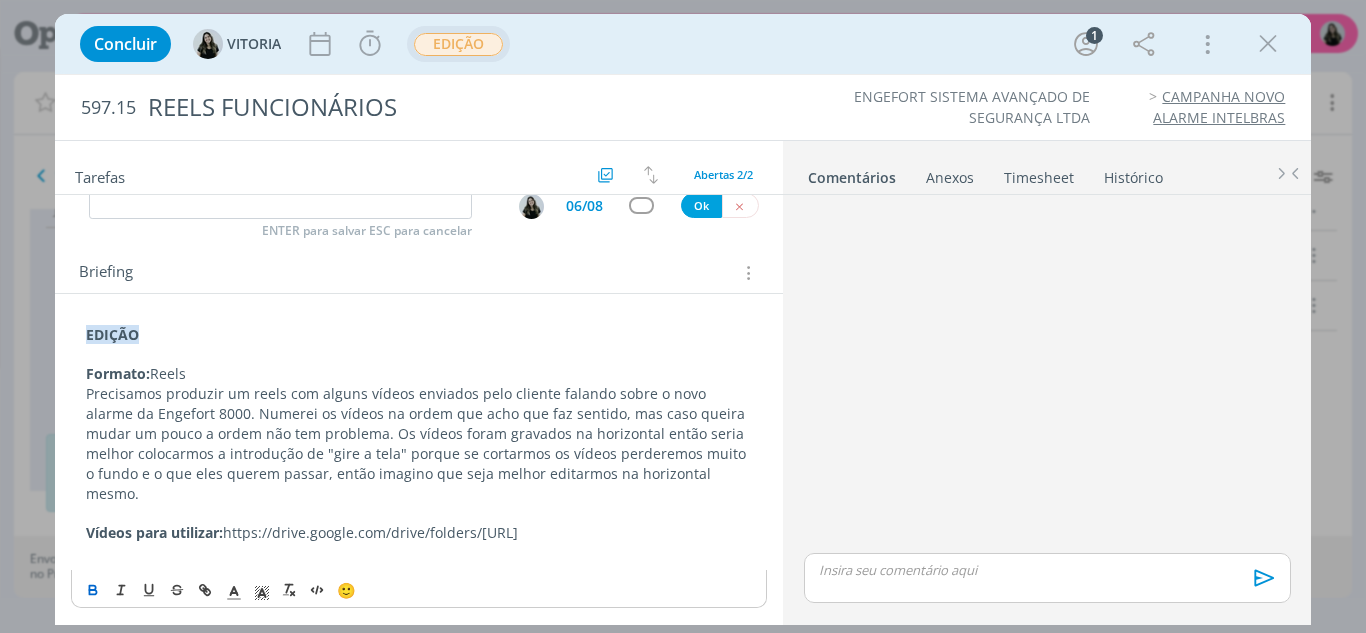 scroll, scrollTop: 151, scrollLeft: 0, axis: vertical 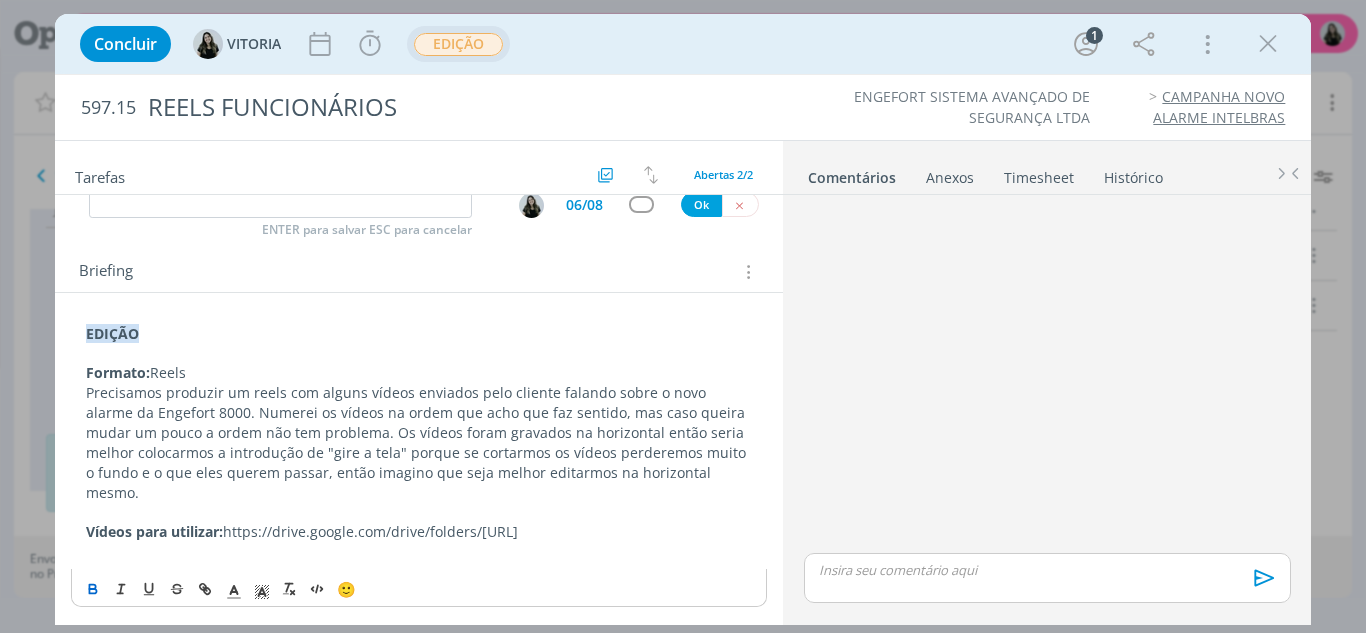 click on "Formato:  Reels" at bounding box center [419, 373] 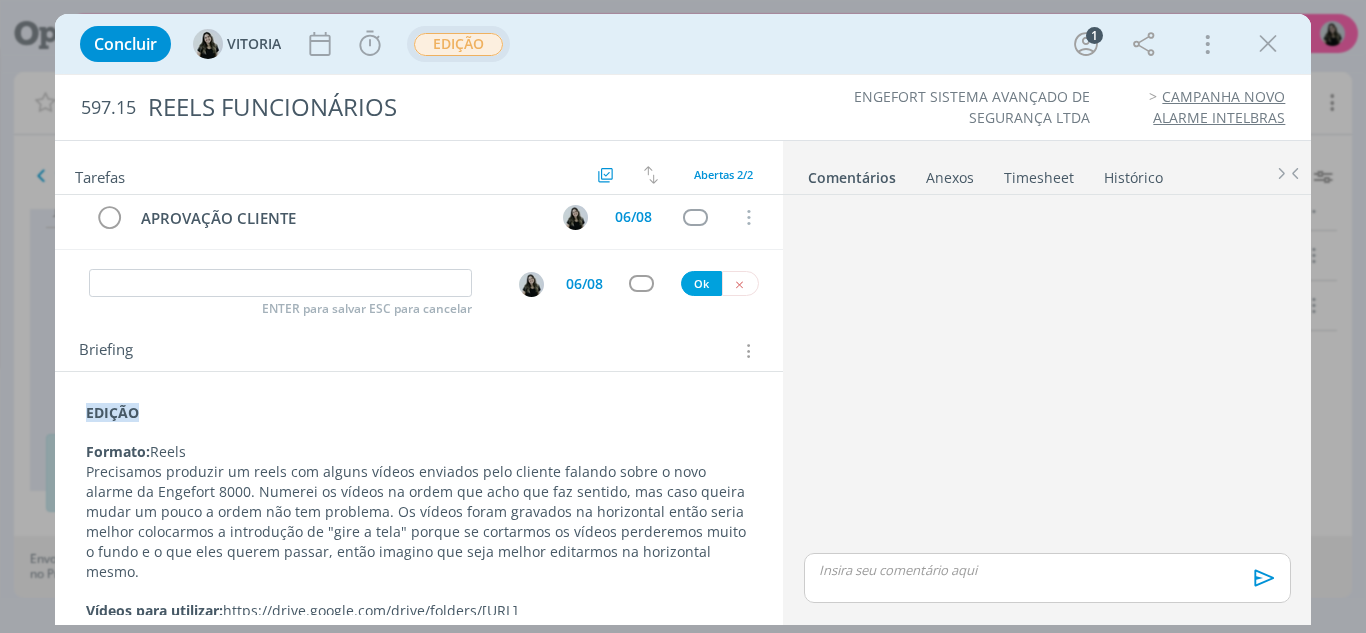 scroll, scrollTop: 151, scrollLeft: 0, axis: vertical 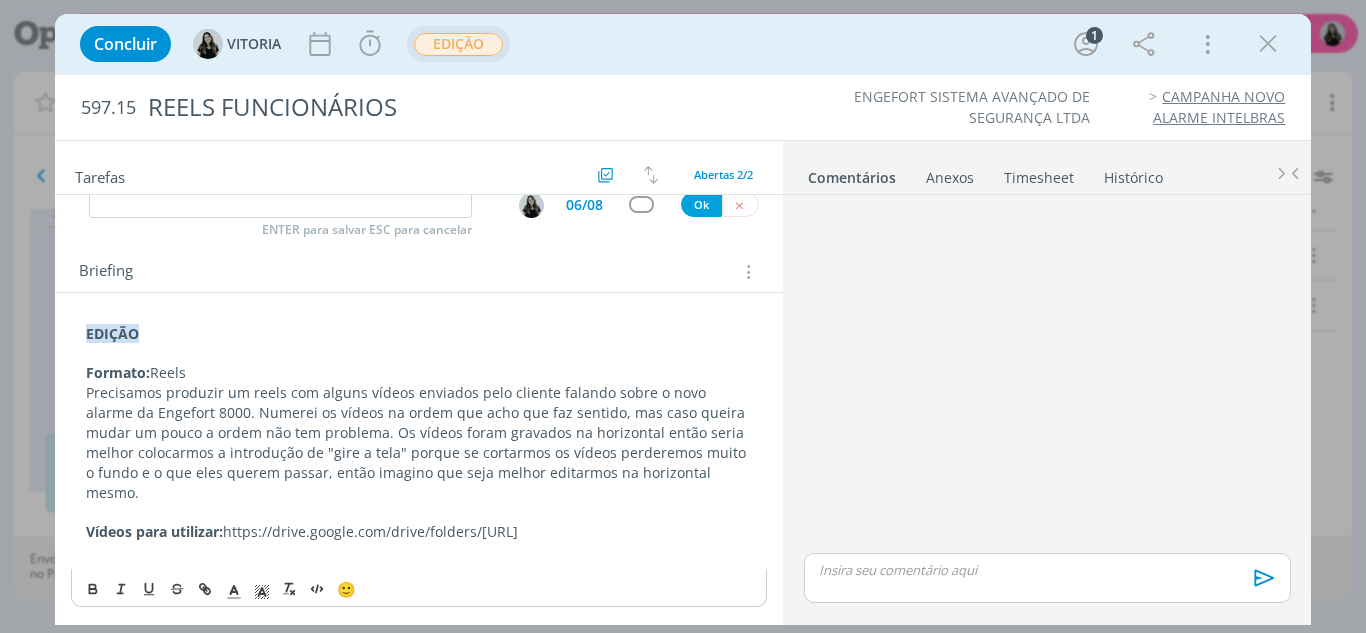 click on "Precisamos produzir um reels com alguns vídeos enviados pelo cliente falando sobre o novo alarme da Engefort 8000. Numerei os vídeos na ordem que acho que faz sentido, mas caso queira mudar um pouco a ordem não tem problema. Os vídeos foram gravados na horizontal então seria melhor colocarmos a introdução de "gire a tela" porque se cortarmos os vídeos perderemos muito o fundo e o que eles querem passar, então imagino que seja melhor editarmos na horizontal mesmo." at bounding box center [419, 442] 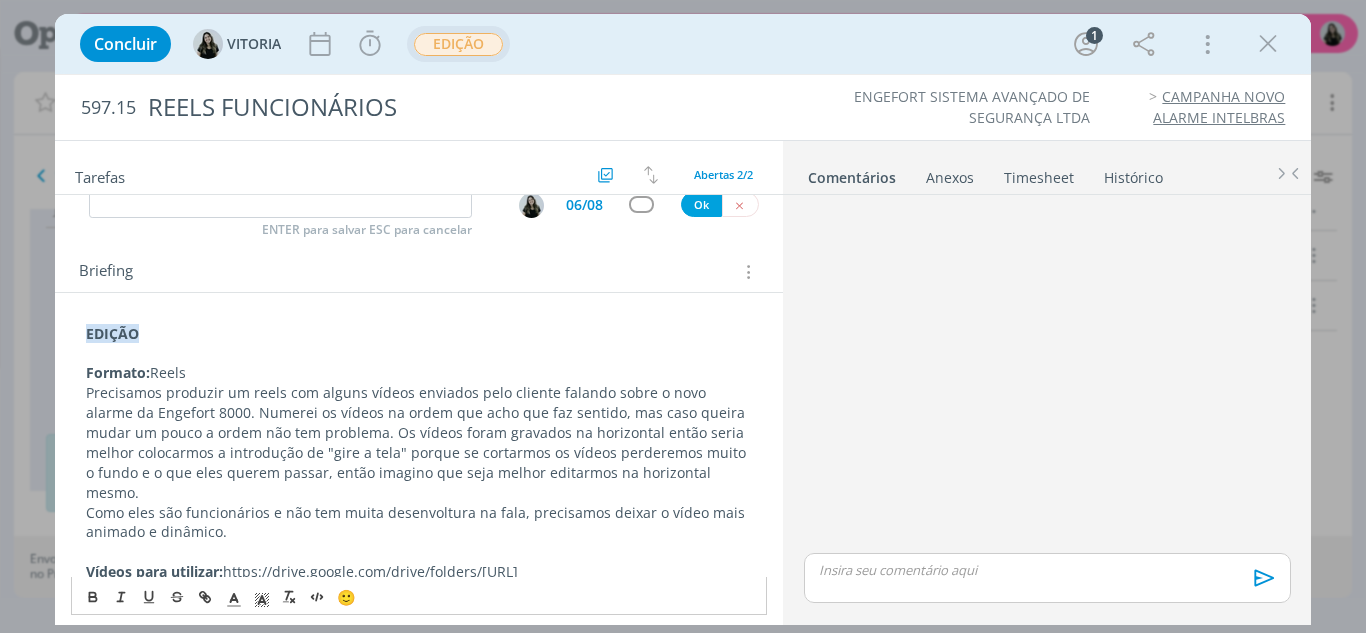 scroll, scrollTop: 0, scrollLeft: 0, axis: both 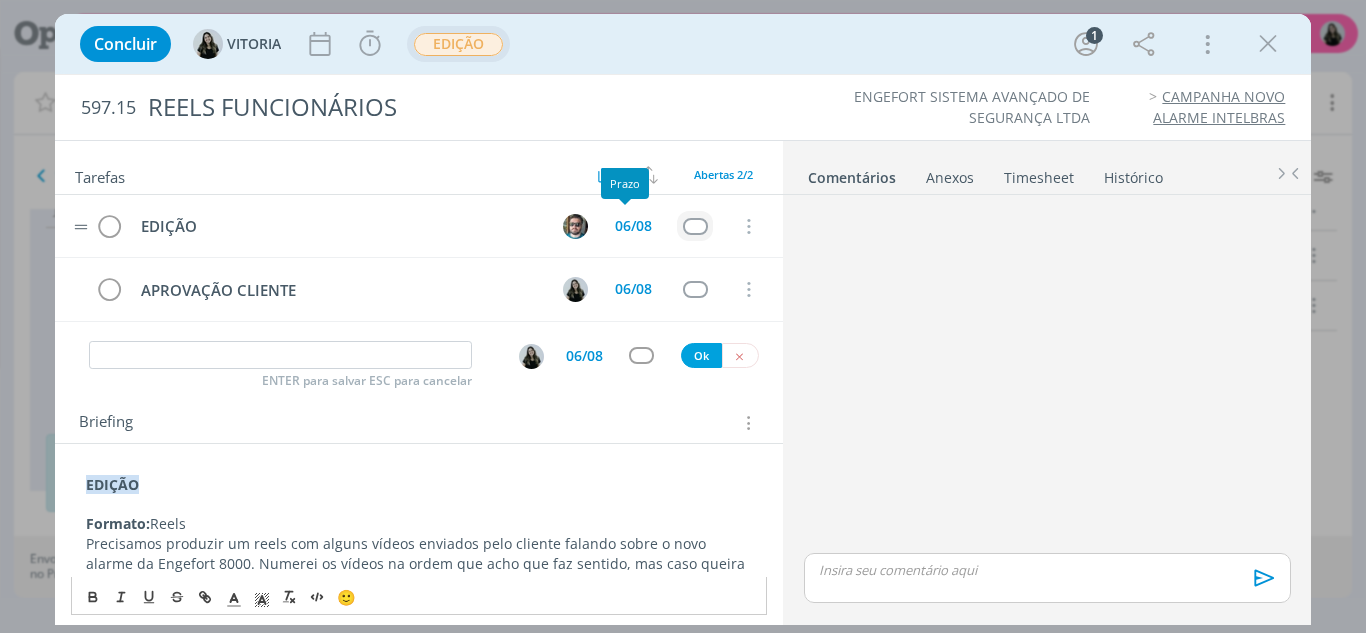 click at bounding box center [695, 226] 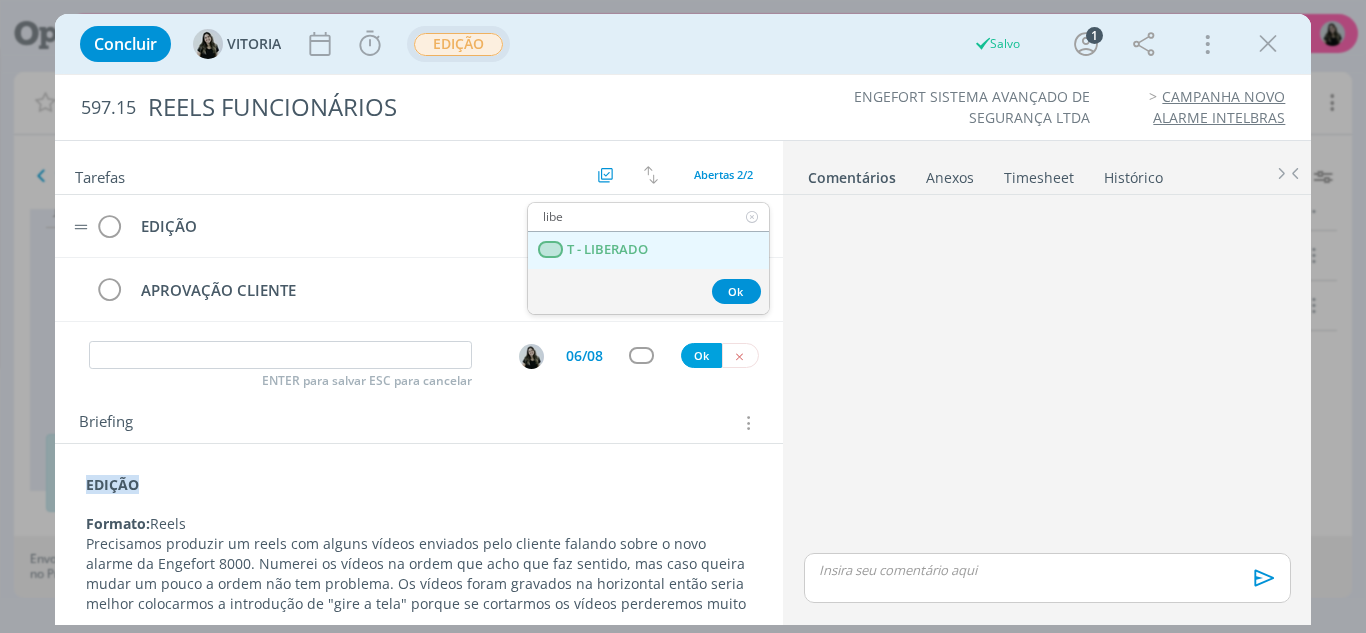 type on "libe" 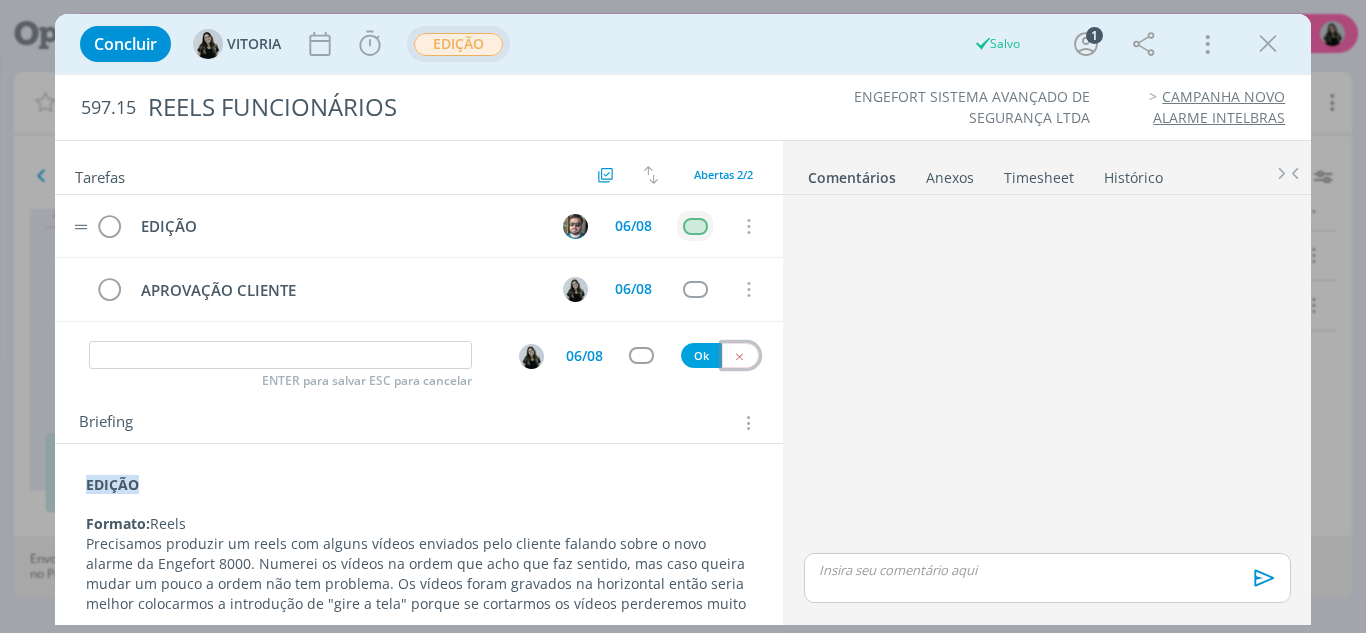 click at bounding box center (739, 356) 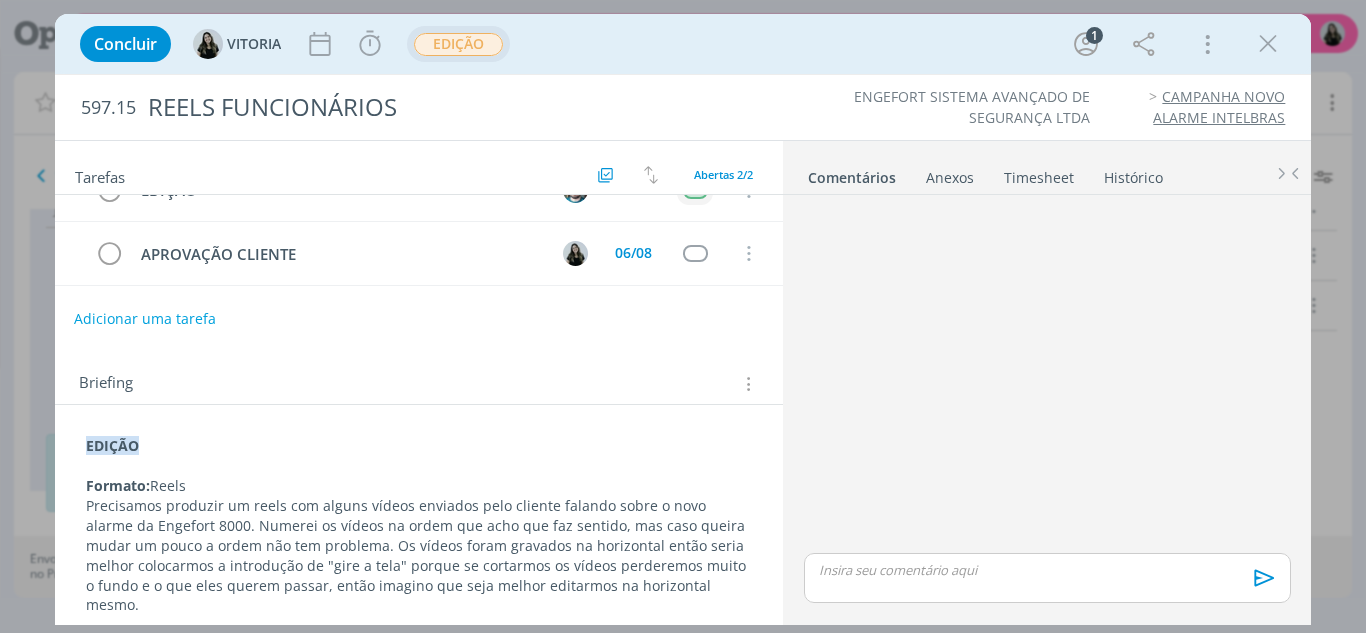 scroll, scrollTop: 0, scrollLeft: 0, axis: both 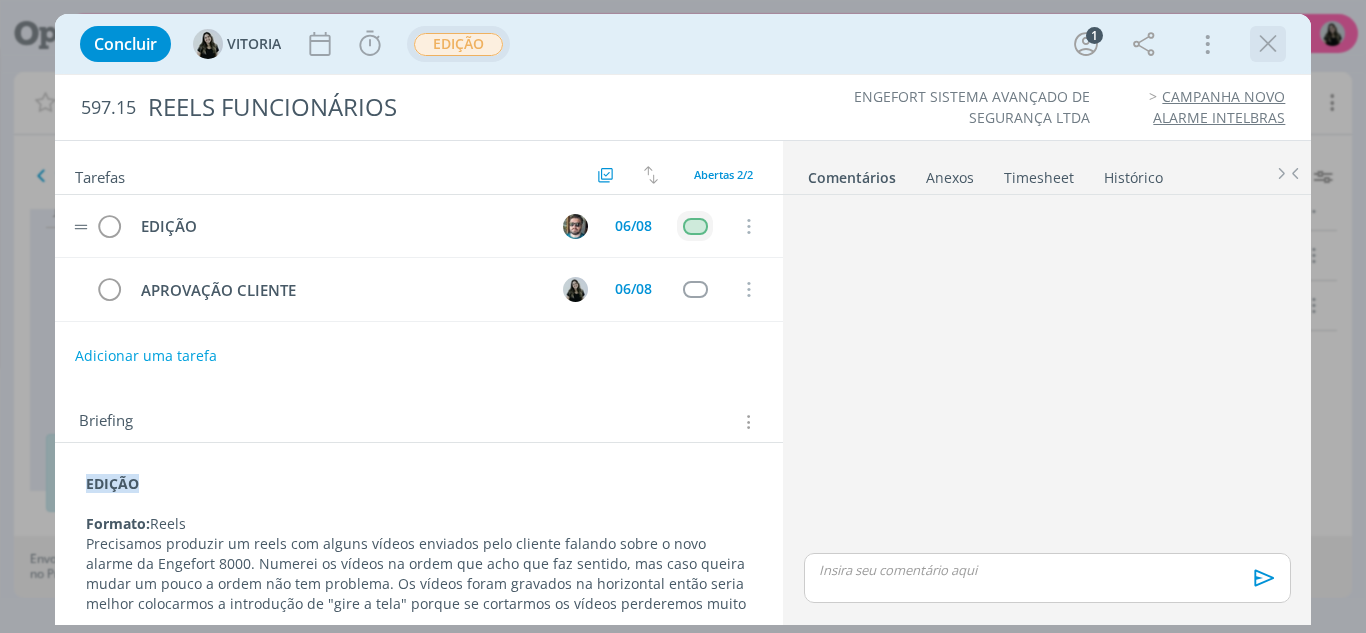 click at bounding box center (1268, 44) 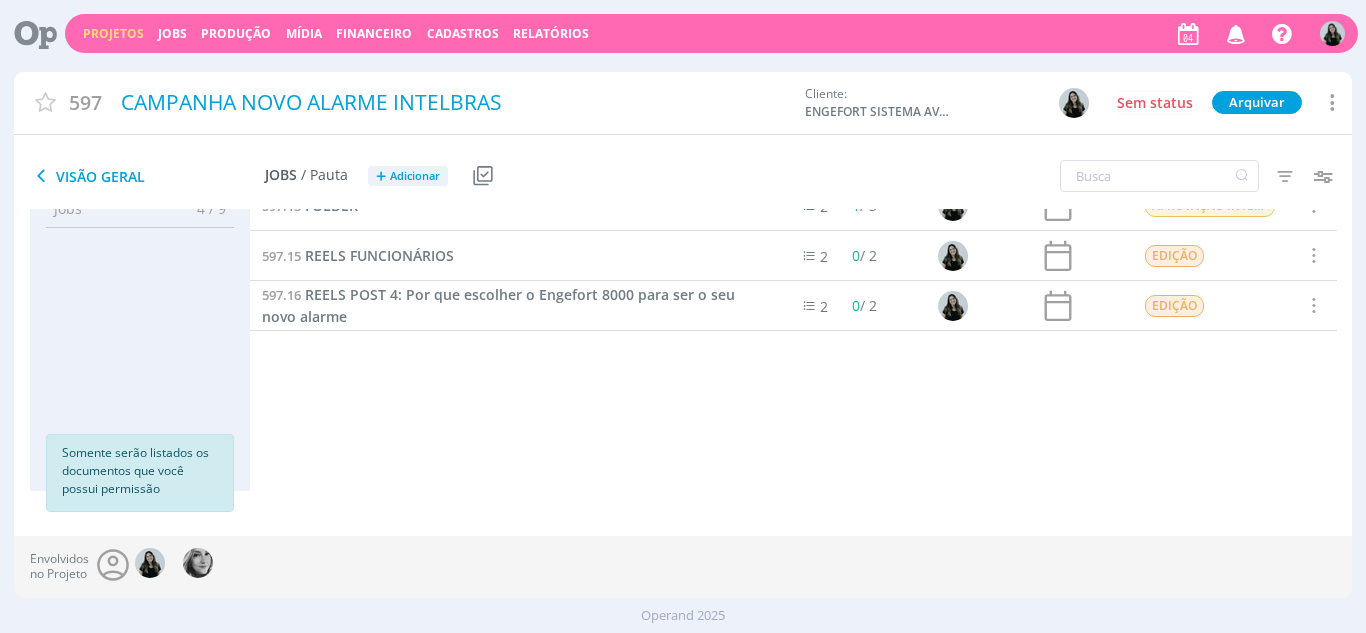 scroll, scrollTop: 0, scrollLeft: 0, axis: both 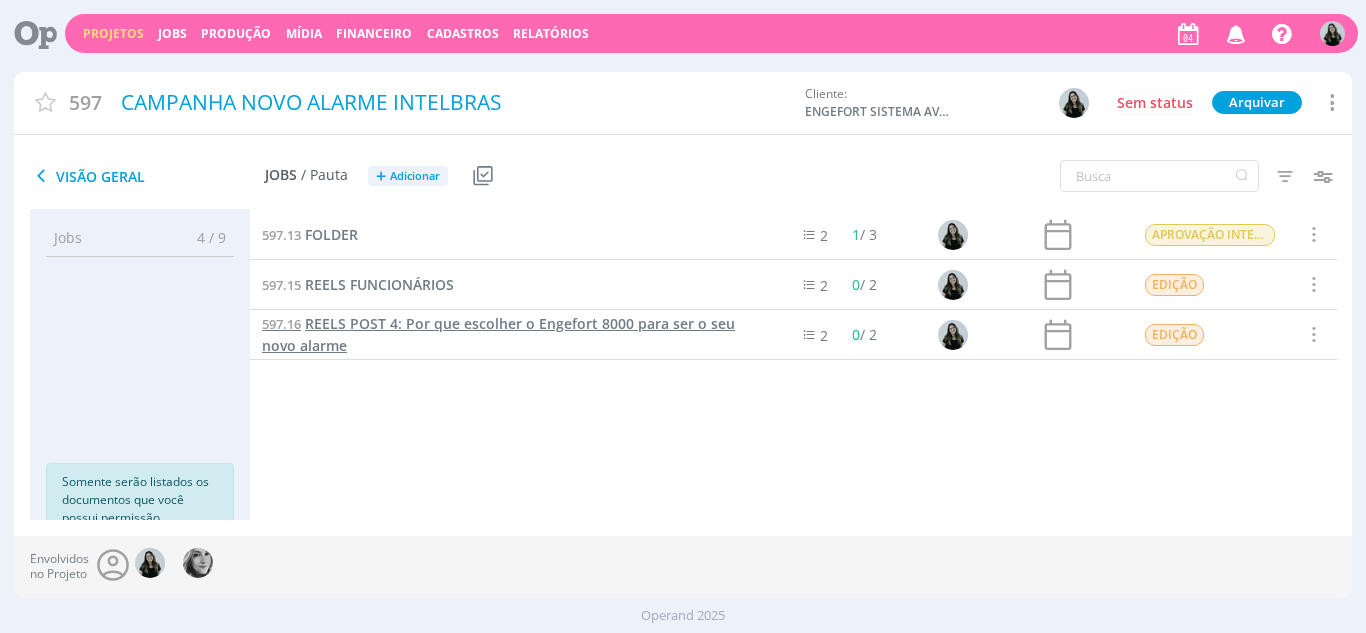 click on "REELS POST 4: Por que escolher o Engefort 8000  para ser o seu novo alarme" at bounding box center (498, 334) 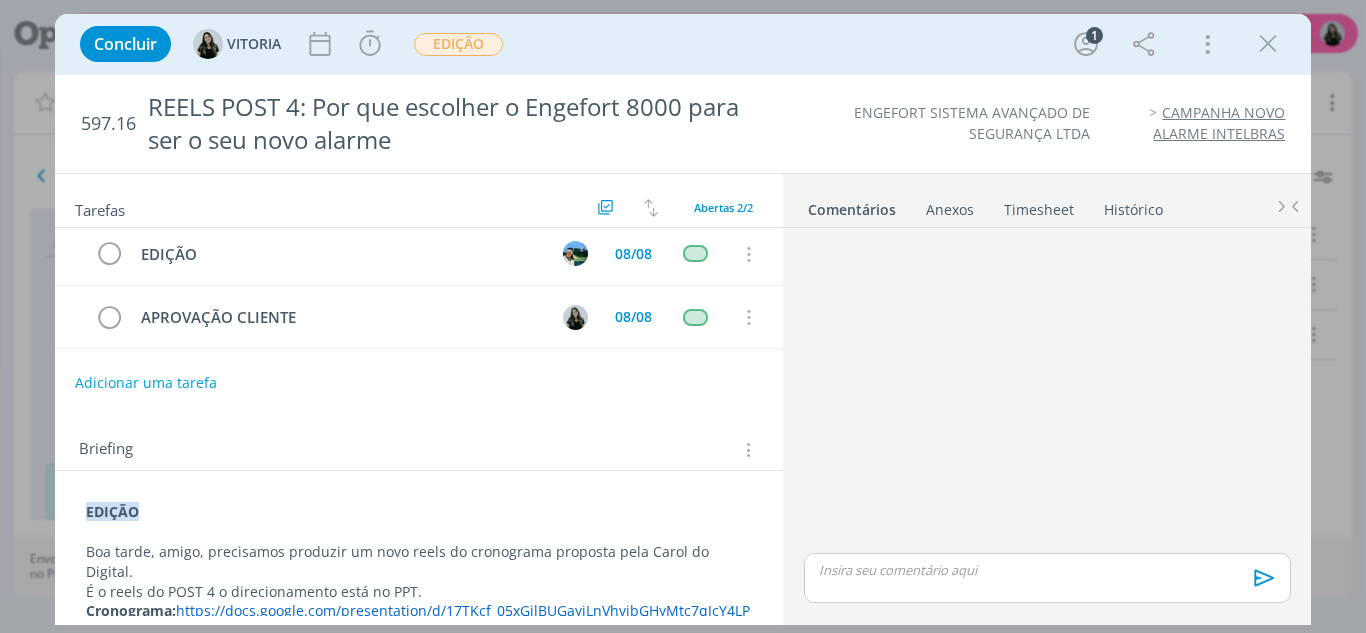scroll, scrollTop: 105, scrollLeft: 0, axis: vertical 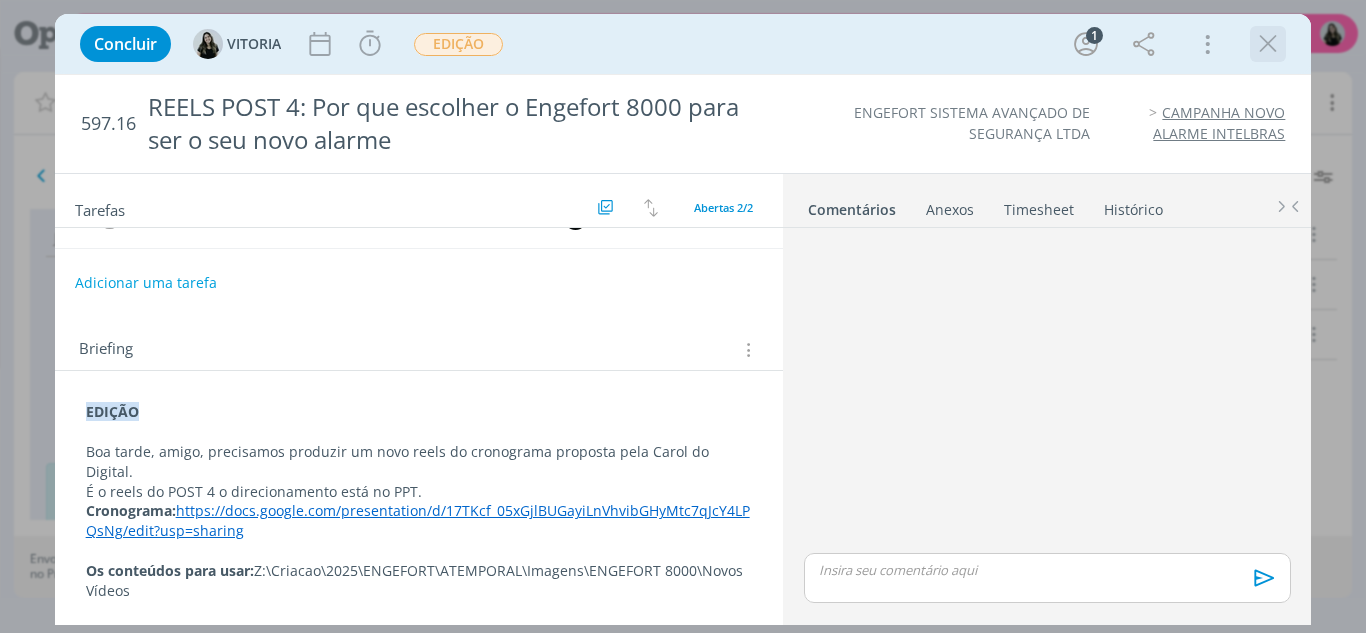 click at bounding box center (1268, 44) 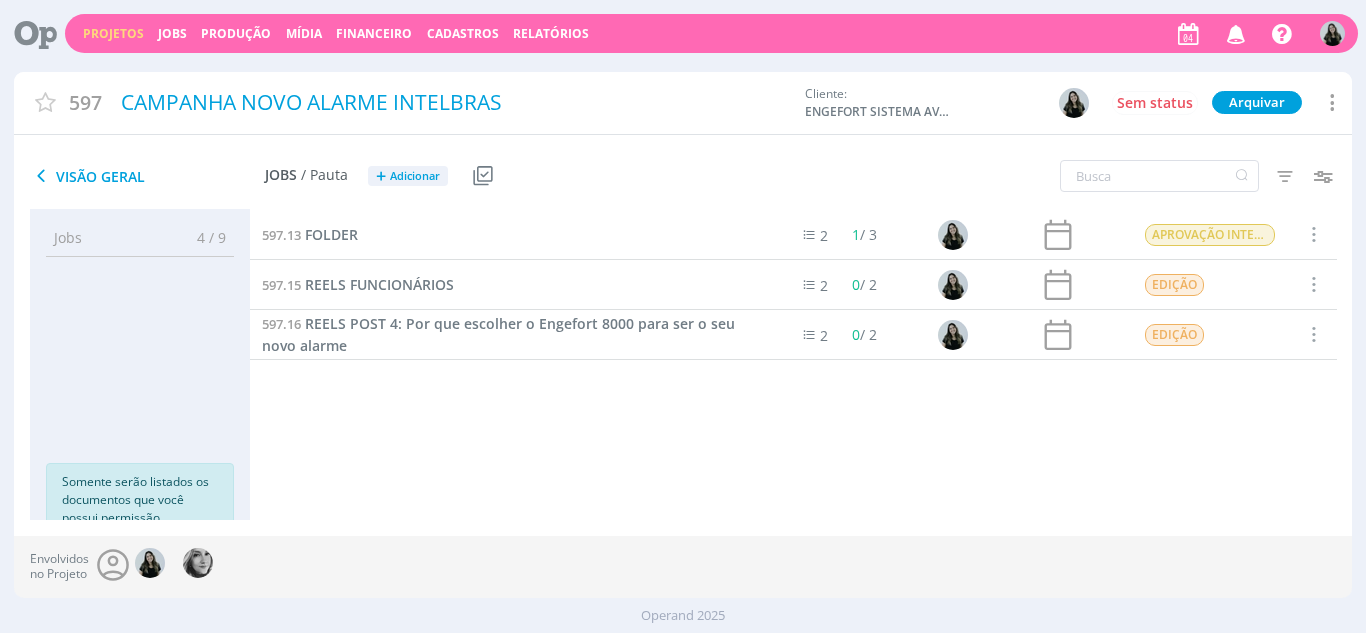 click on "Projetos" at bounding box center [113, 33] 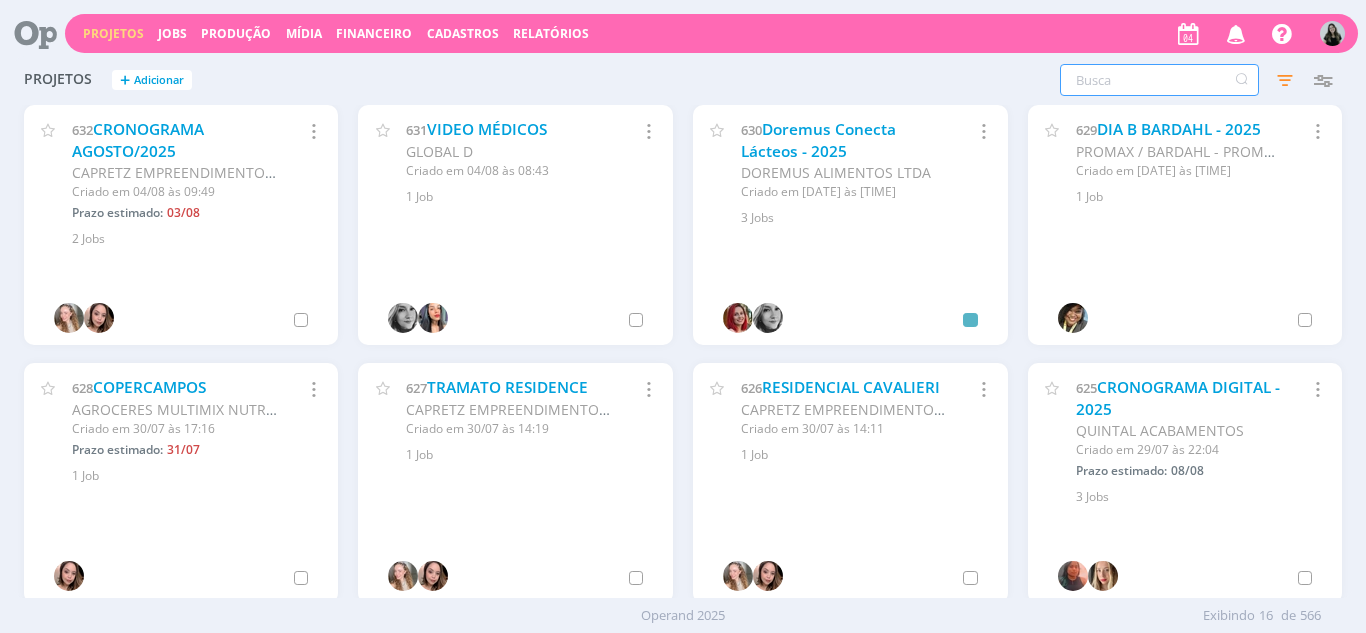 click at bounding box center [1159, 80] 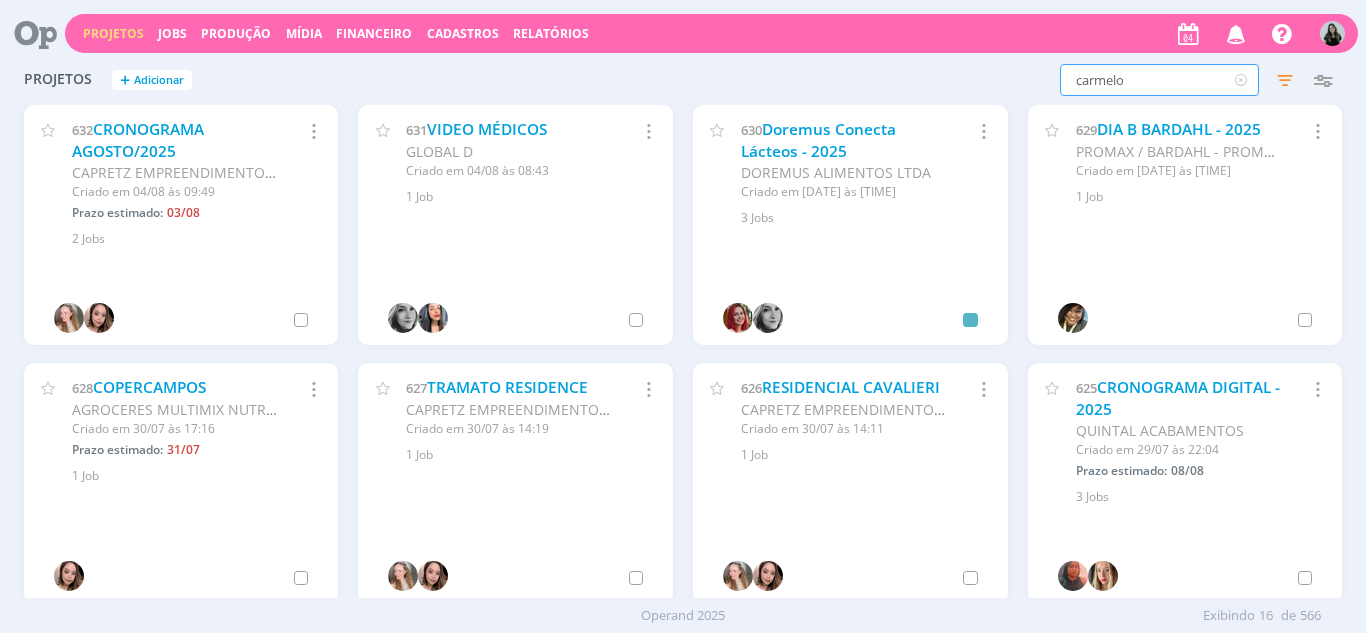 type on "carmelo" 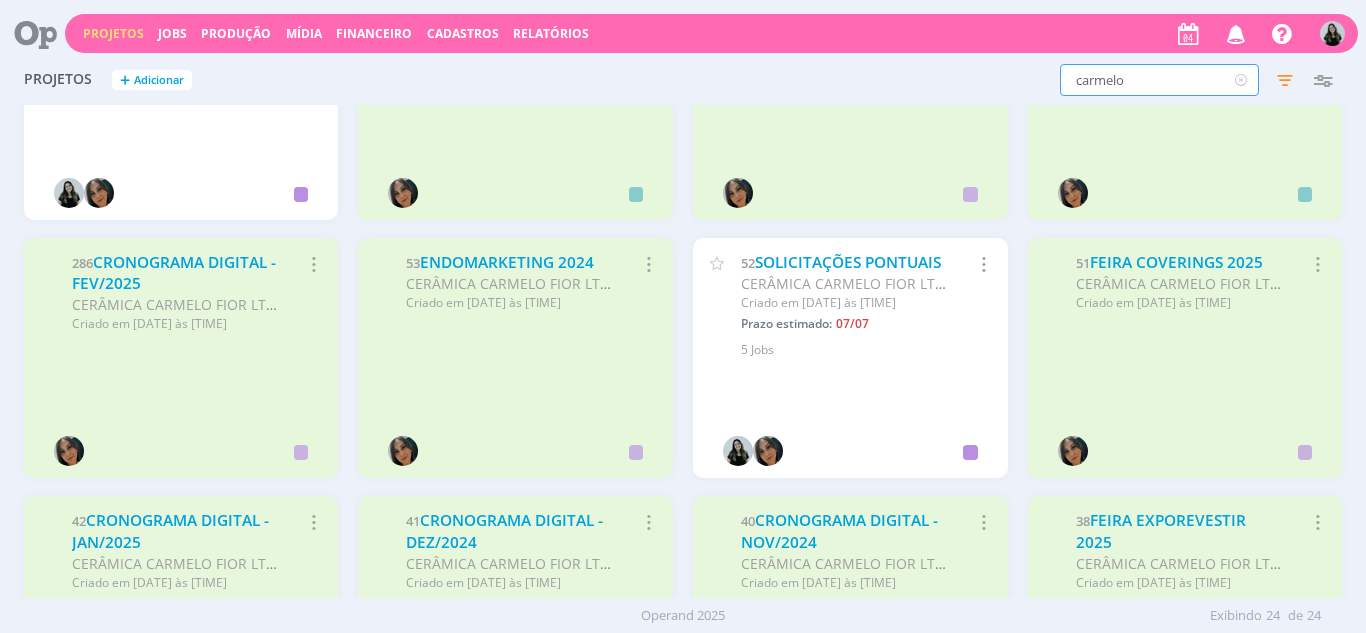 scroll, scrollTop: 700, scrollLeft: 0, axis: vertical 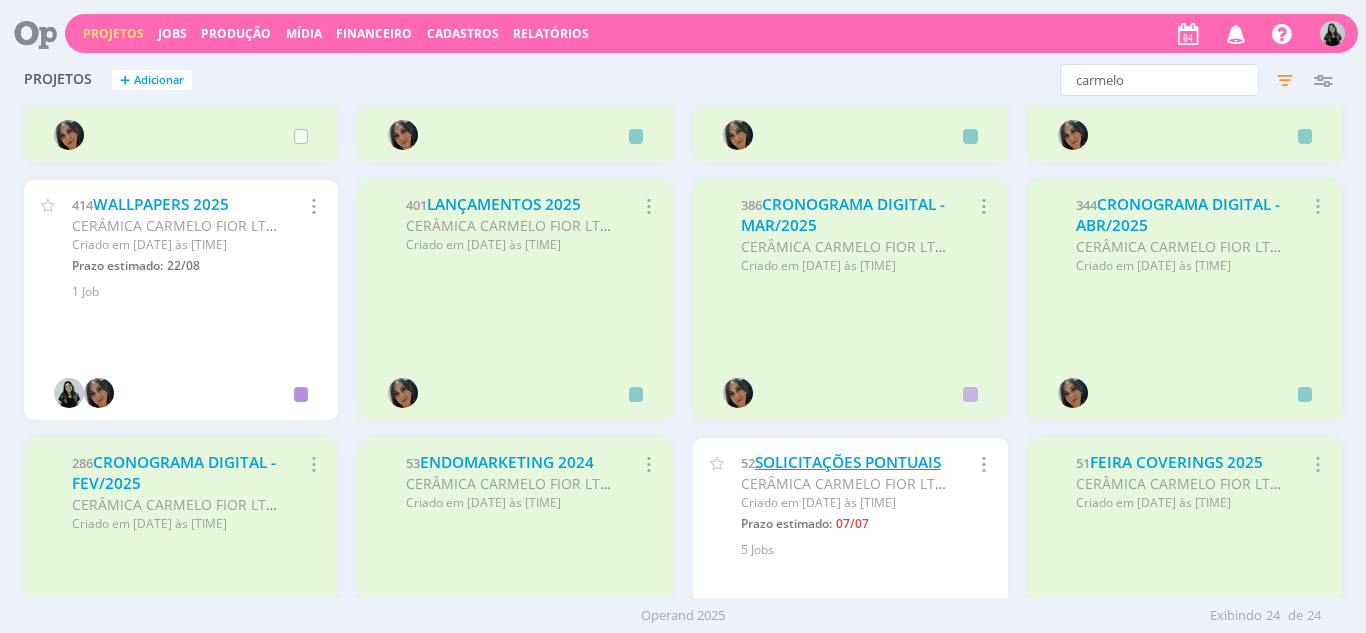click on "SOLICITAÇÕES PONTUAIS" at bounding box center [848, 462] 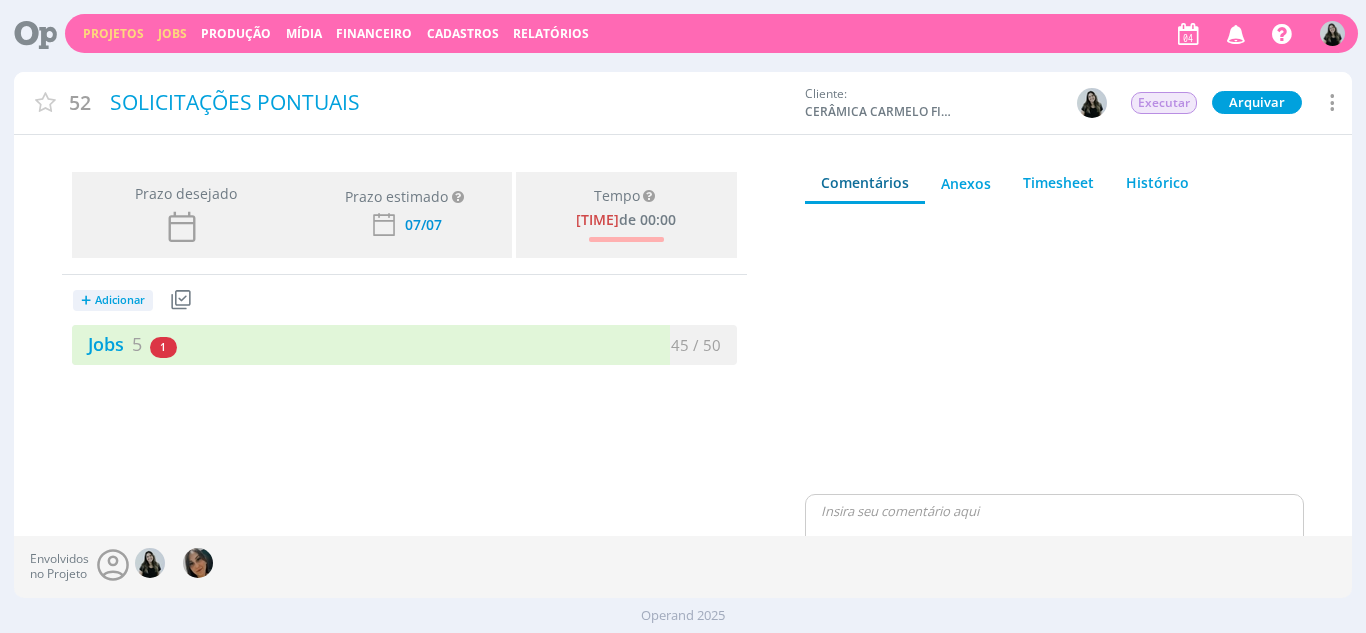 click on "Jobs" at bounding box center (172, 33) 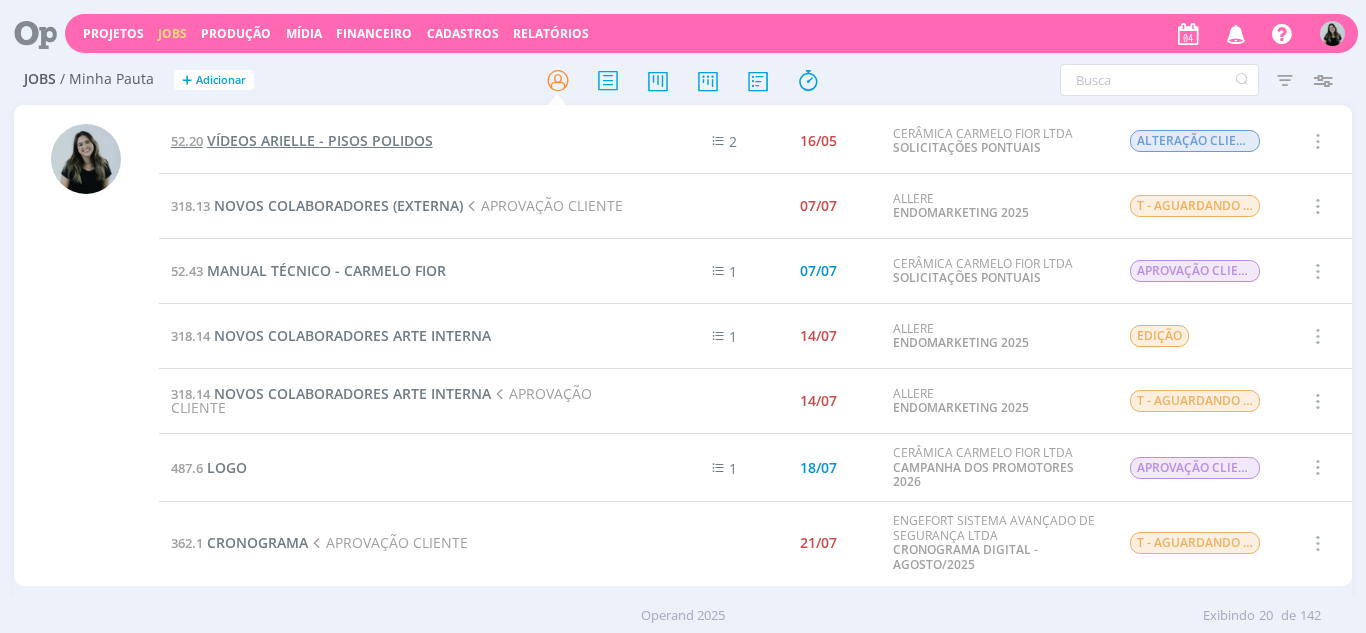 click on "VÍDEOS ARIELLE - PISOS POLIDOS" at bounding box center (320, 140) 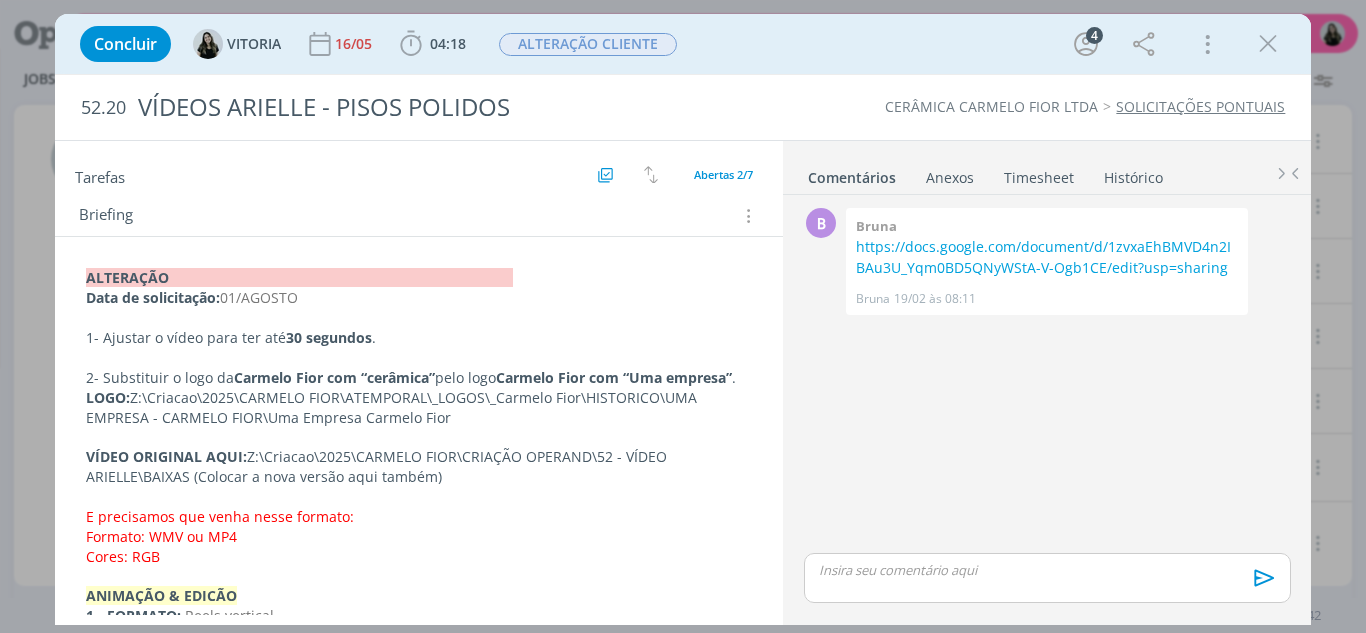 scroll, scrollTop: 300, scrollLeft: 0, axis: vertical 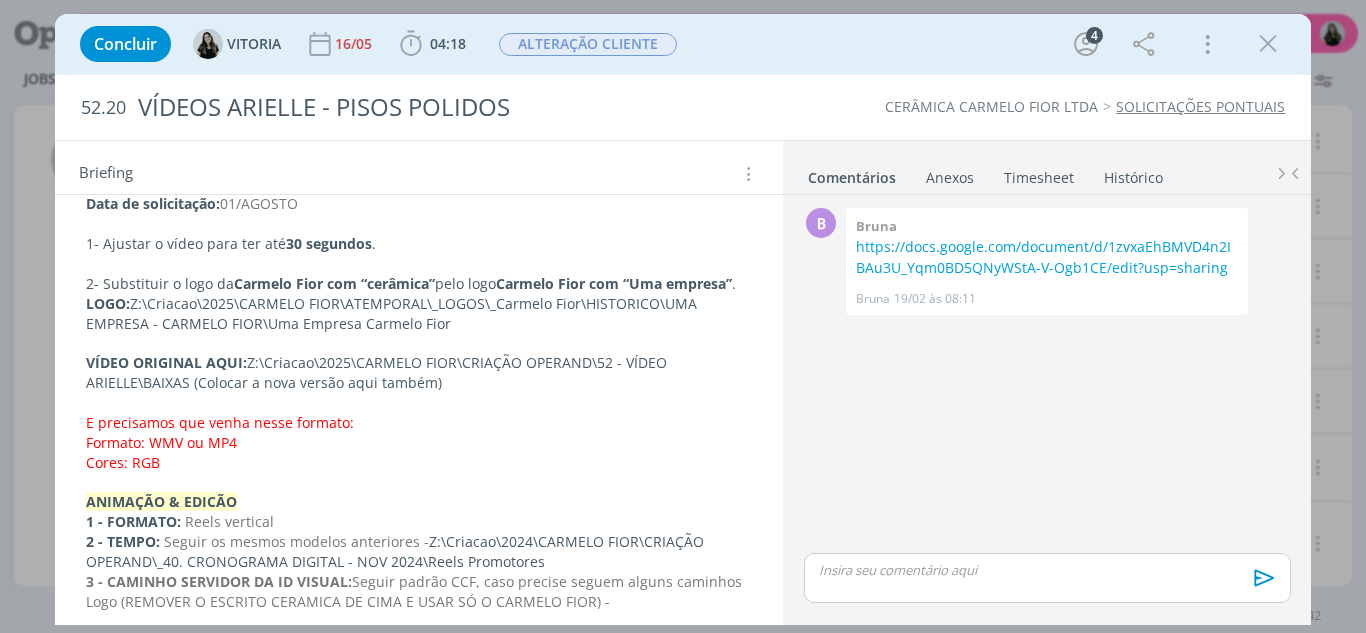 click on "Cores: RGB" at bounding box center [419, 463] 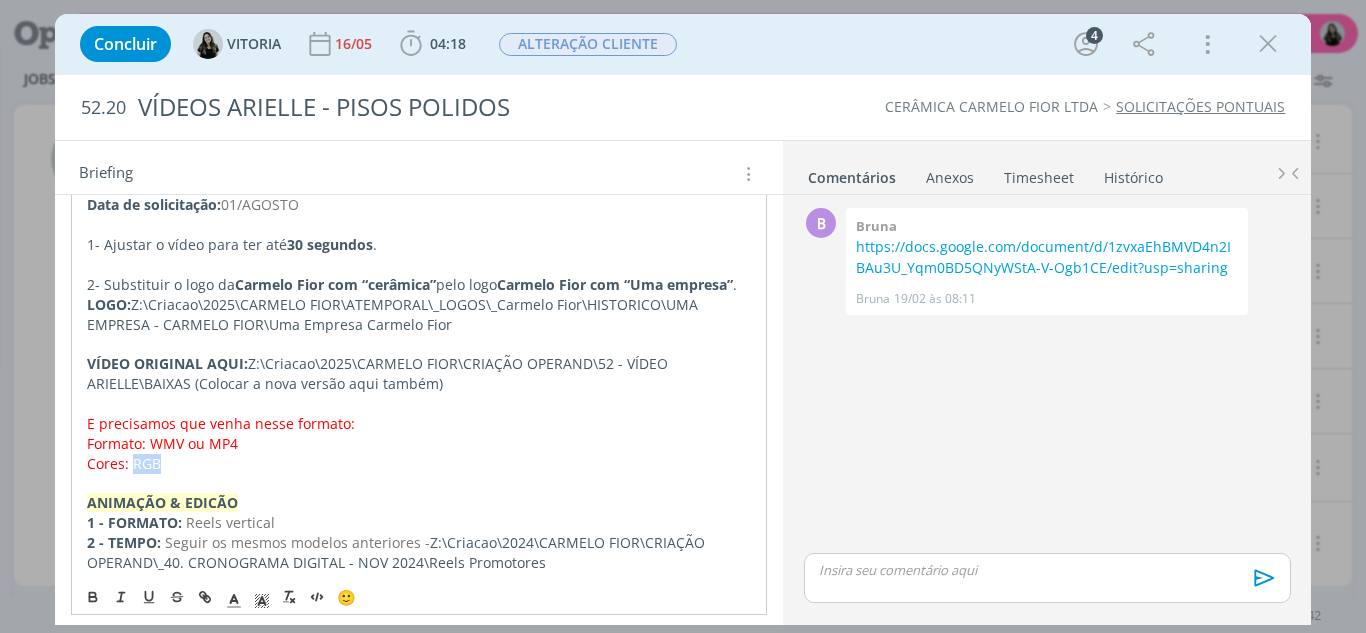 drag, startPoint x: 198, startPoint y: 482, endPoint x: 133, endPoint y: 491, distance: 65.62012 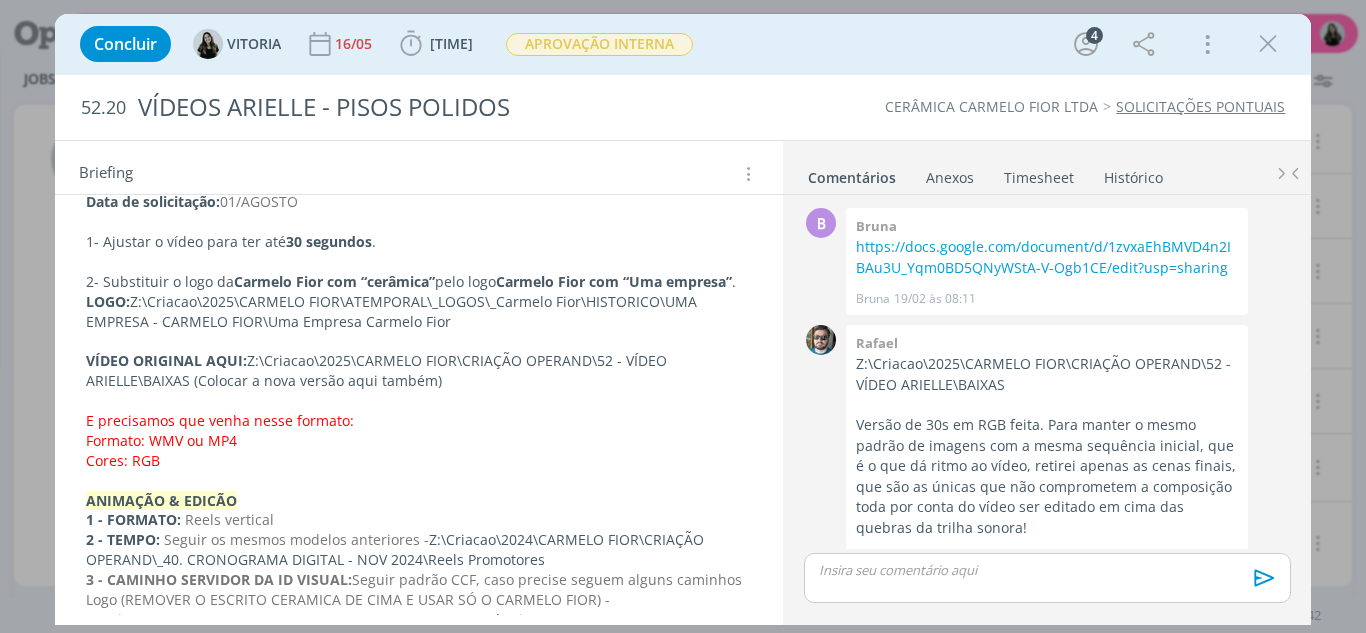 scroll, scrollTop: 30, scrollLeft: 0, axis: vertical 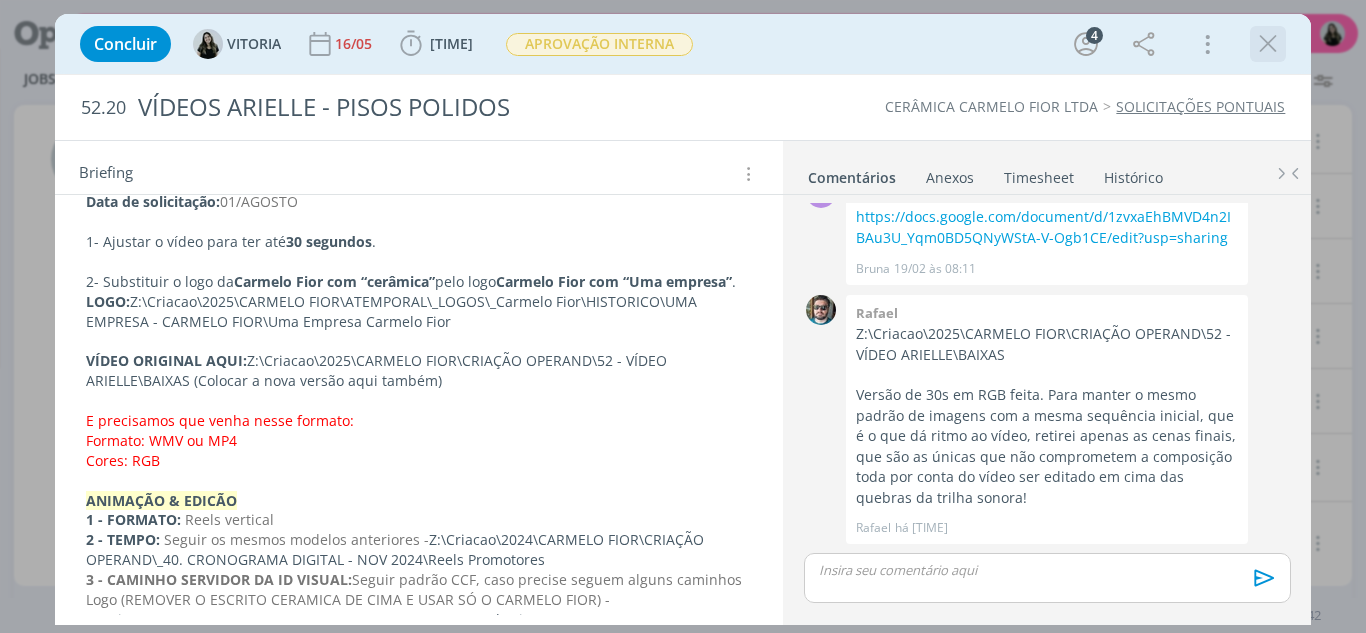 click at bounding box center [1268, 44] 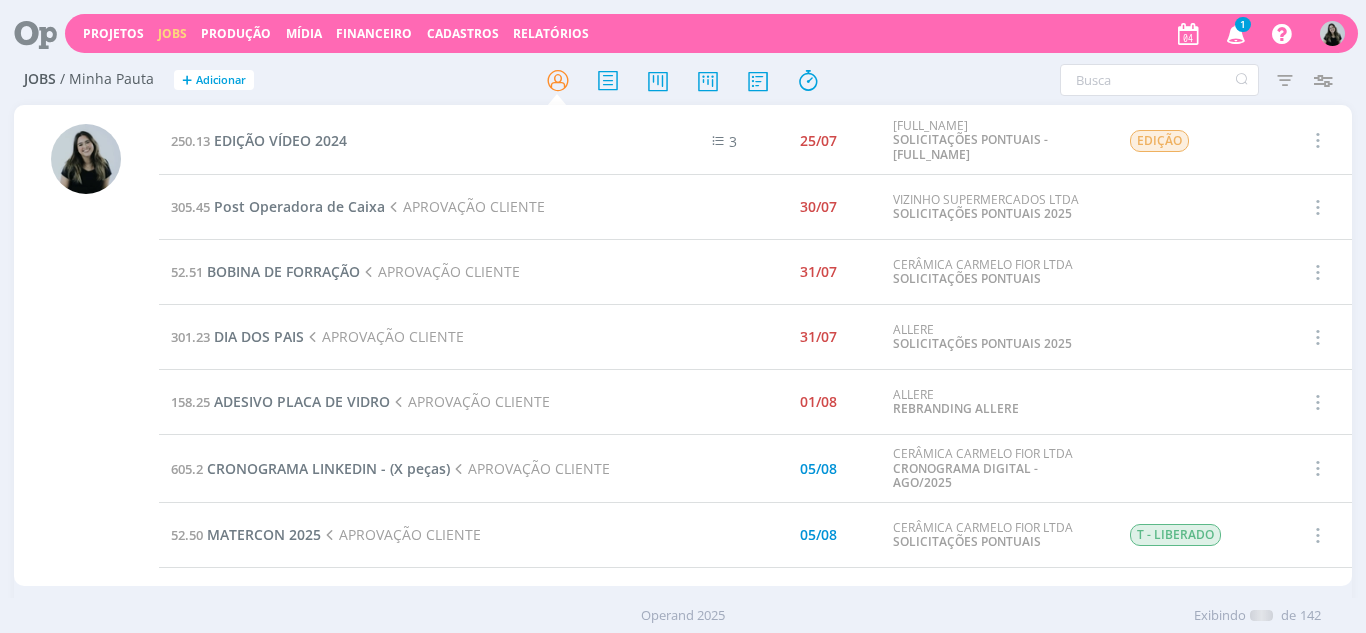 scroll, scrollTop: 968, scrollLeft: 0, axis: vertical 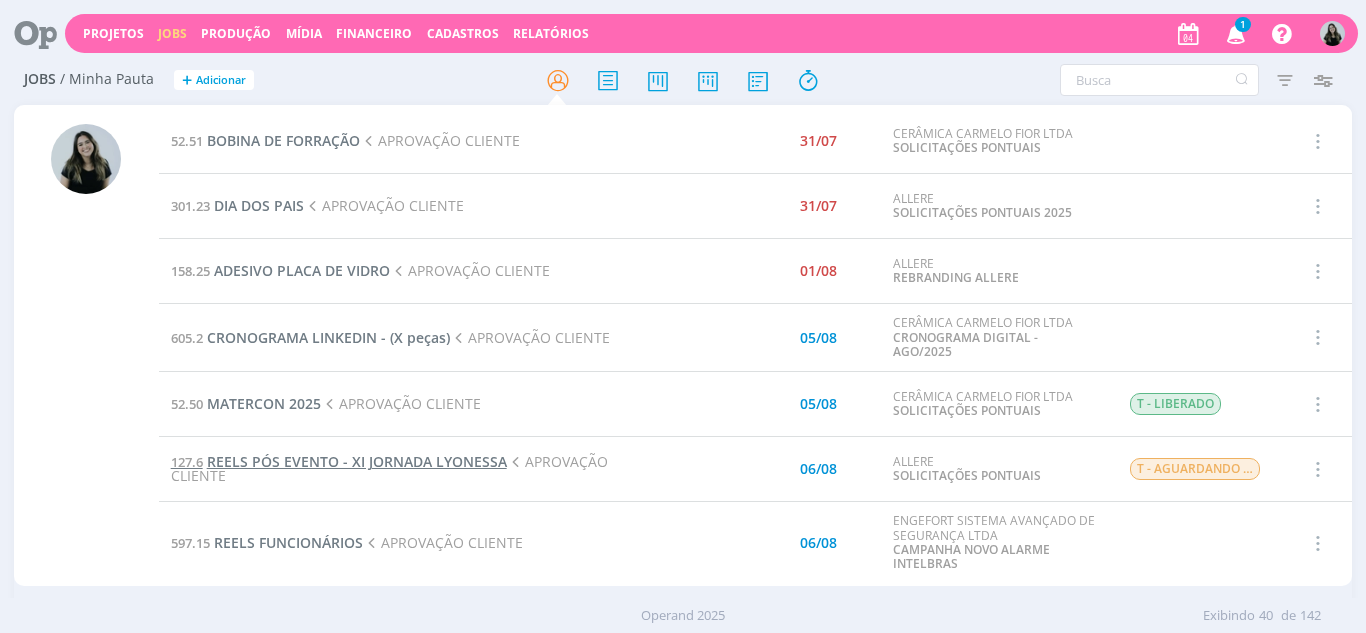 click on "REELS PÓS EVENTO - XI JORNADA LYONESSA" at bounding box center [357, 461] 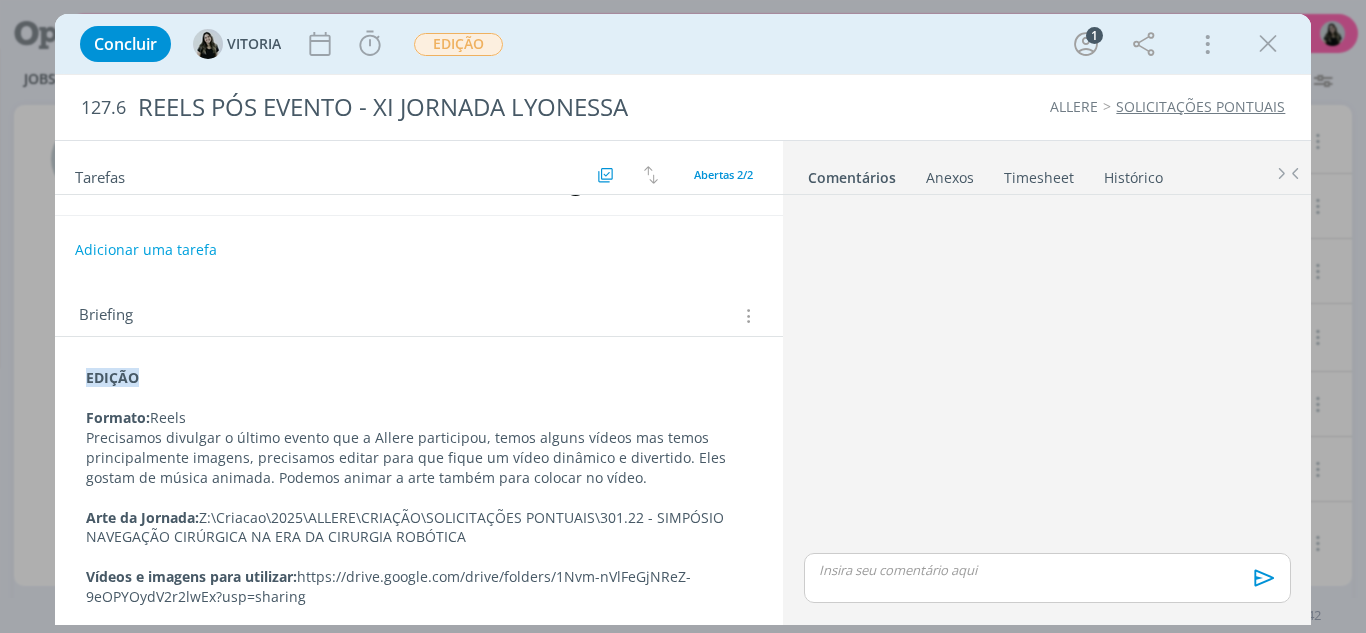 scroll, scrollTop: 113, scrollLeft: 0, axis: vertical 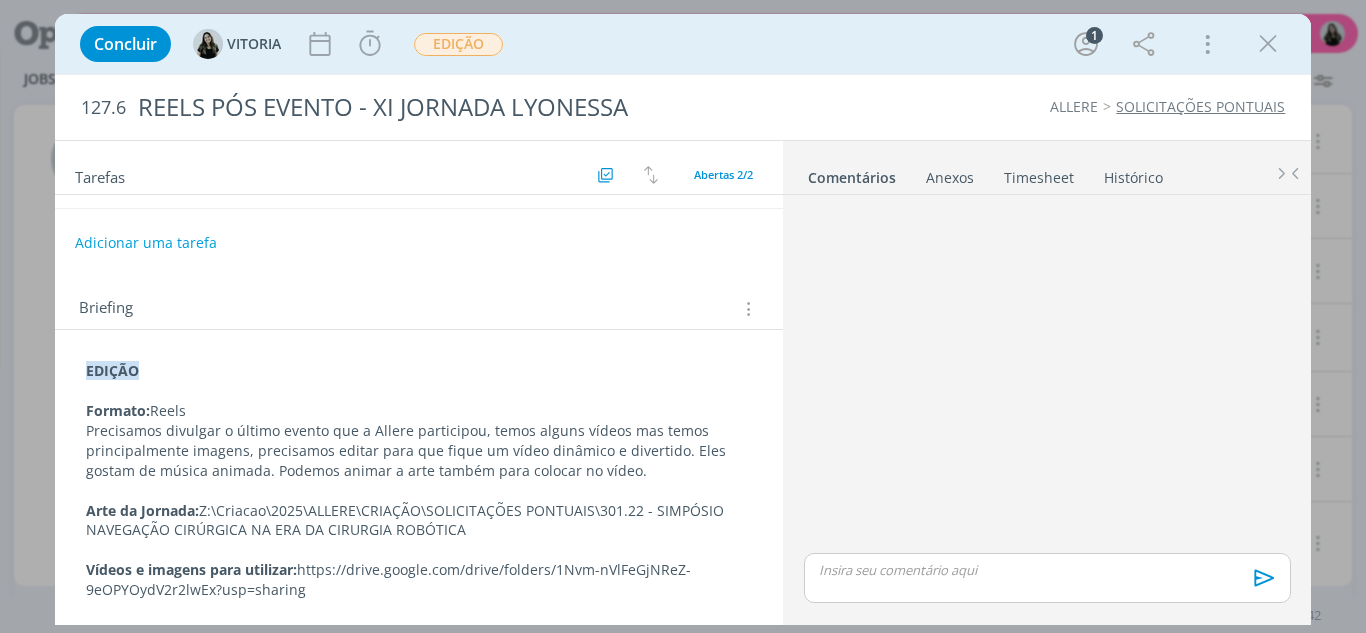 drag, startPoint x: 487, startPoint y: 525, endPoint x: 206, endPoint y: 505, distance: 281.71085 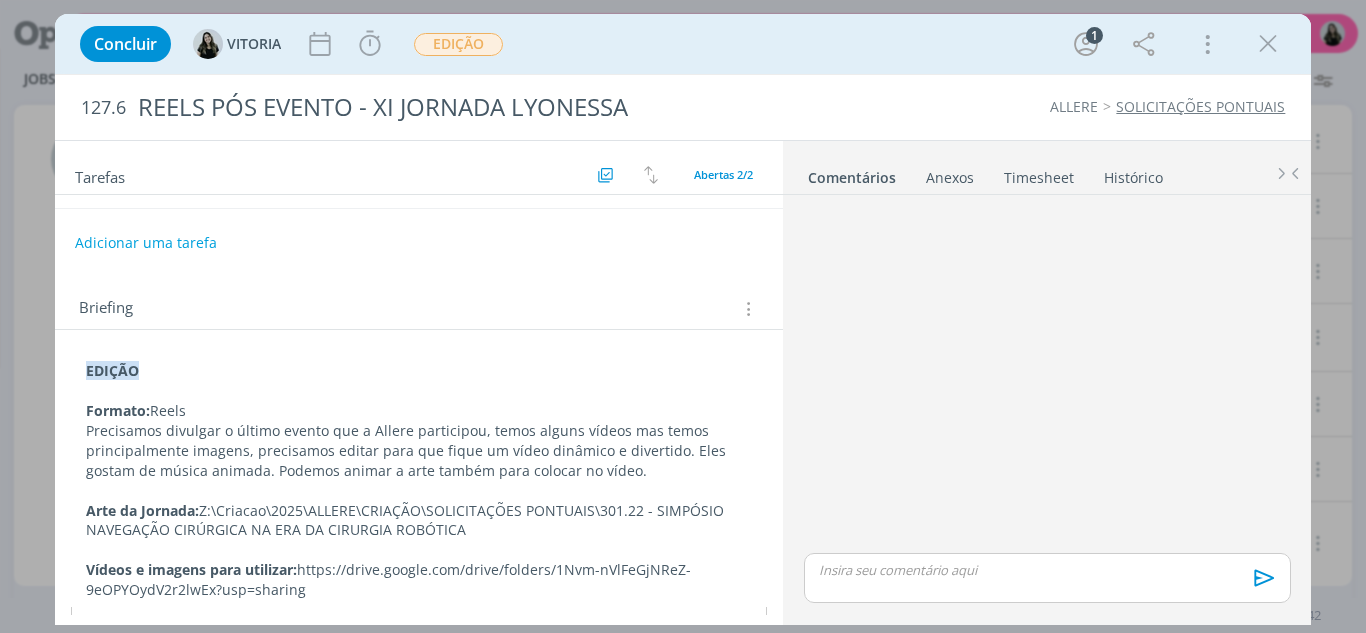 copy on "Z:\Criacao\2025\ALLERE\CRIAÇÃO\SOLICITAÇÕES PONTUAIS\301.22 - SIMPÓSIO NAVEGAÇÃO CIRÚRGICA NA ERA DA CIRURGIA ROBÓTICA" 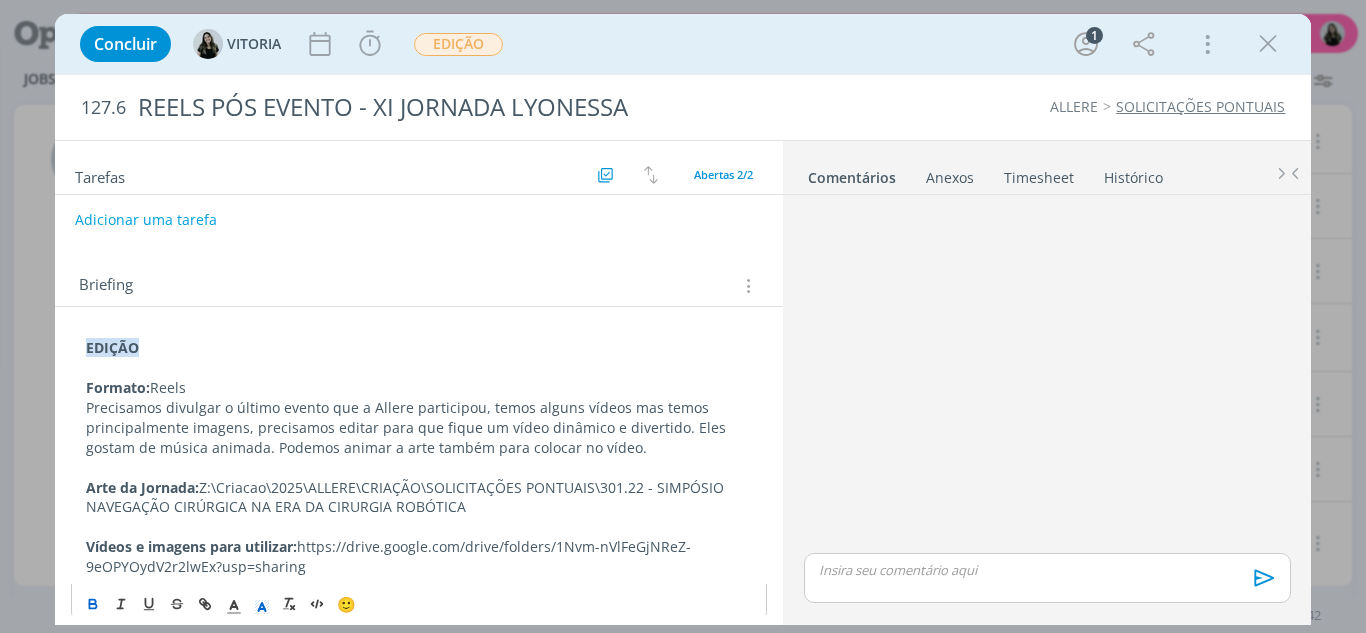 scroll, scrollTop: 151, scrollLeft: 0, axis: vertical 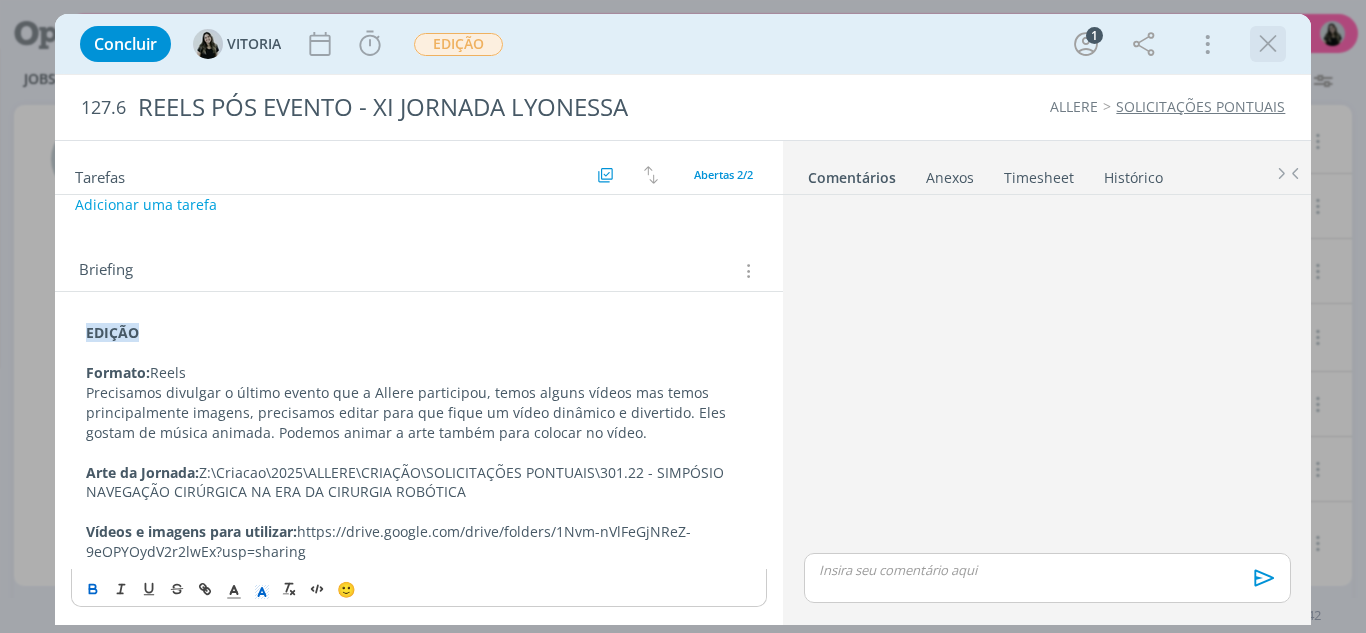 click at bounding box center (1268, 44) 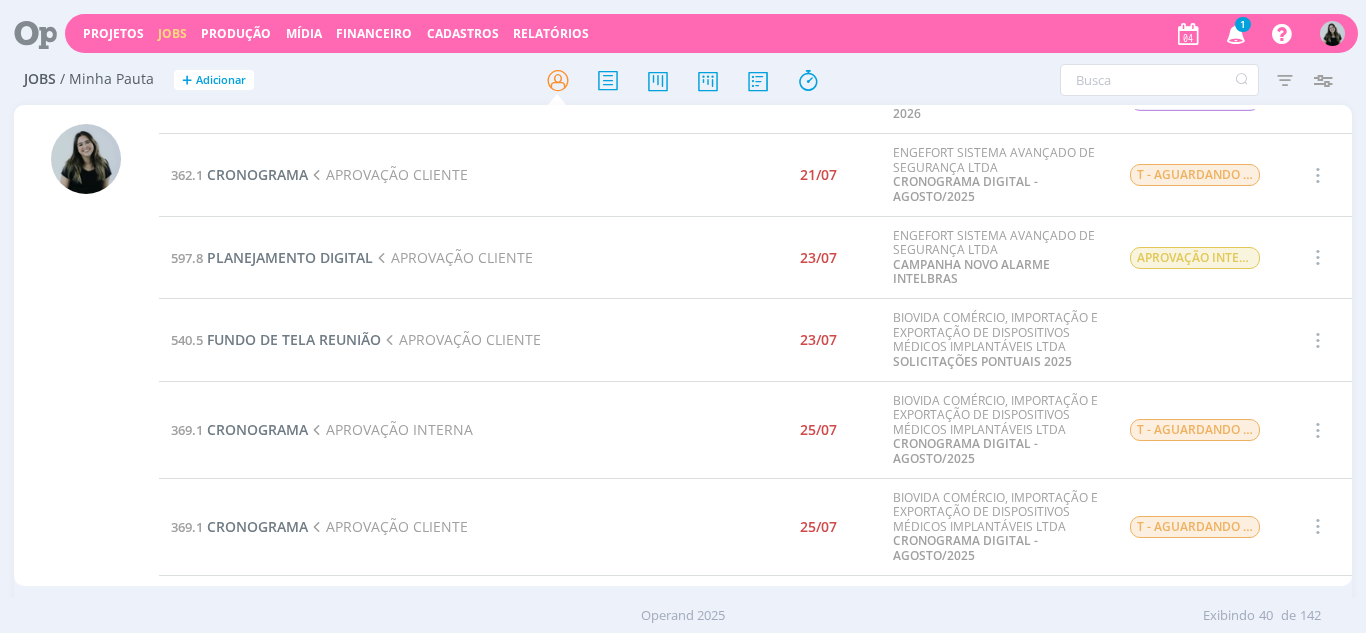scroll, scrollTop: 0, scrollLeft: 0, axis: both 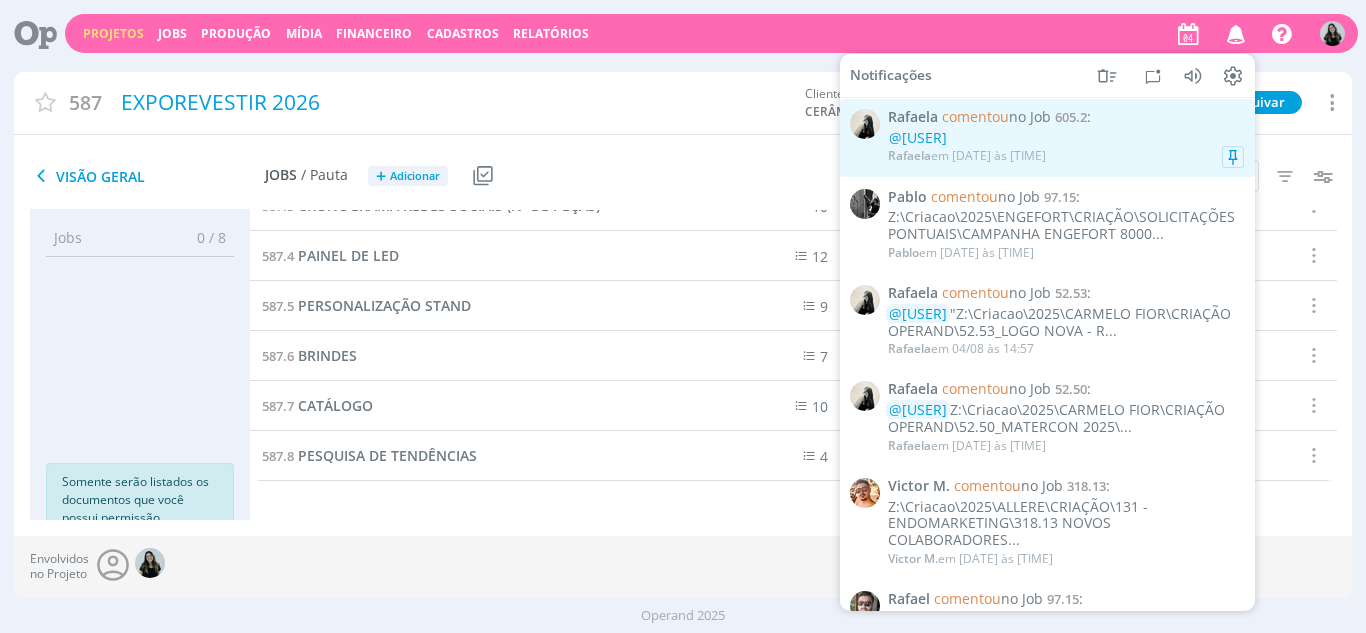 click on "[FIRST]
em [DATE] às [TIME]" at bounding box center [1066, 156] 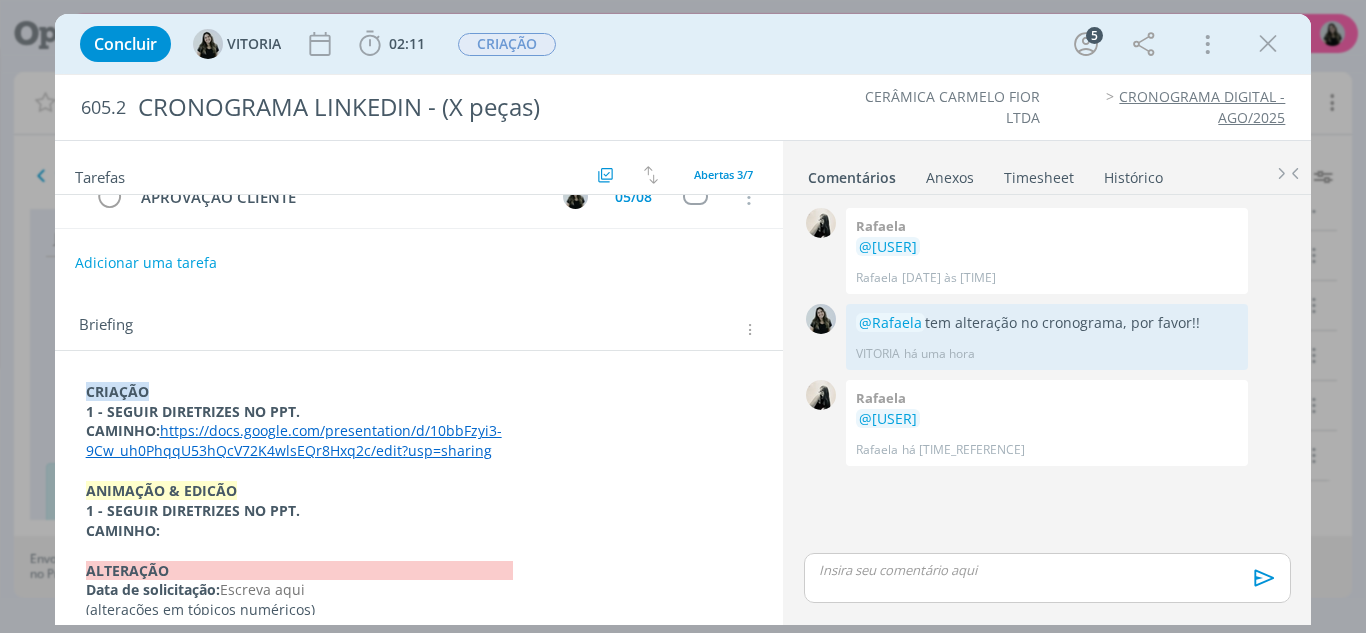 scroll, scrollTop: 176, scrollLeft: 0, axis: vertical 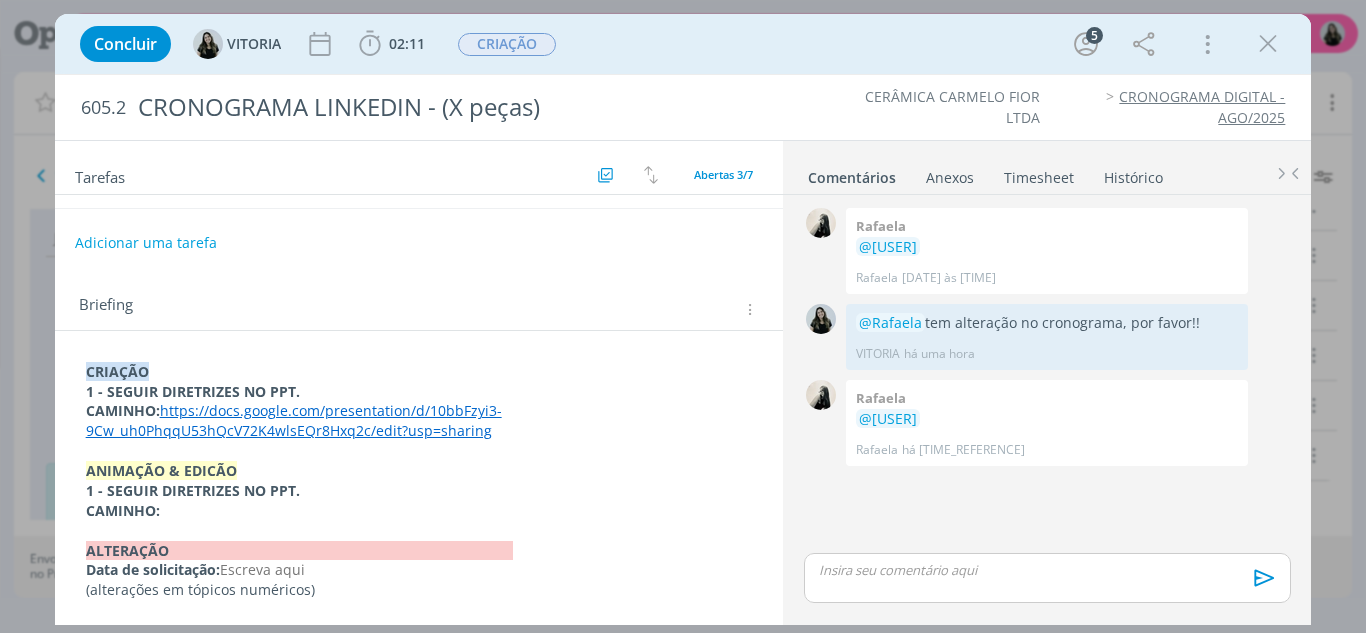click on "https://docs.google.com/presentation/d/10bbFzyi3-9Cw_uh0PhqqU53hQcV72K4wlsEQr8Hxq2c/edit?usp=sharing" at bounding box center (294, 420) 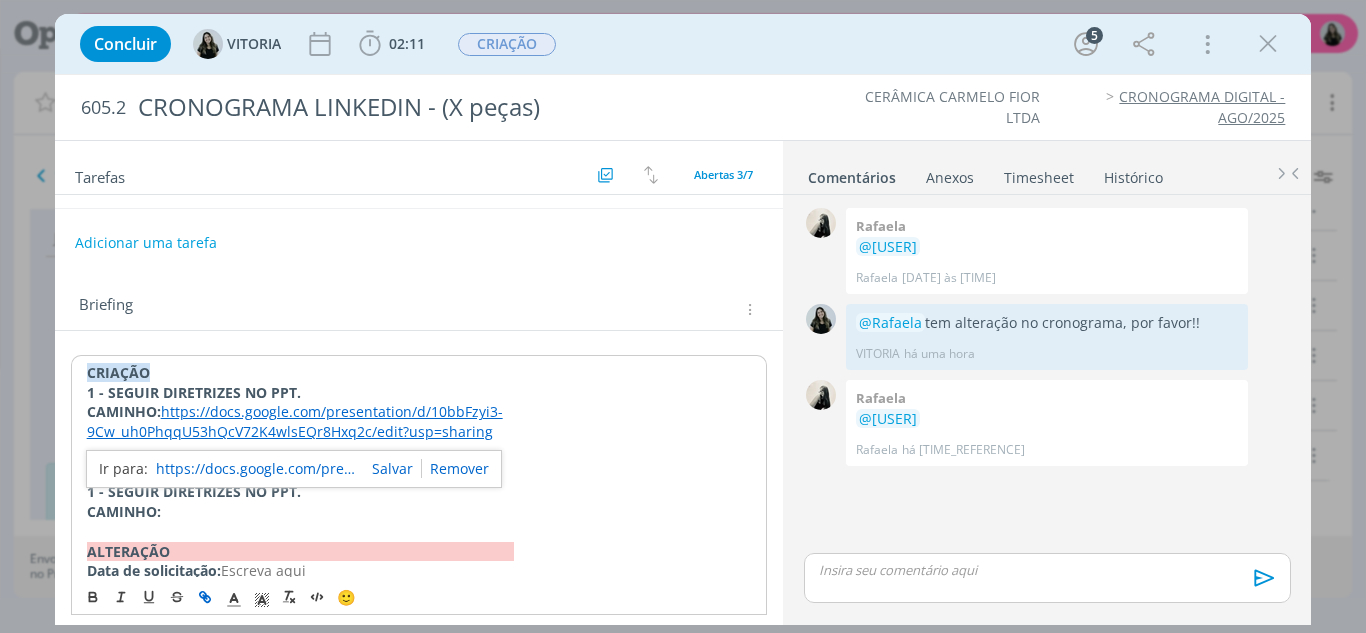 click on "https://docs.google.com/presentation/d/10bbFzyi3-9Cw_uh0PhqqU53hQcV72K4wlsEQr8Hxq2c/edit?usp=sharing" at bounding box center (256, 469) 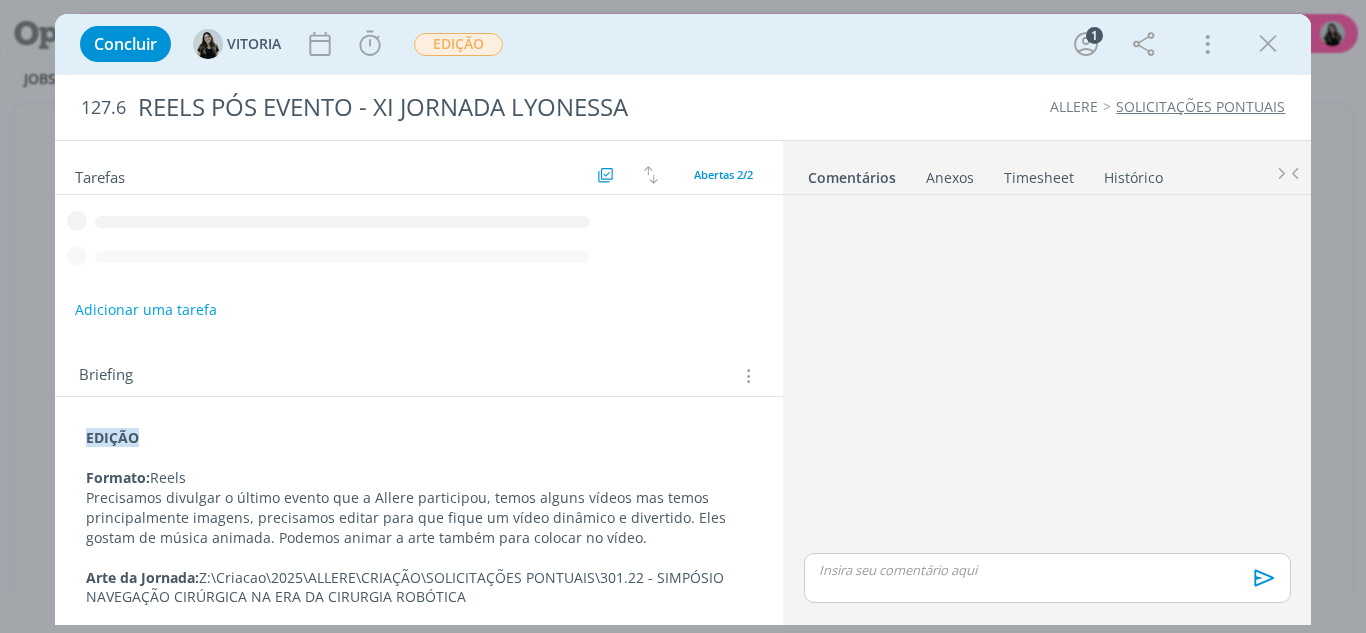 scroll, scrollTop: 0, scrollLeft: 0, axis: both 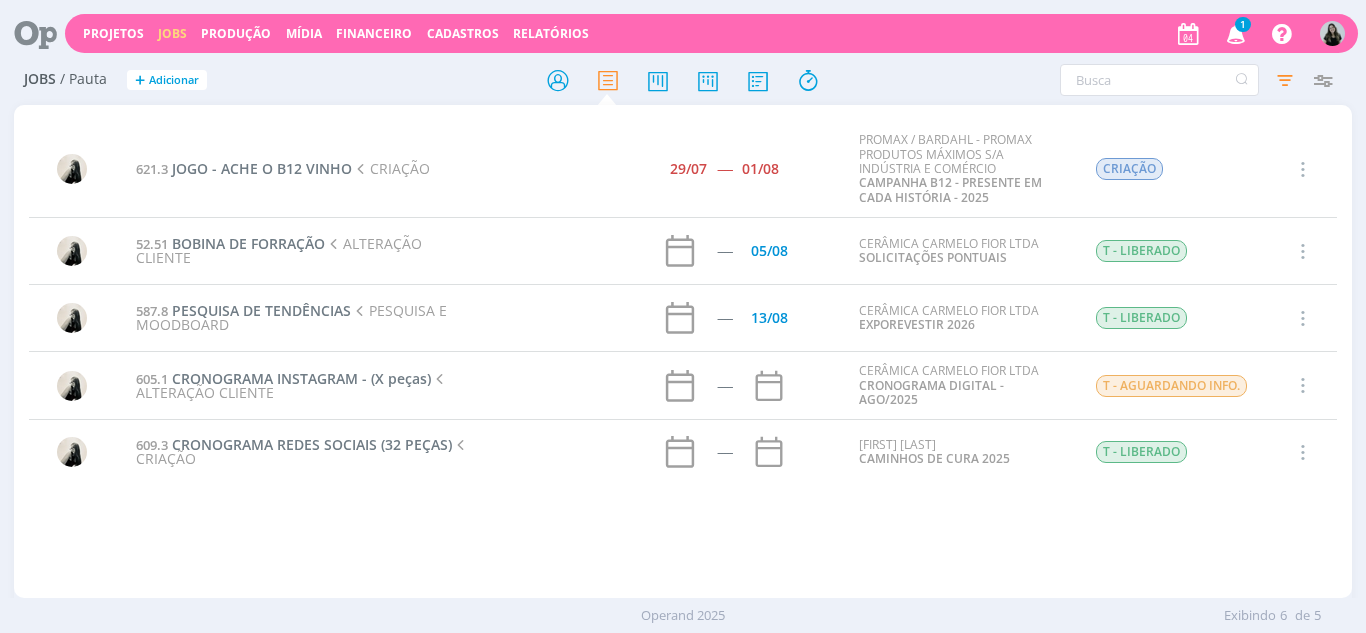 click at bounding box center [1236, 33] 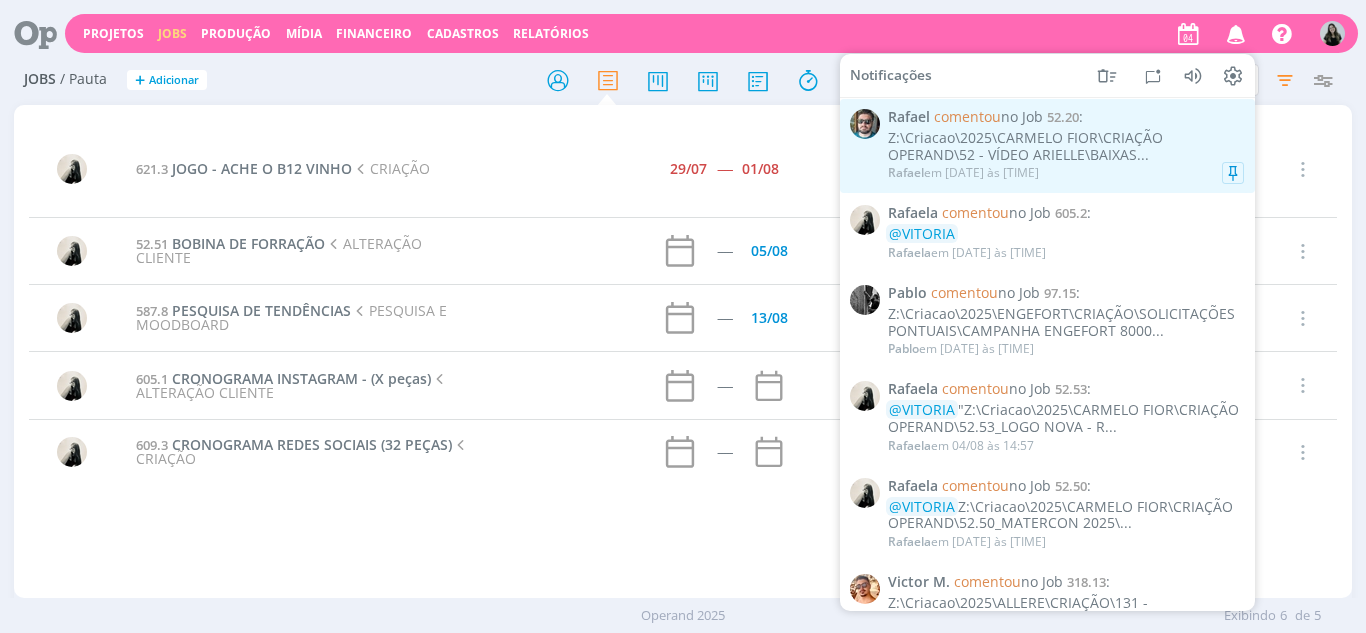 click on "[FIRST]
em [DATE] às [TIME]" at bounding box center [1066, 173] 